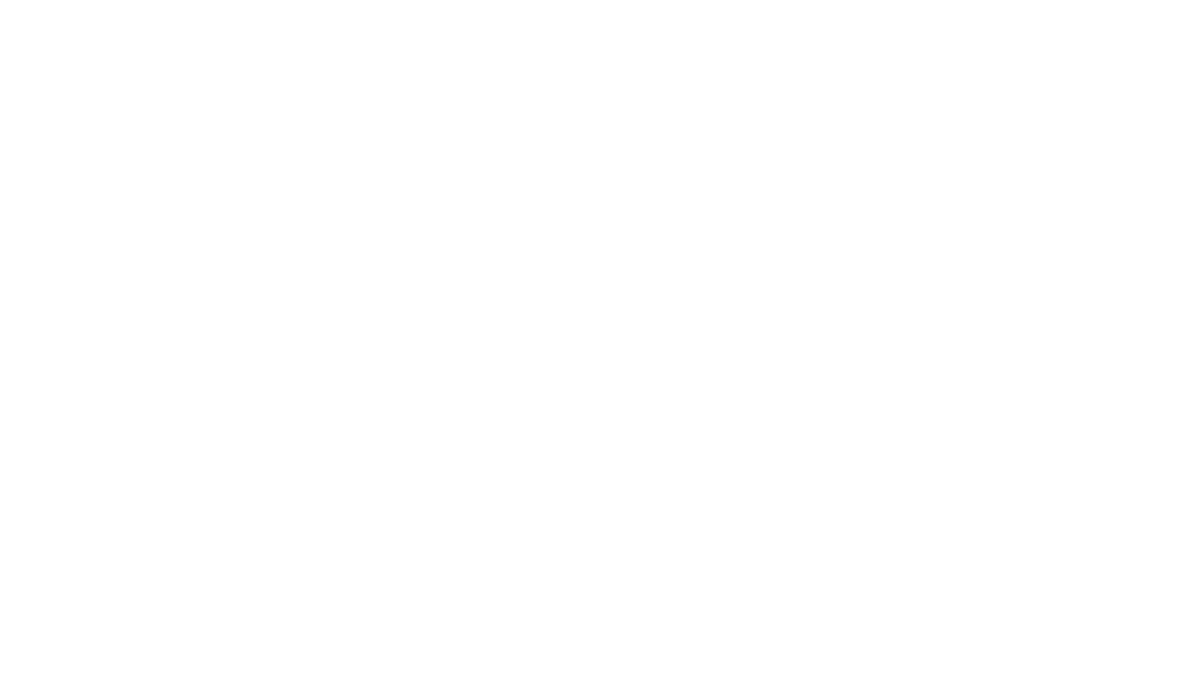 scroll, scrollTop: 0, scrollLeft: 0, axis: both 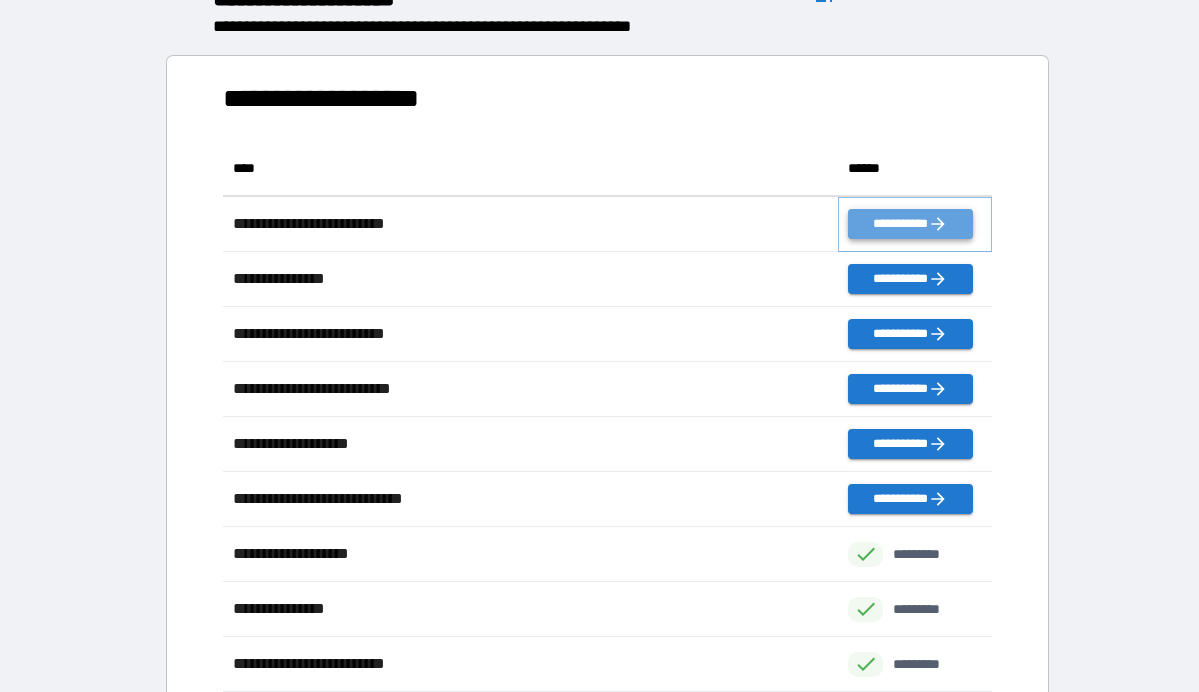 click on "**********" at bounding box center (910, 224) 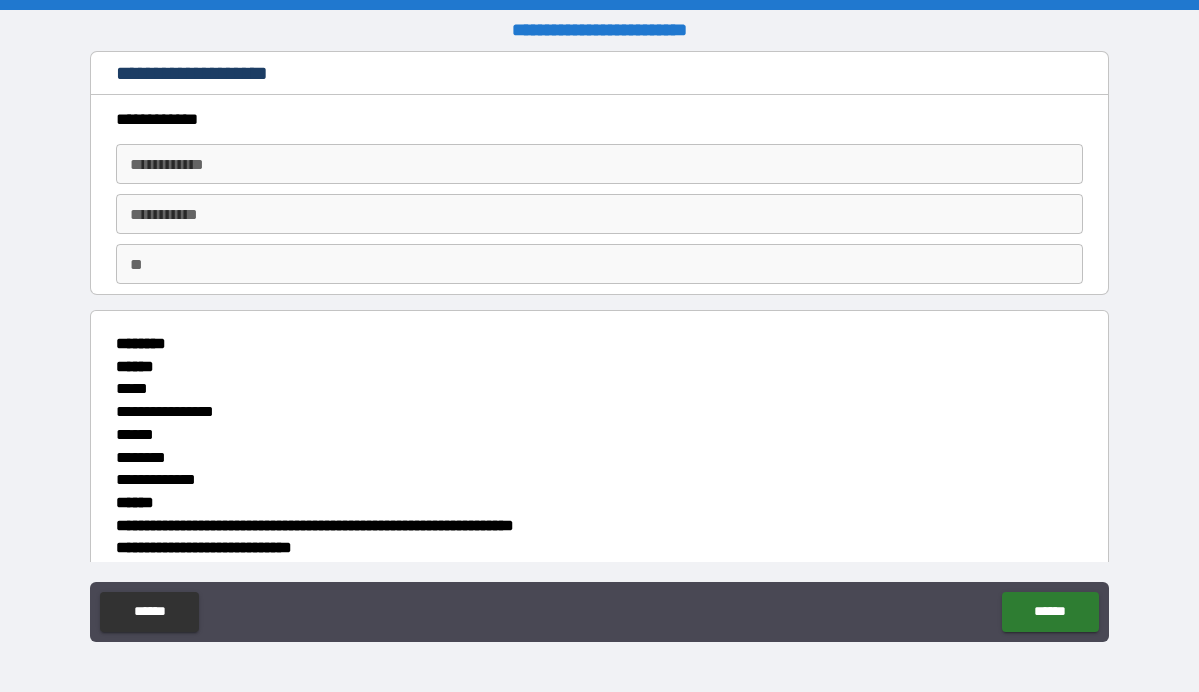 click on "**********" at bounding box center [599, 164] 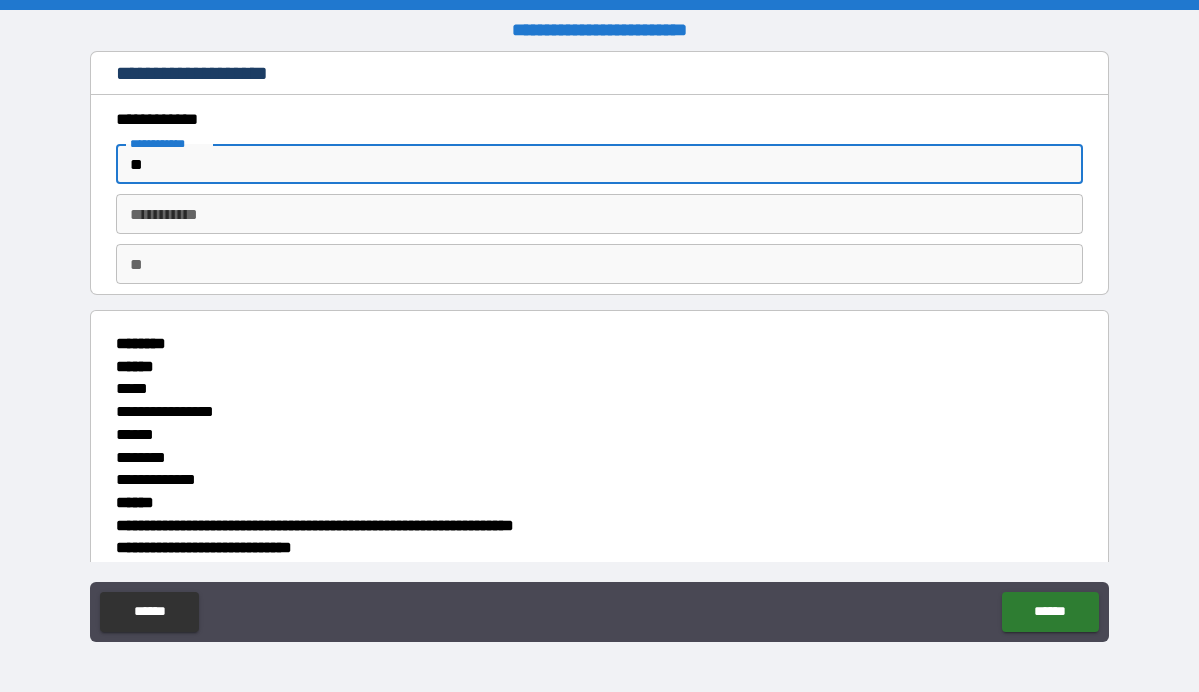 type on "*" 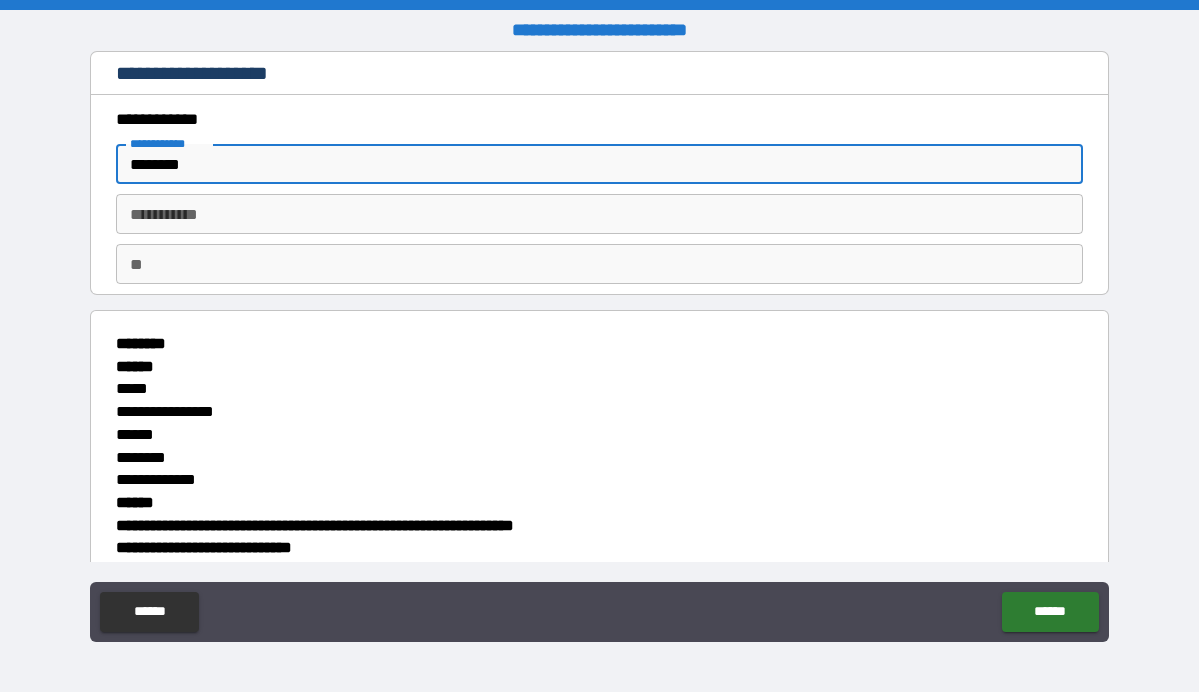 type on "********" 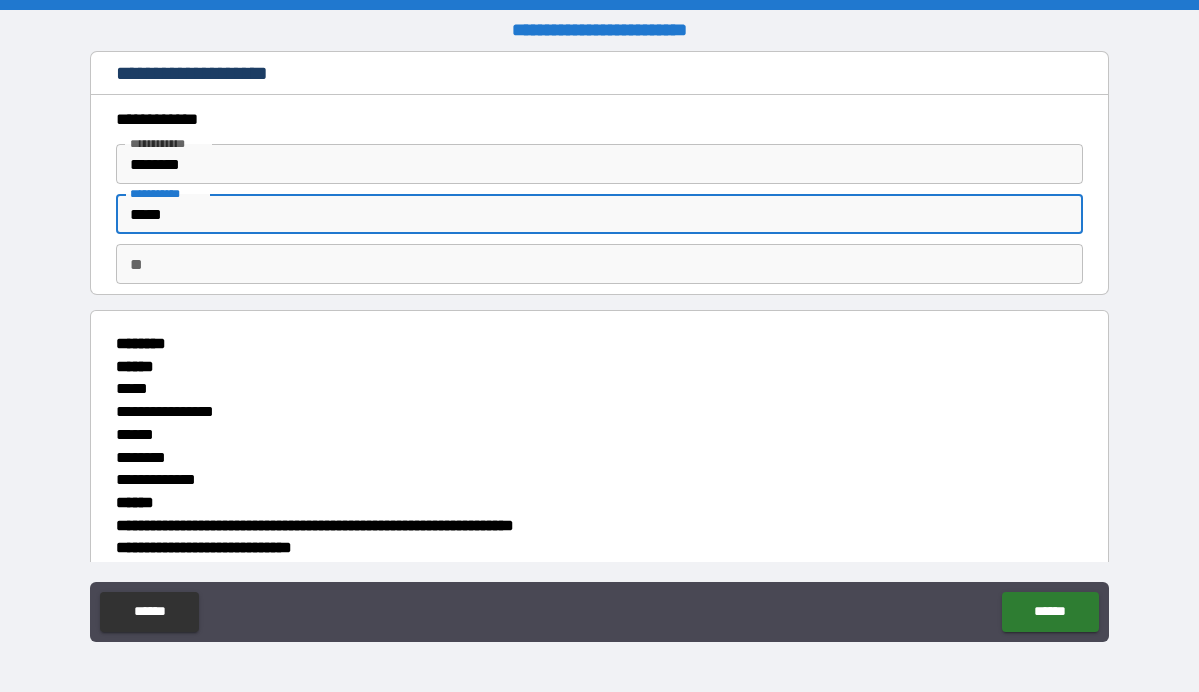 type on "*****" 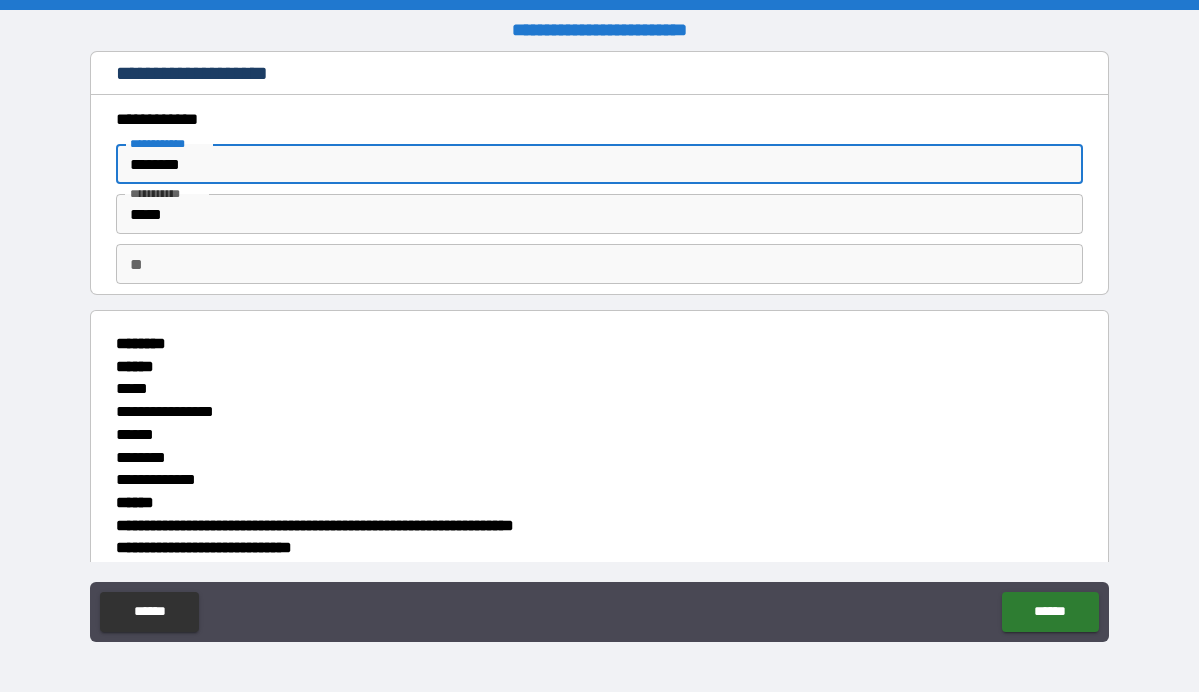 click on "********" at bounding box center [599, 164] 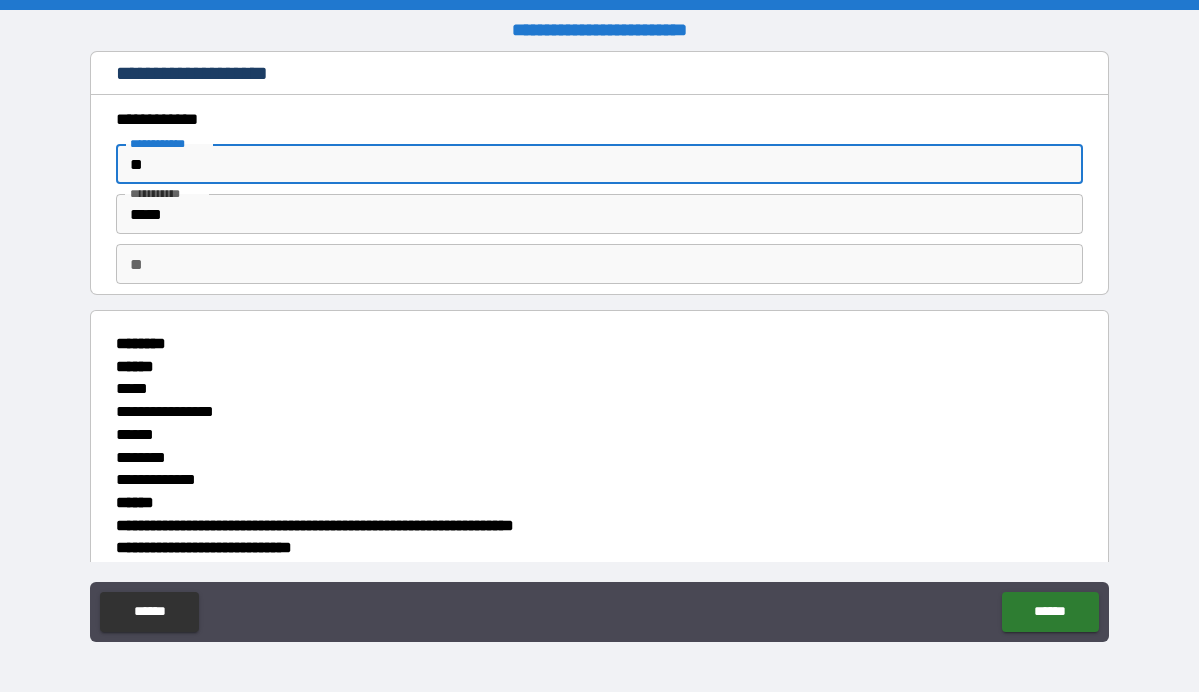 type on "*" 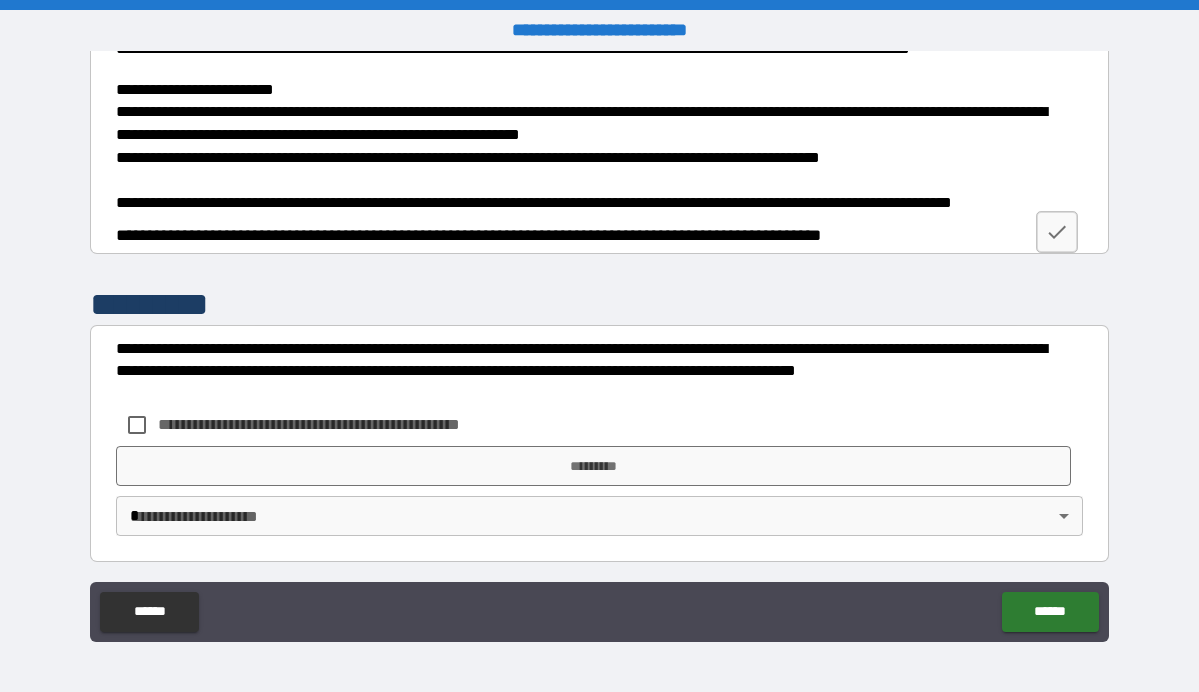 scroll, scrollTop: 2613, scrollLeft: 0, axis: vertical 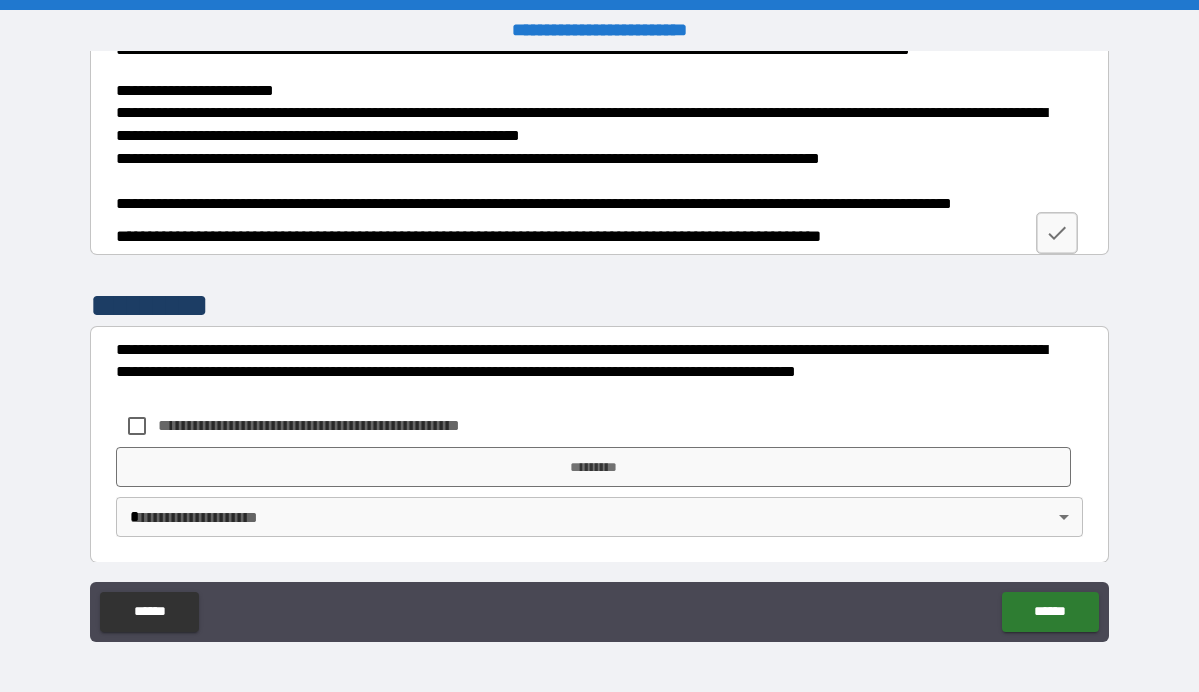 type on "********" 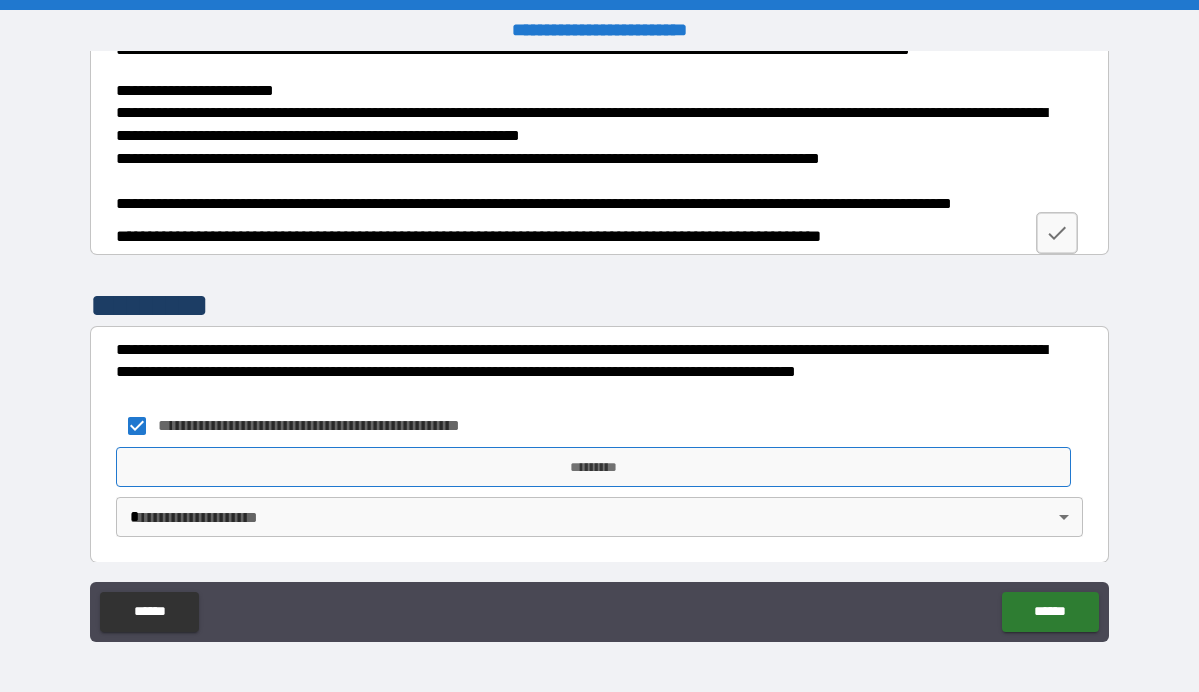 click on "*********" at bounding box center (593, 467) 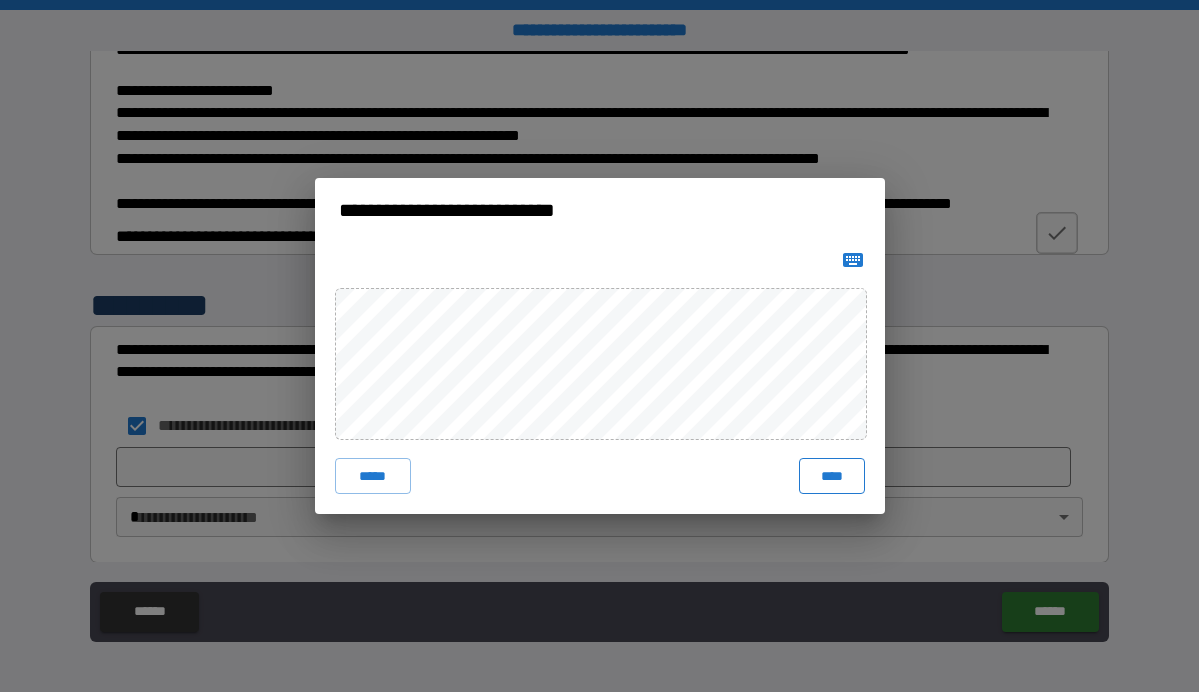 click on "****" at bounding box center [832, 476] 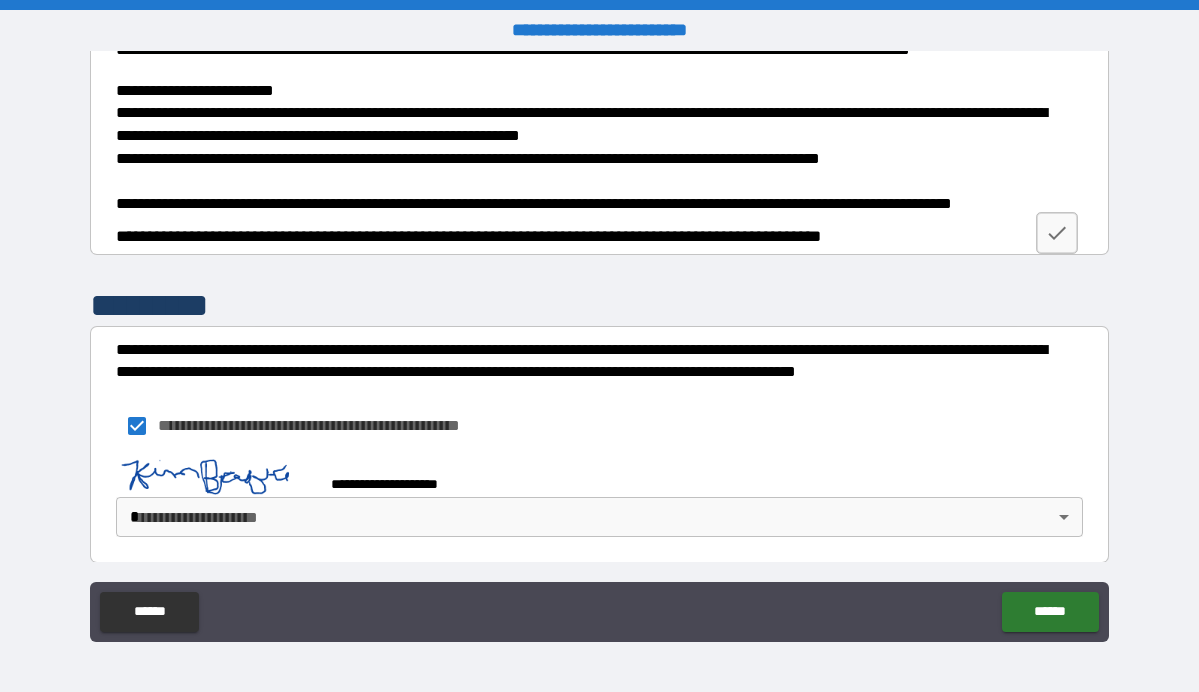 scroll, scrollTop: 2603, scrollLeft: 0, axis: vertical 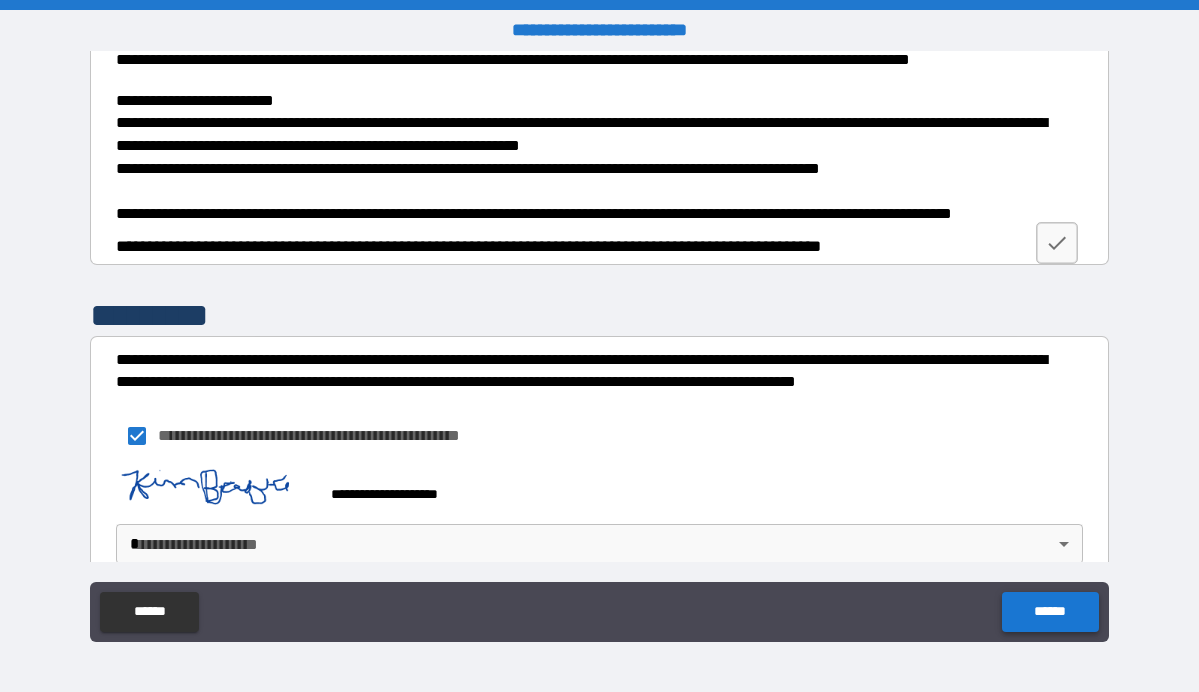 click on "******" at bounding box center [1050, 612] 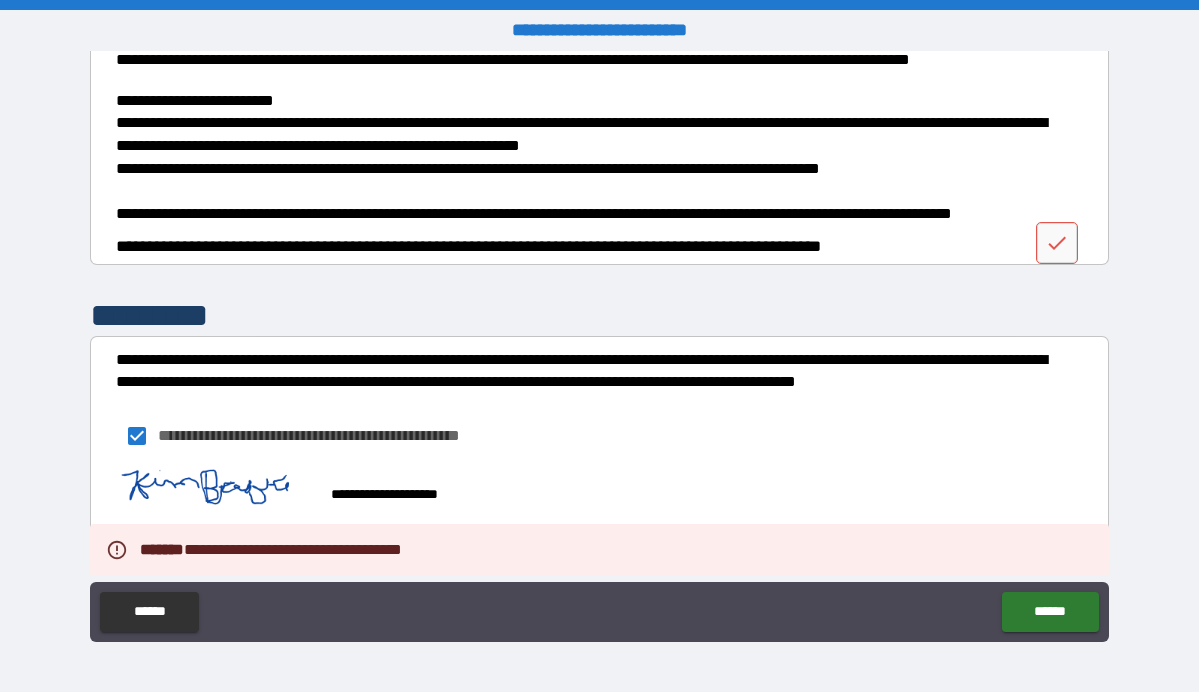 click on "**********" at bounding box center (593, 485) 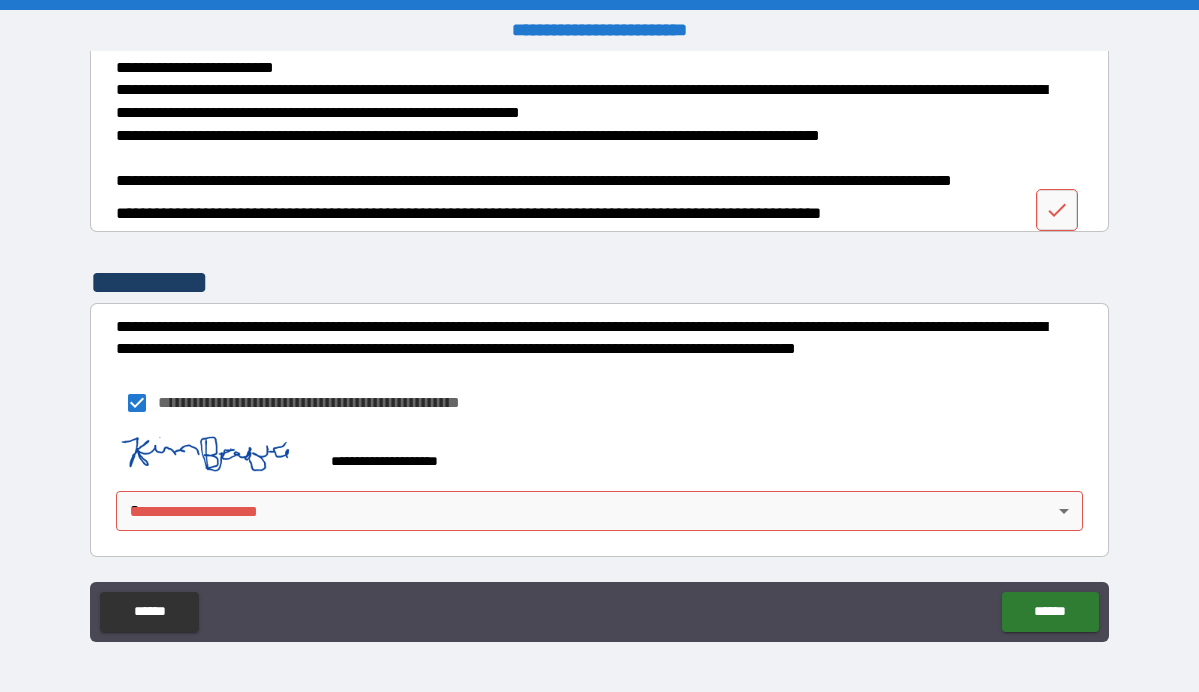 scroll, scrollTop: 2630, scrollLeft: 0, axis: vertical 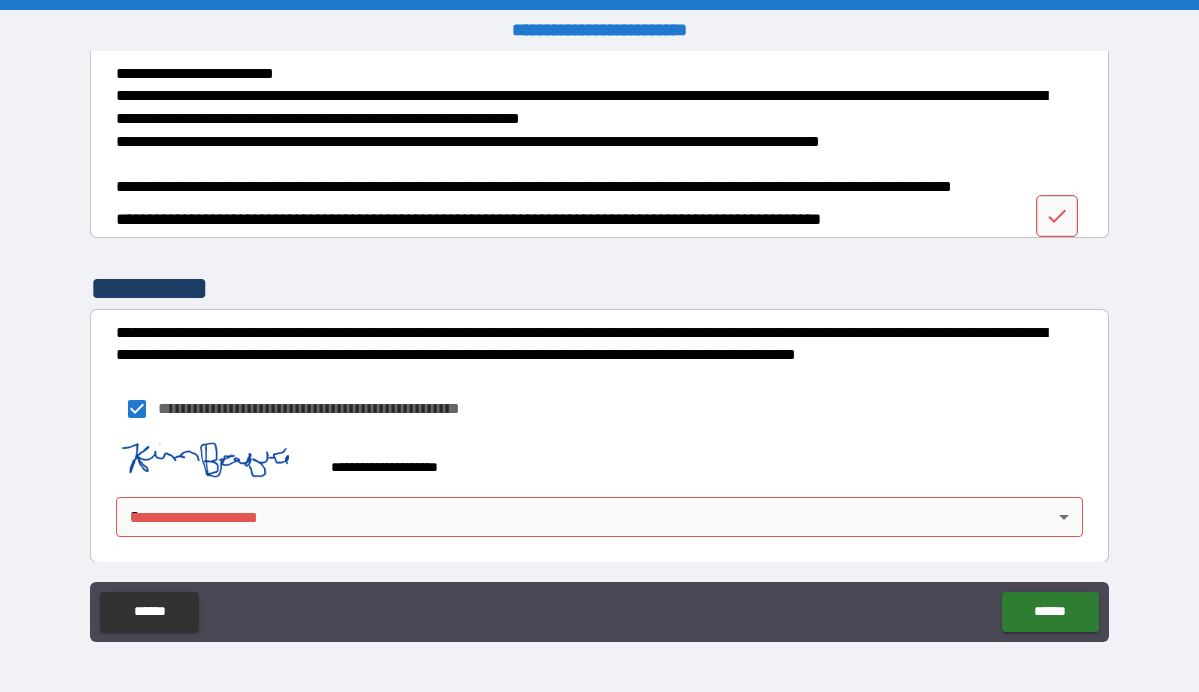 click on "**********" at bounding box center (599, 346) 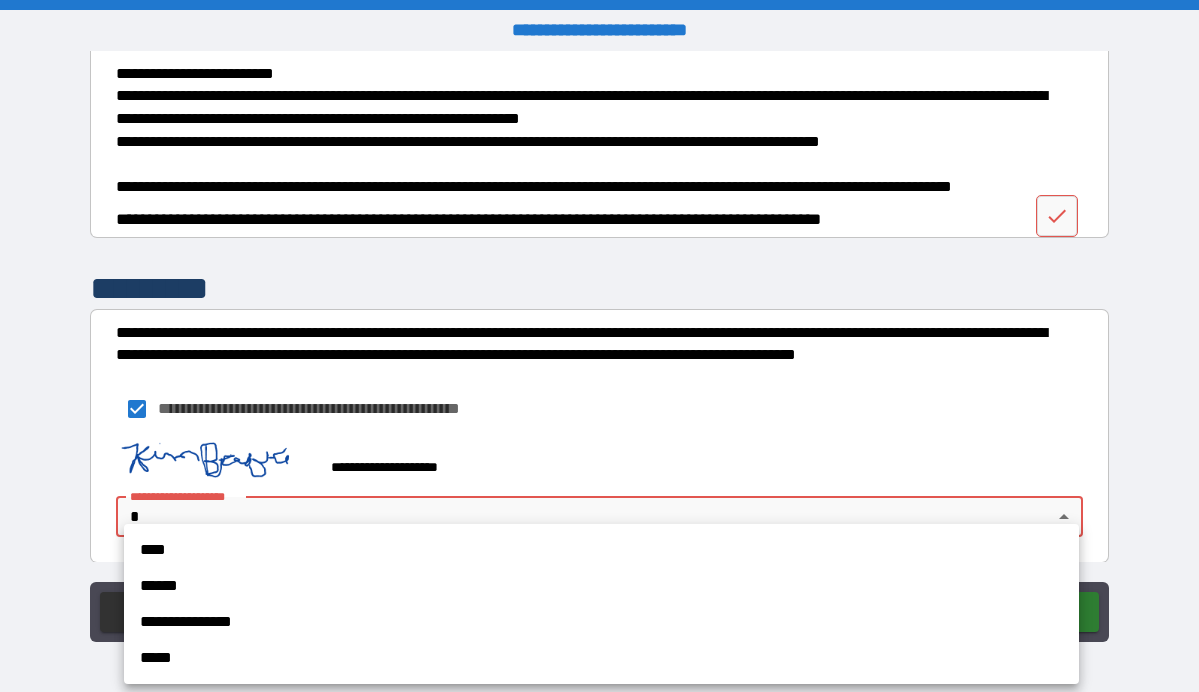 click on "****" at bounding box center [601, 550] 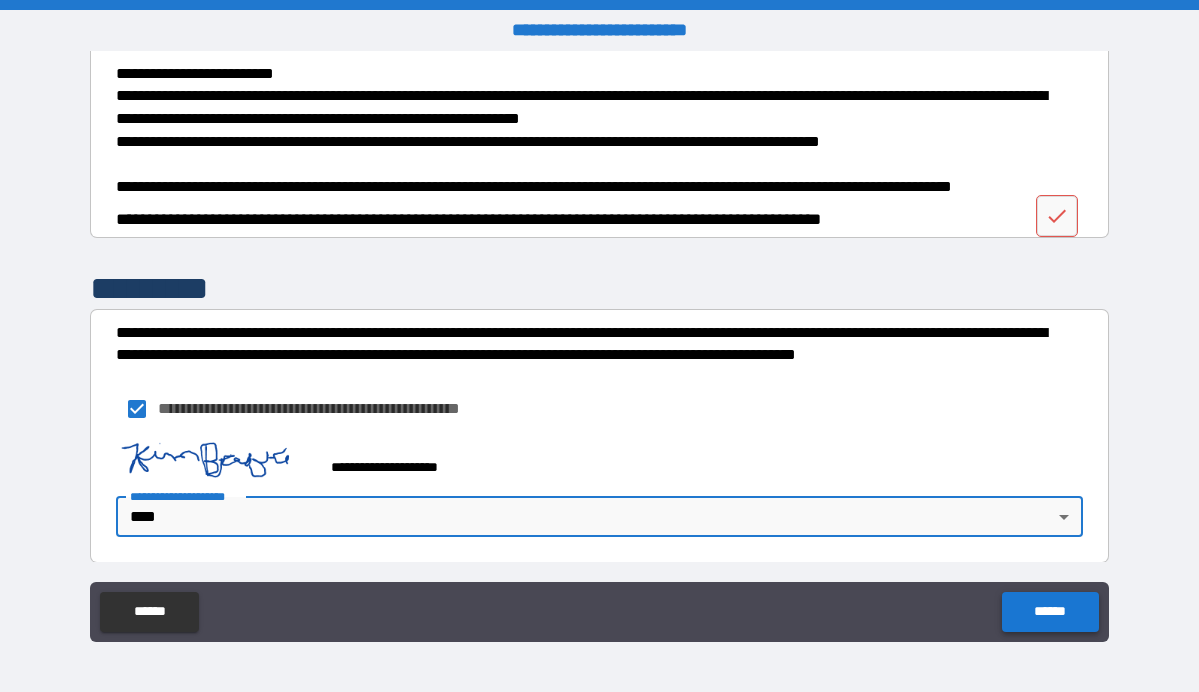 click on "******" at bounding box center [1050, 612] 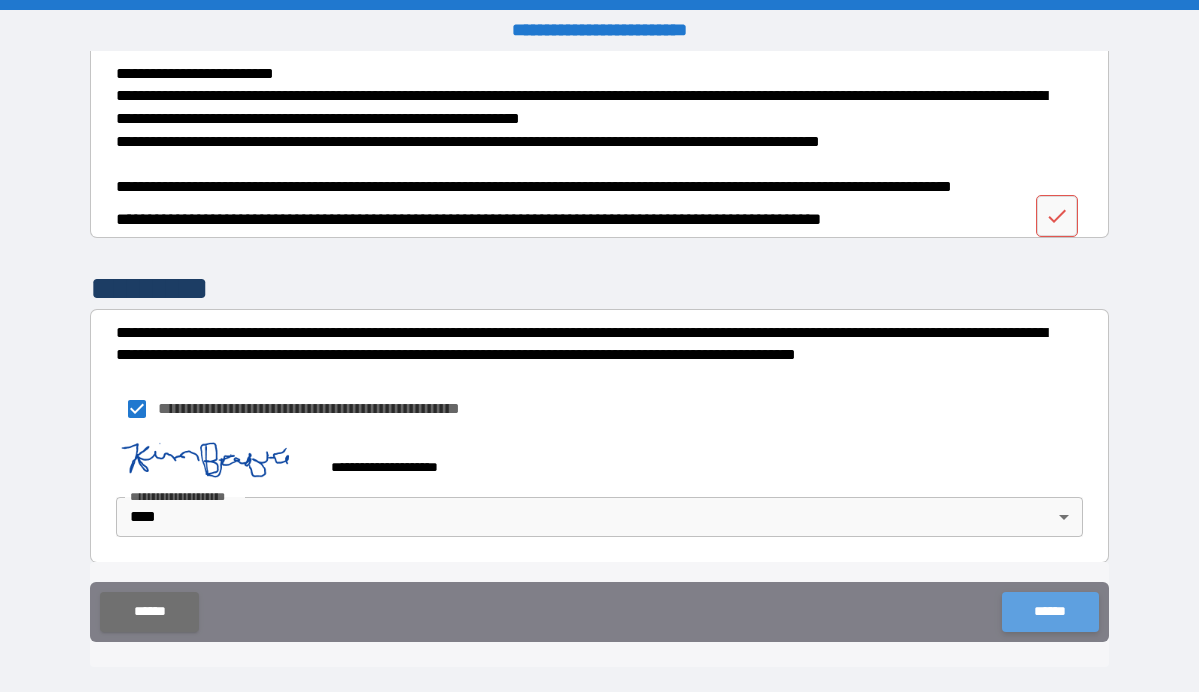 click on "******" at bounding box center [1050, 612] 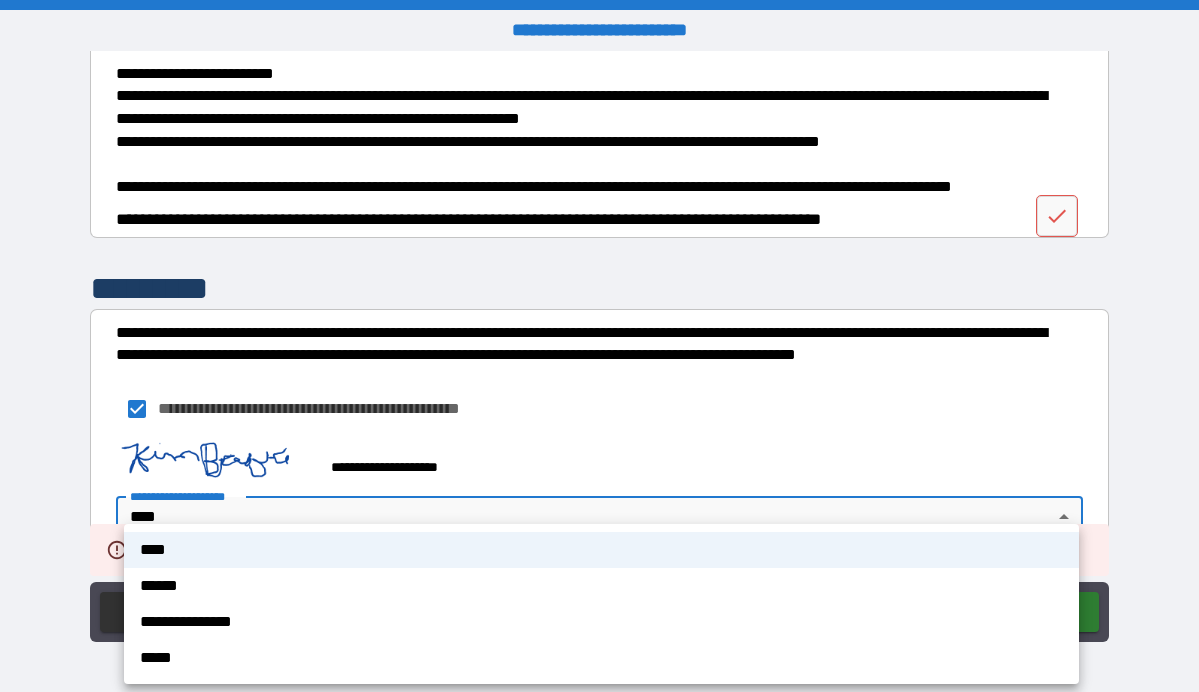 click on "**********" at bounding box center [599, 346] 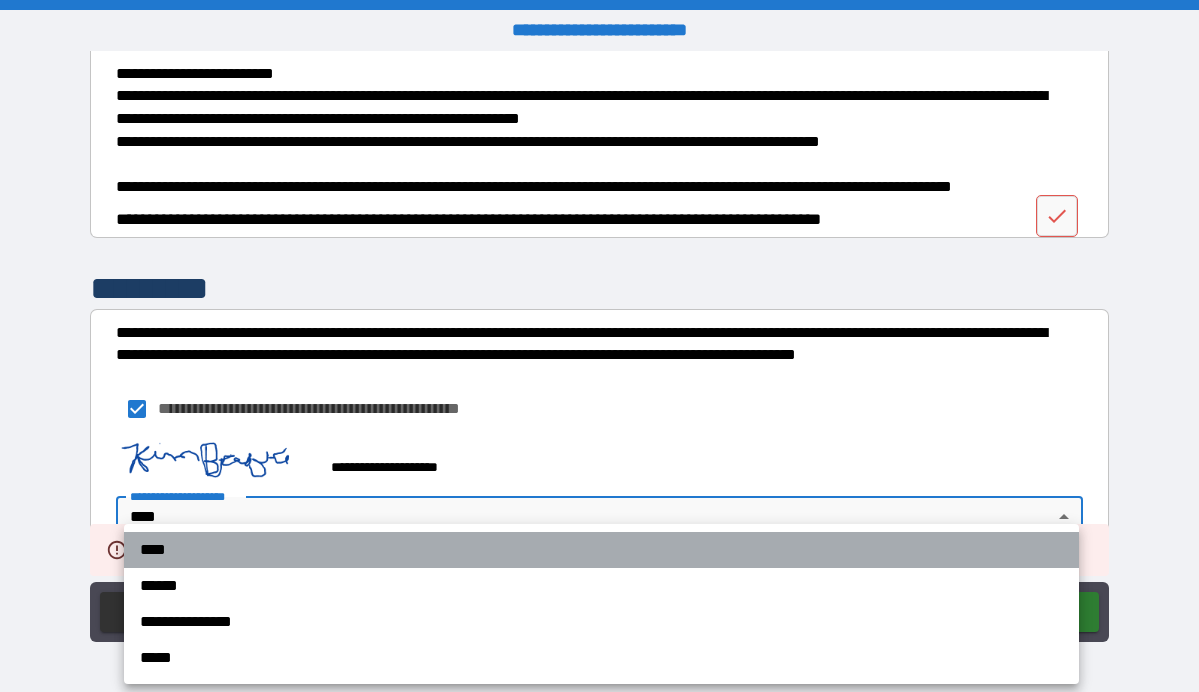 click on "****" at bounding box center (601, 550) 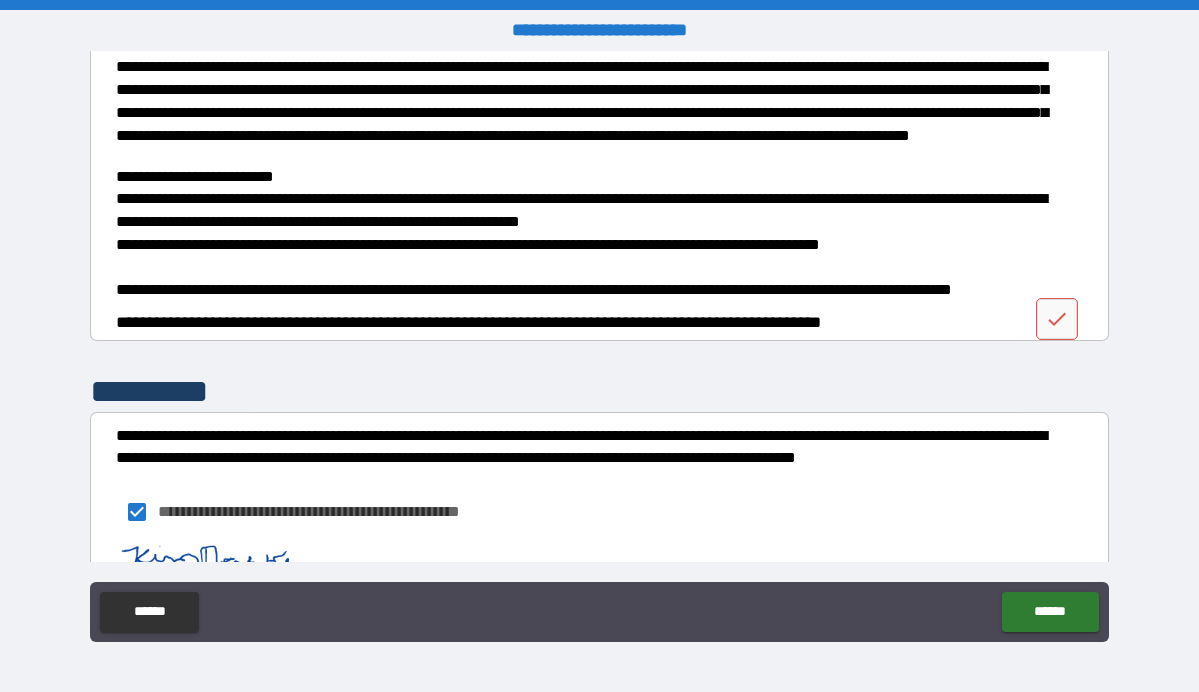 scroll, scrollTop: 2526, scrollLeft: 0, axis: vertical 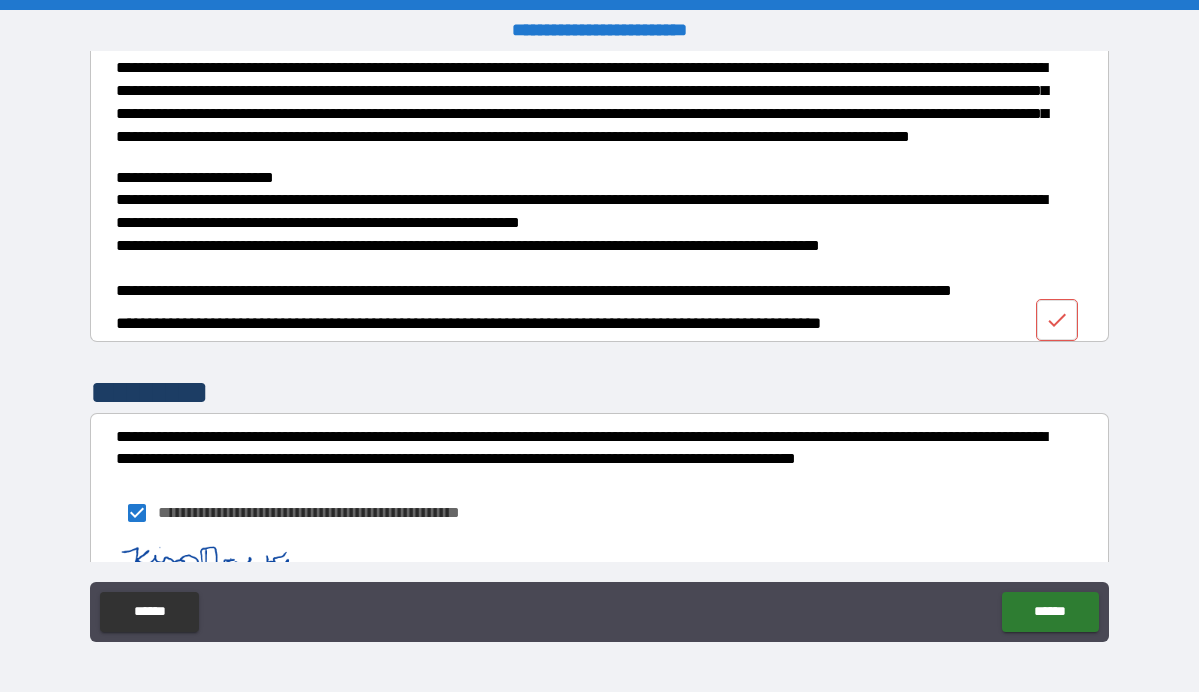 click 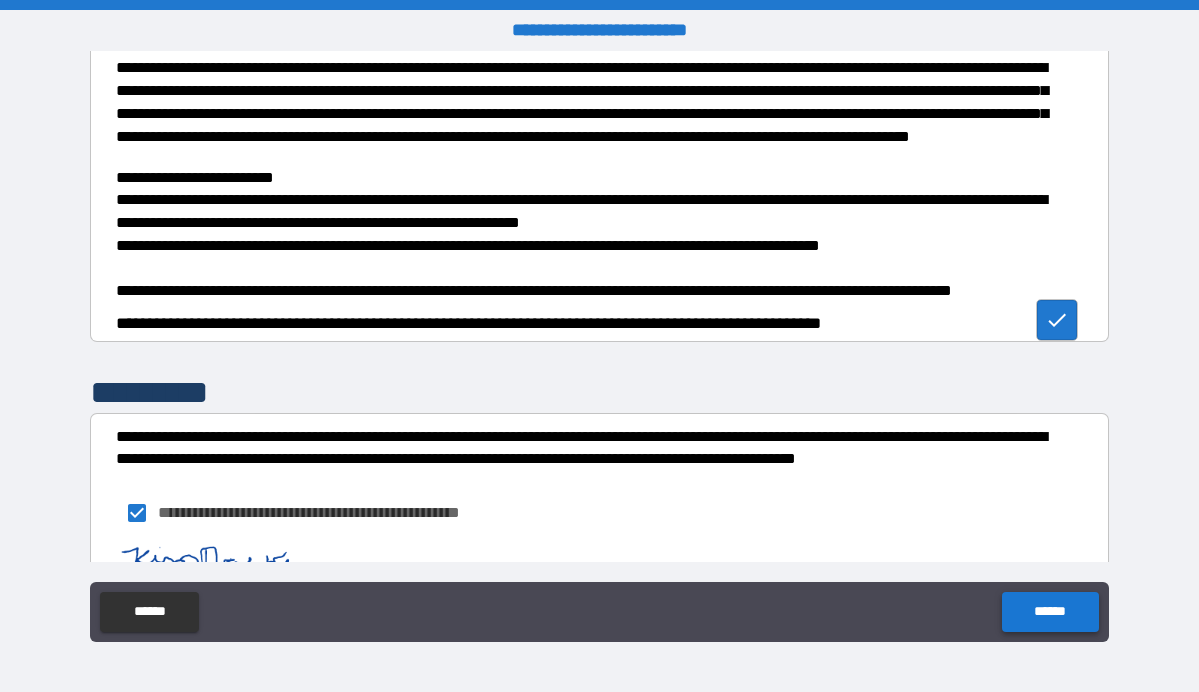 click on "******" at bounding box center (1050, 612) 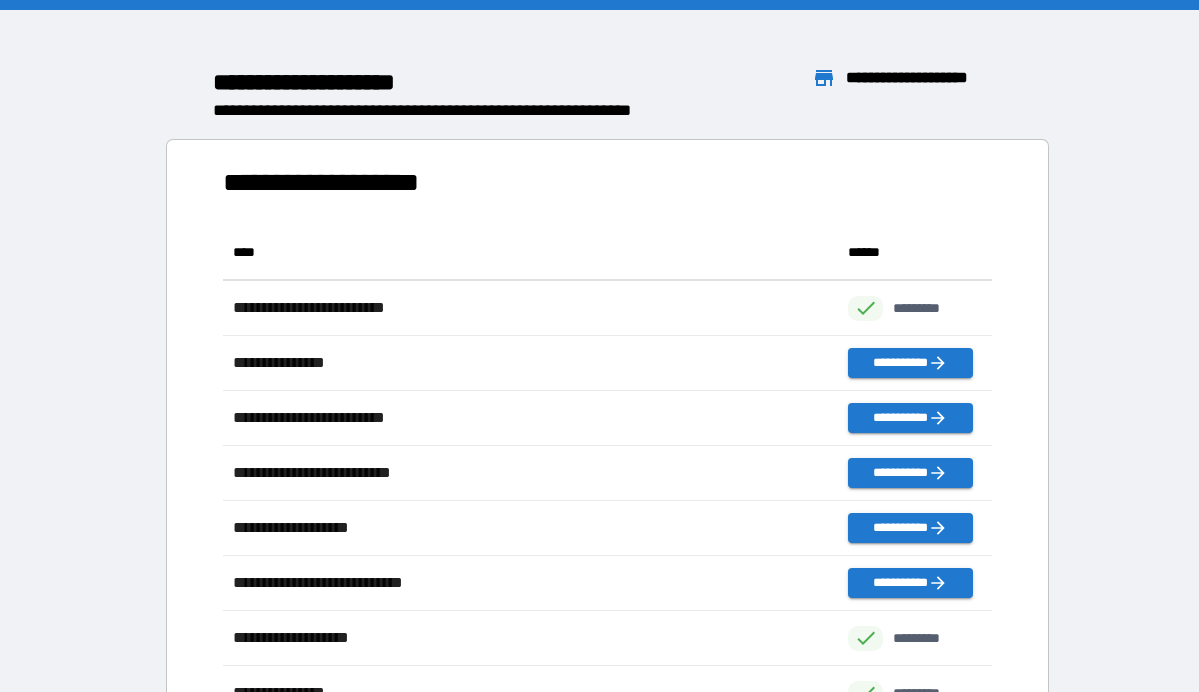 scroll, scrollTop: 1, scrollLeft: 1, axis: both 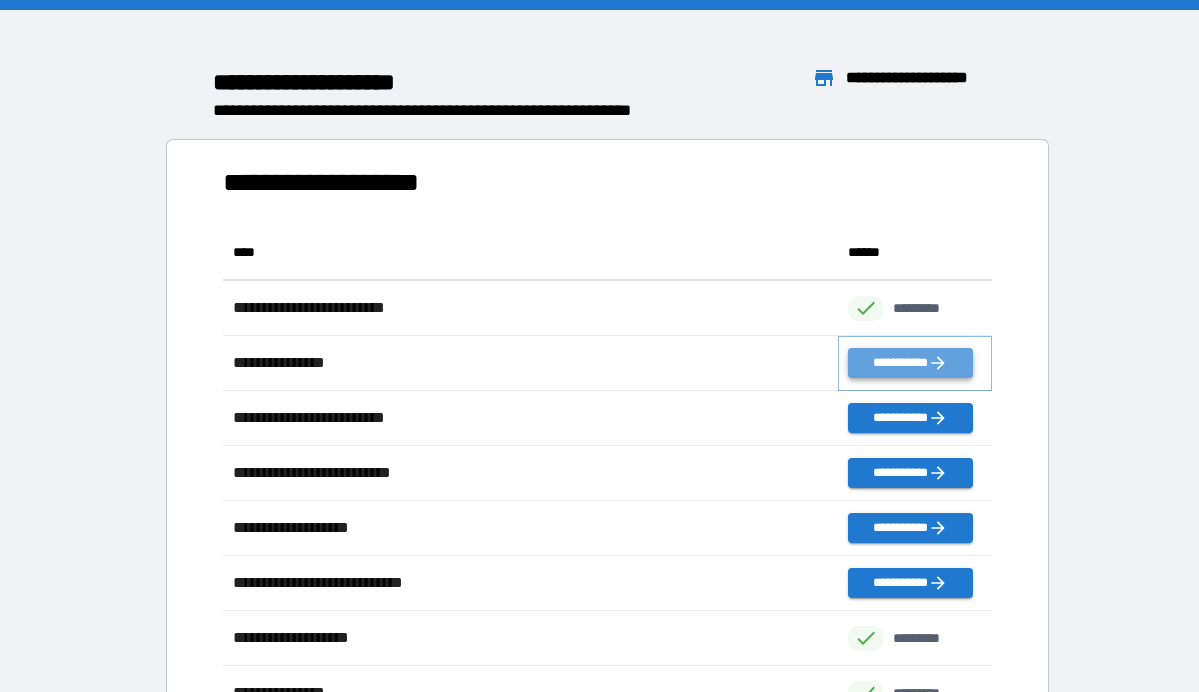 click on "**********" at bounding box center (910, 363) 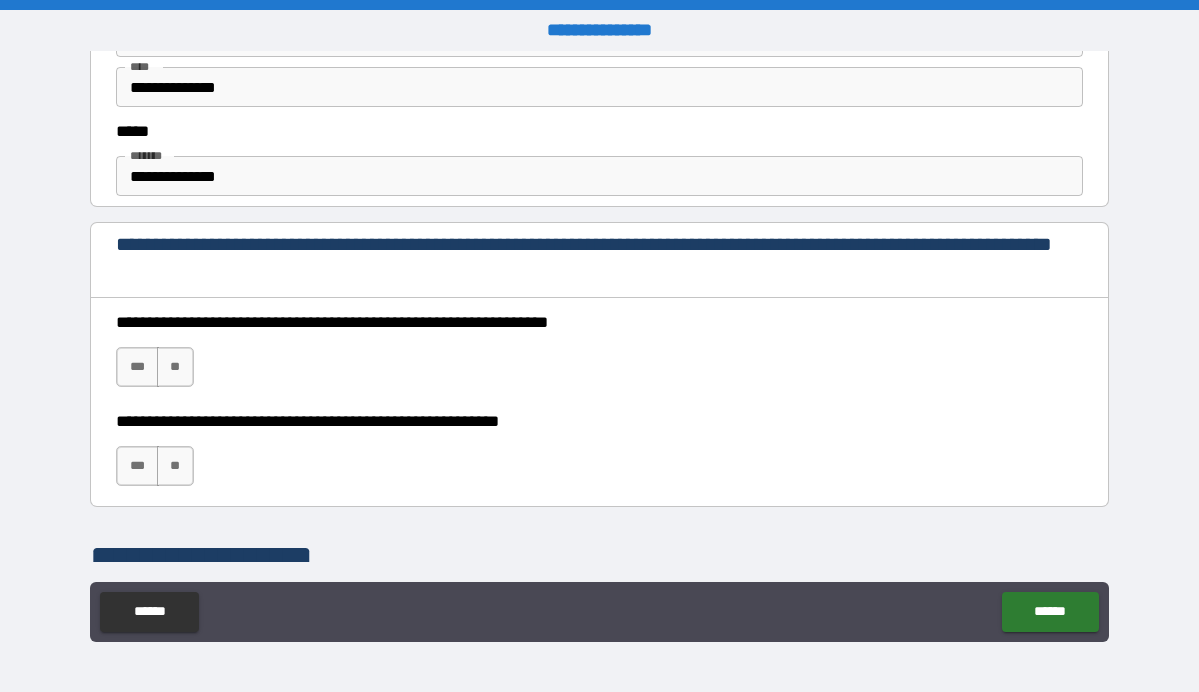 scroll, scrollTop: 1050, scrollLeft: 0, axis: vertical 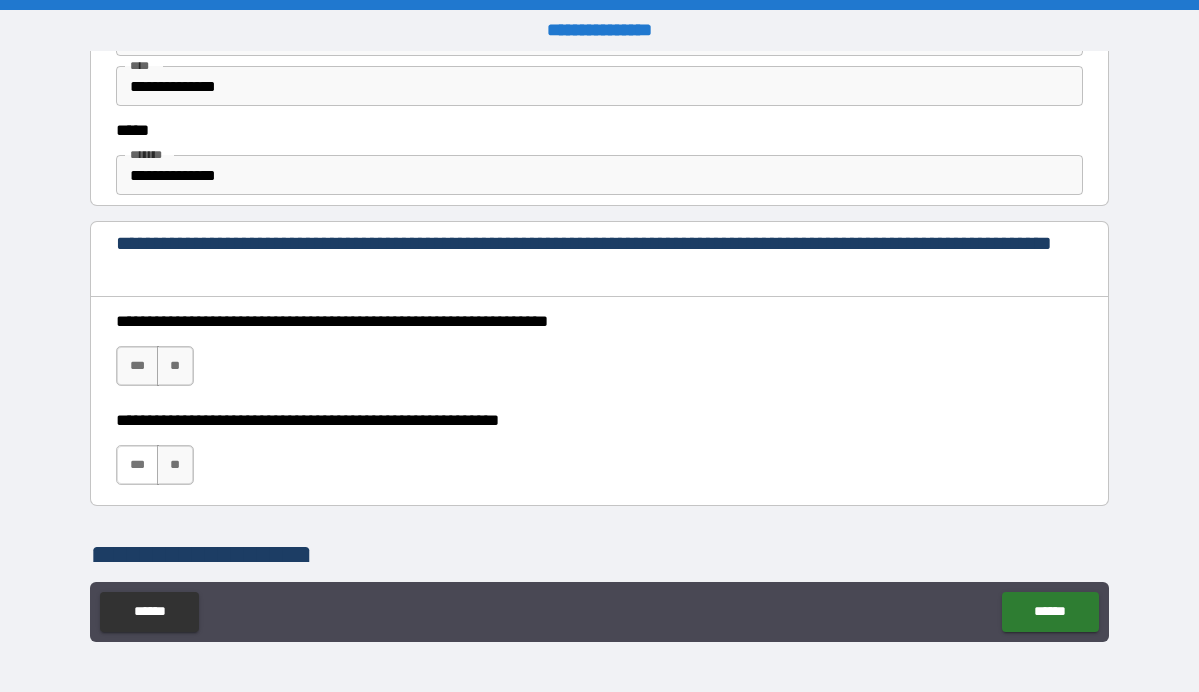 click on "***" at bounding box center [137, 465] 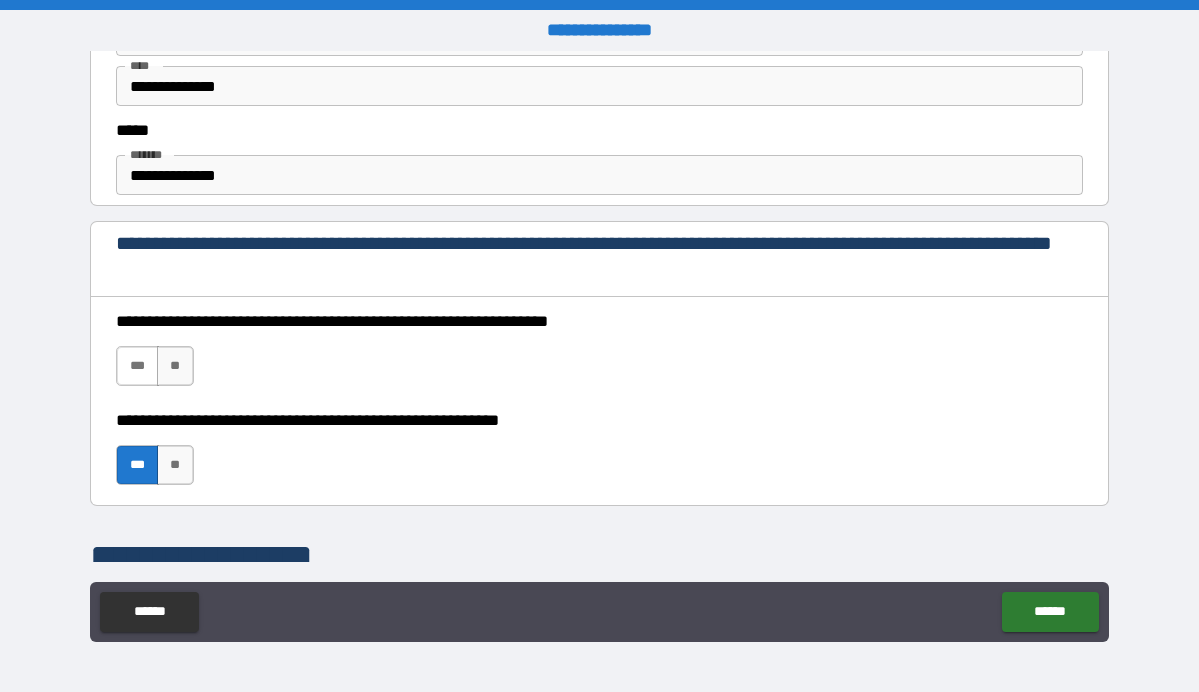 click on "***" at bounding box center [137, 366] 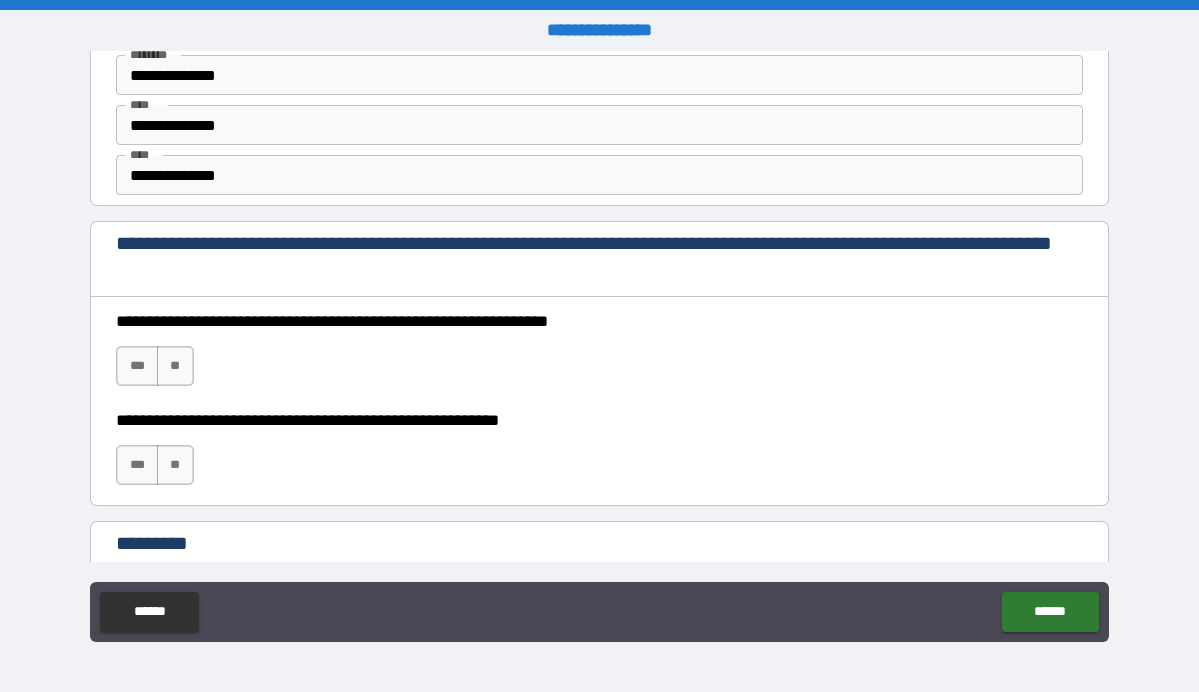 scroll, scrollTop: 2570, scrollLeft: 0, axis: vertical 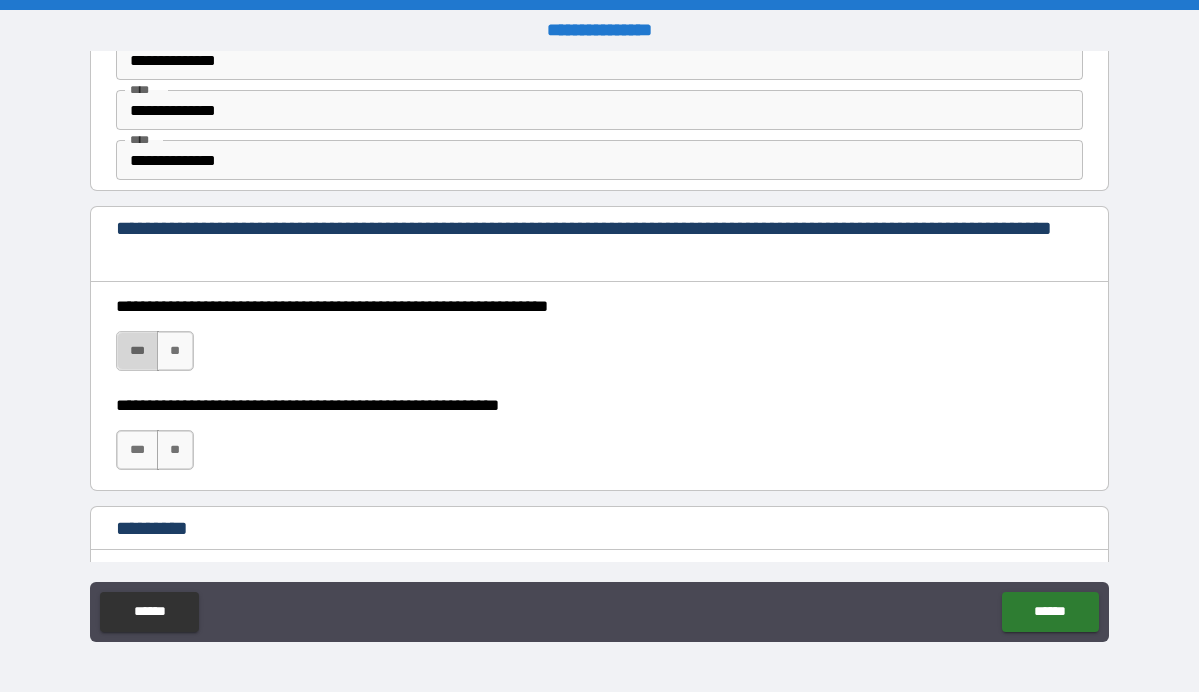 click on "***" at bounding box center (137, 351) 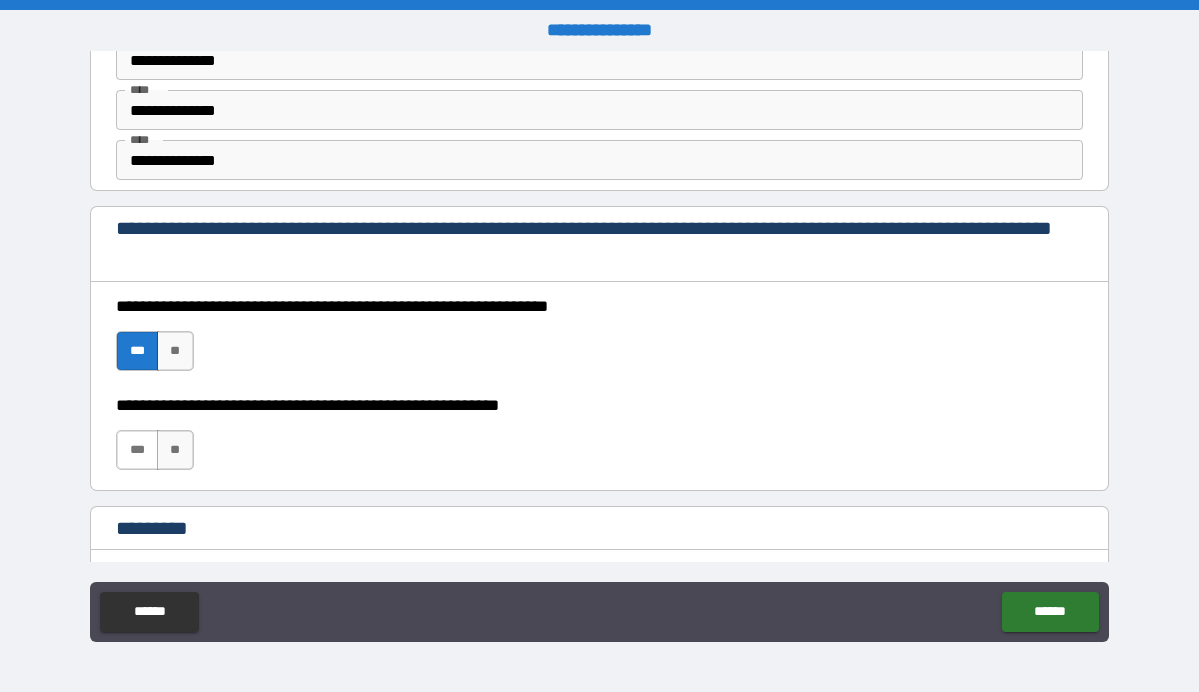 click on "***" at bounding box center (137, 450) 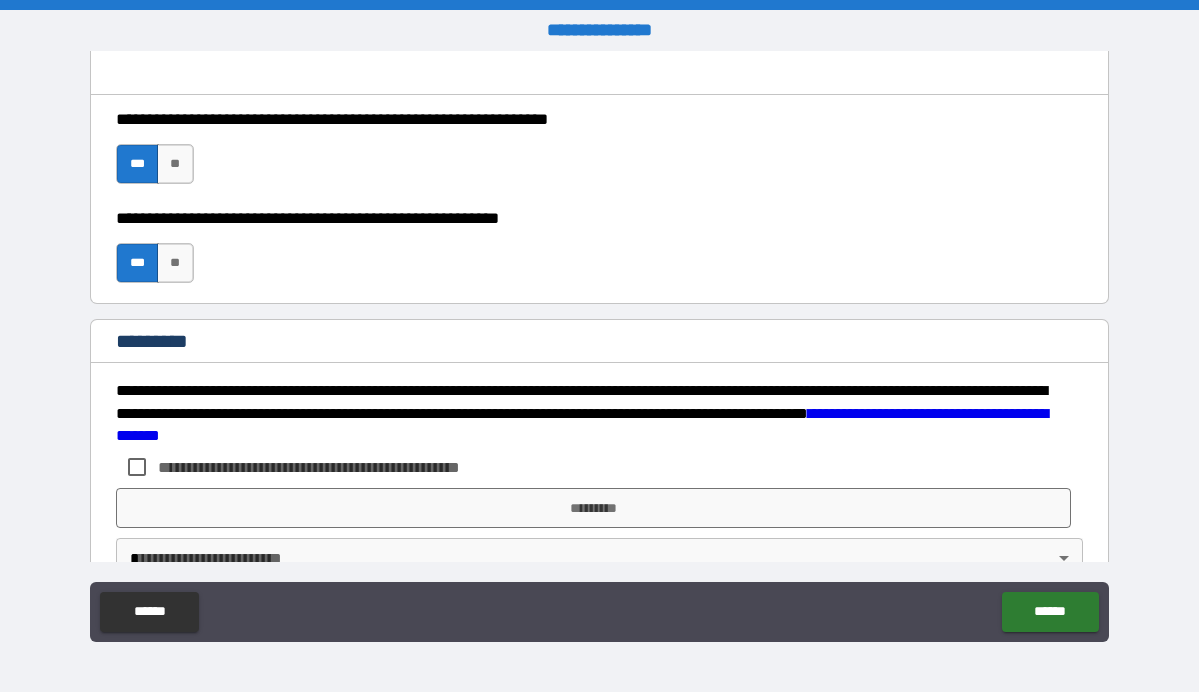 scroll, scrollTop: 2777, scrollLeft: 0, axis: vertical 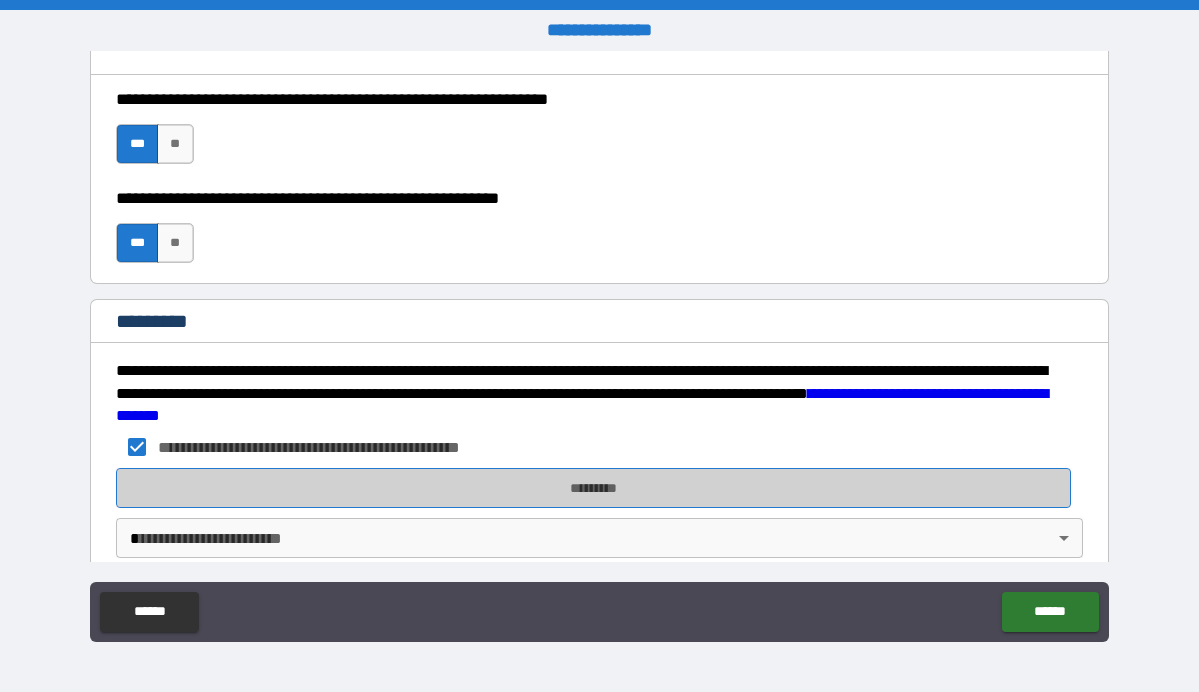 click on "*********" at bounding box center (593, 488) 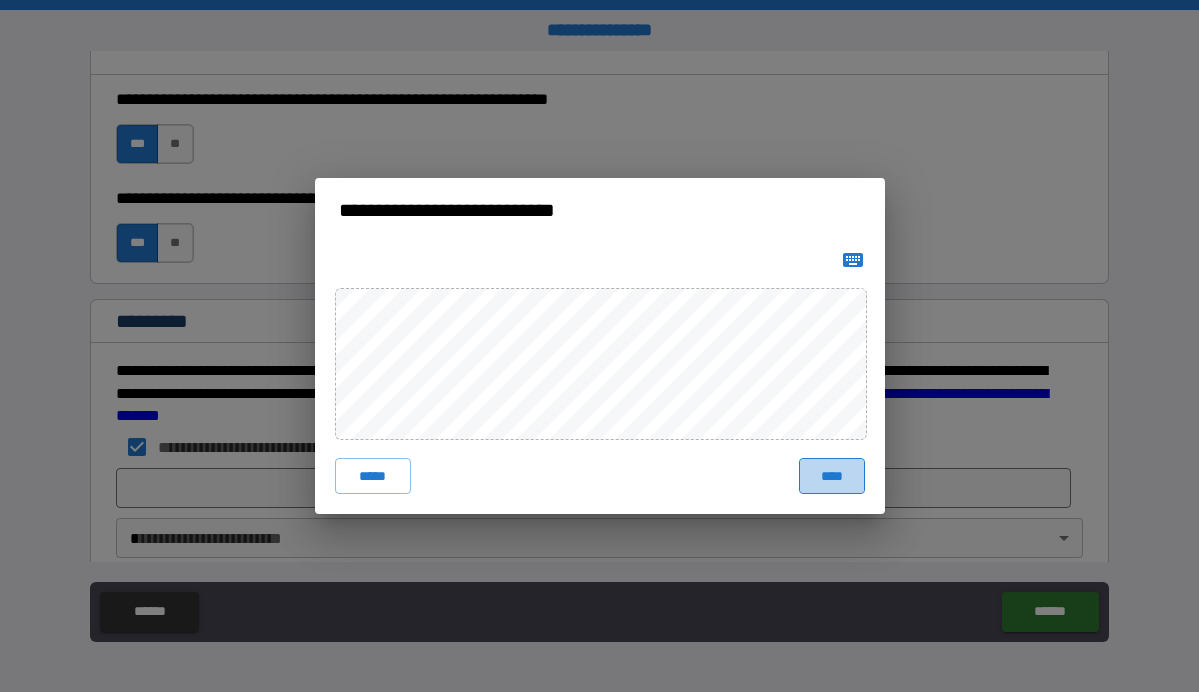 click on "****" at bounding box center [832, 476] 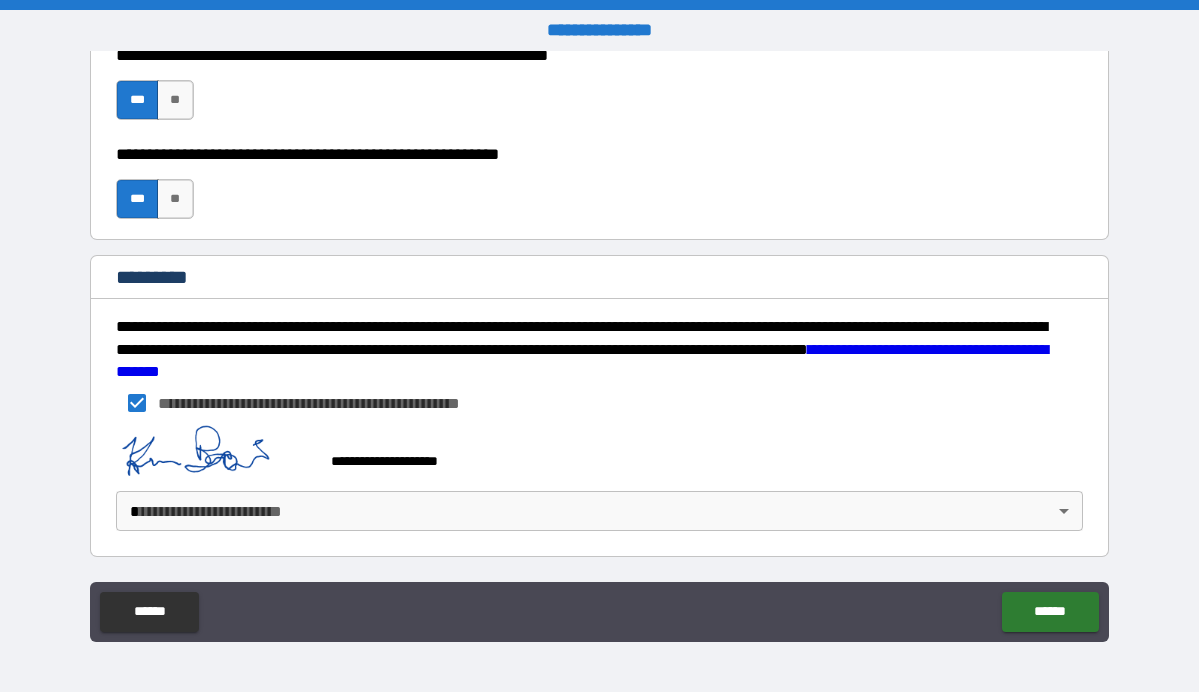 scroll, scrollTop: 2821, scrollLeft: 0, axis: vertical 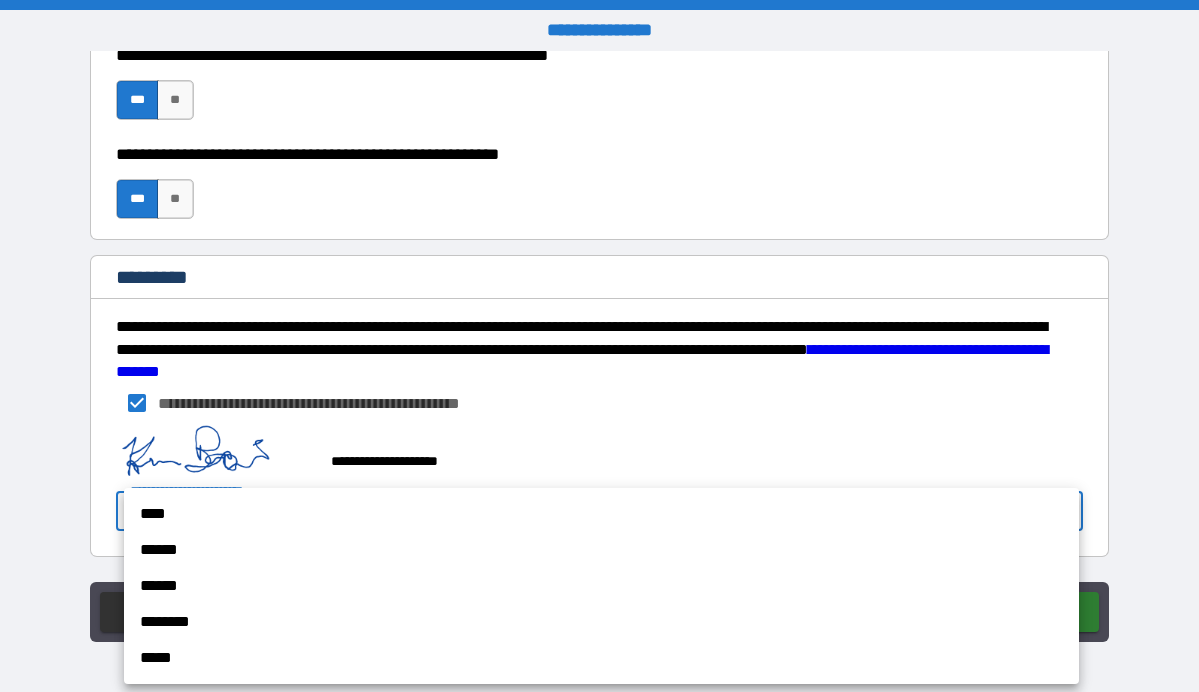 click on "****" at bounding box center (601, 514) 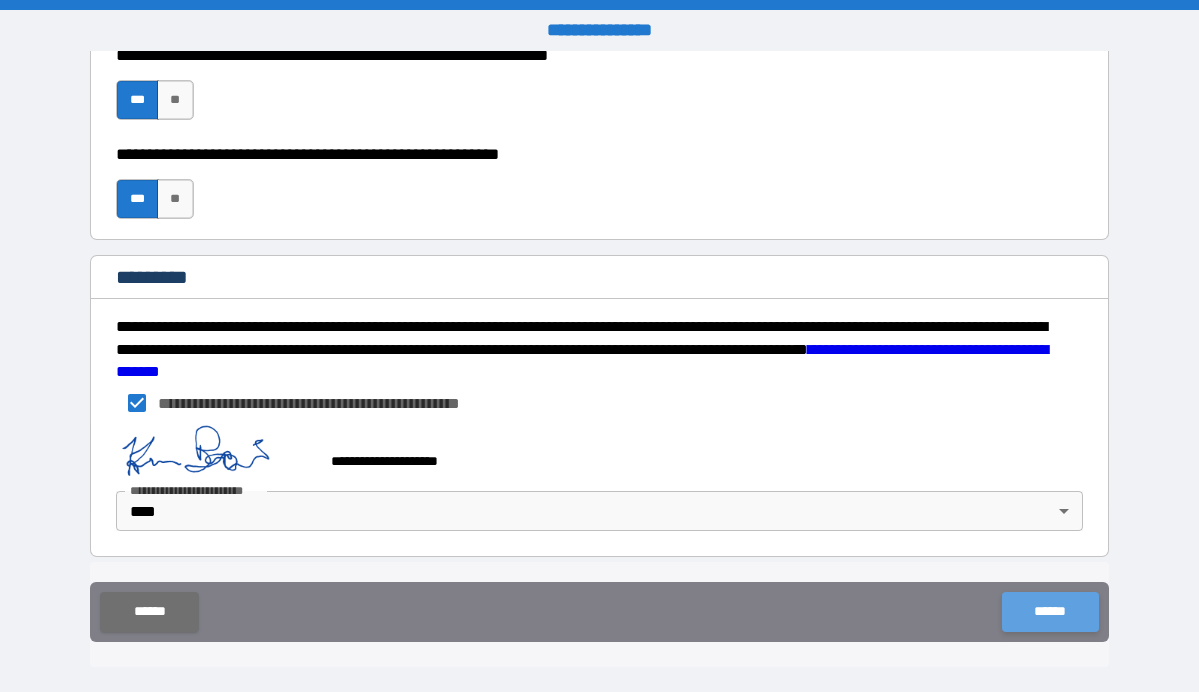 click on "******" at bounding box center [1050, 612] 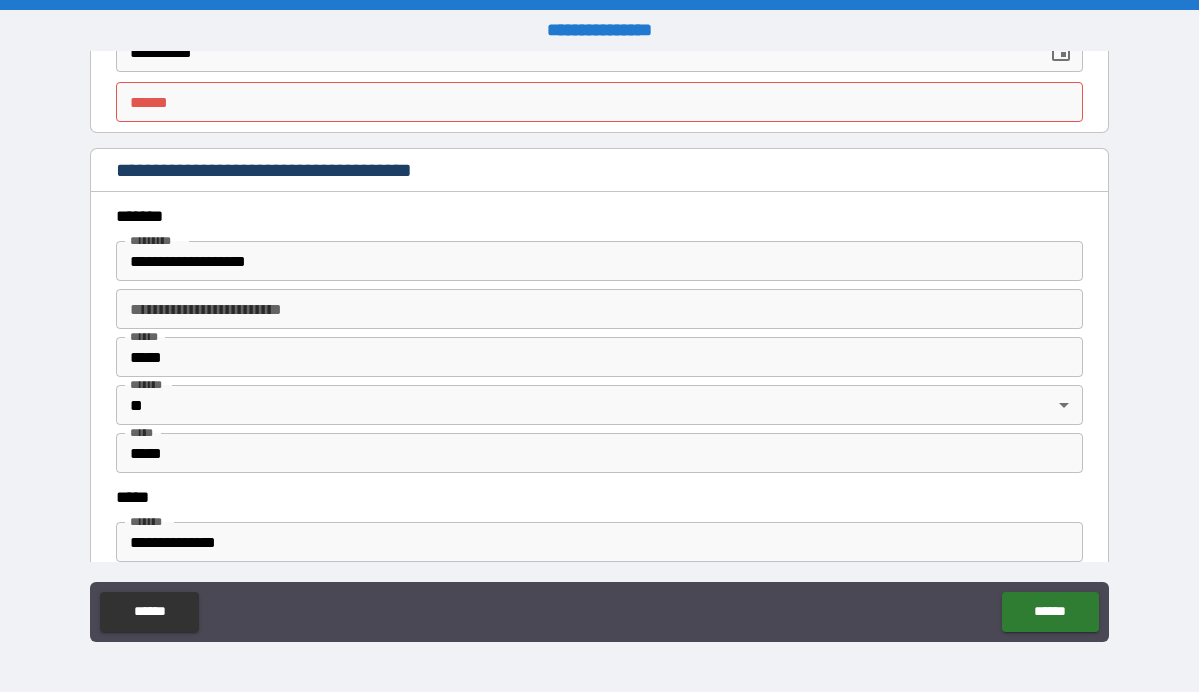 scroll, scrollTop: 1897, scrollLeft: 0, axis: vertical 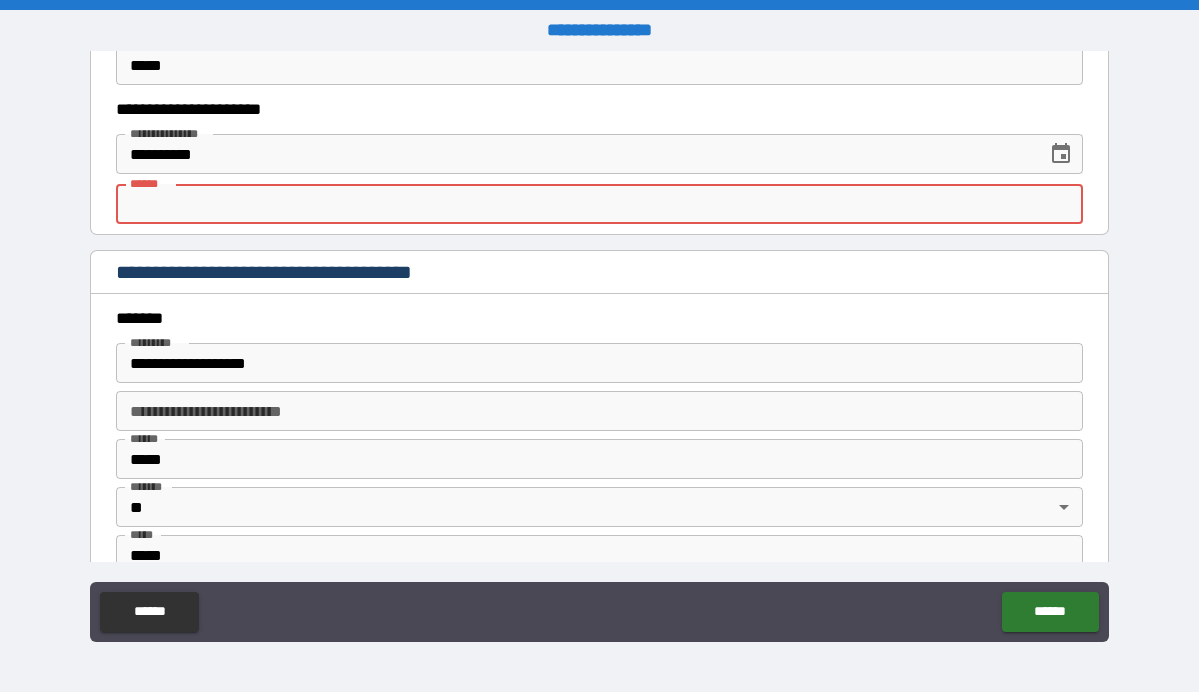 click on "****   *" at bounding box center [599, 204] 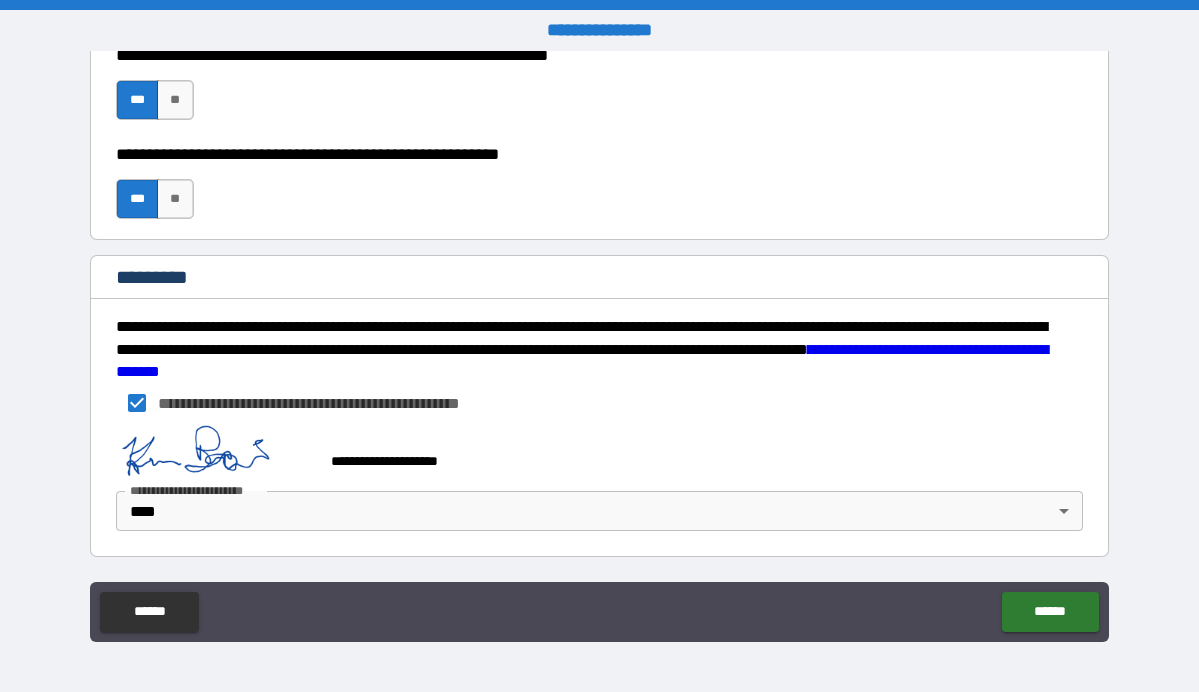 scroll, scrollTop: 2821, scrollLeft: 0, axis: vertical 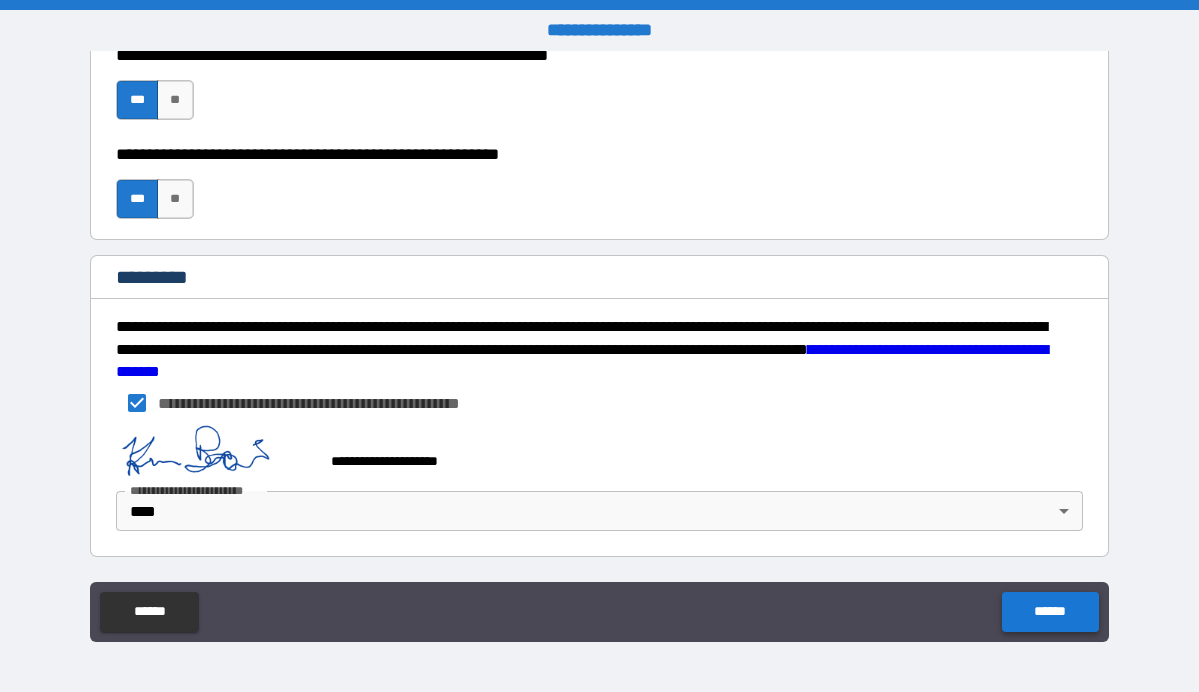 type on "**********" 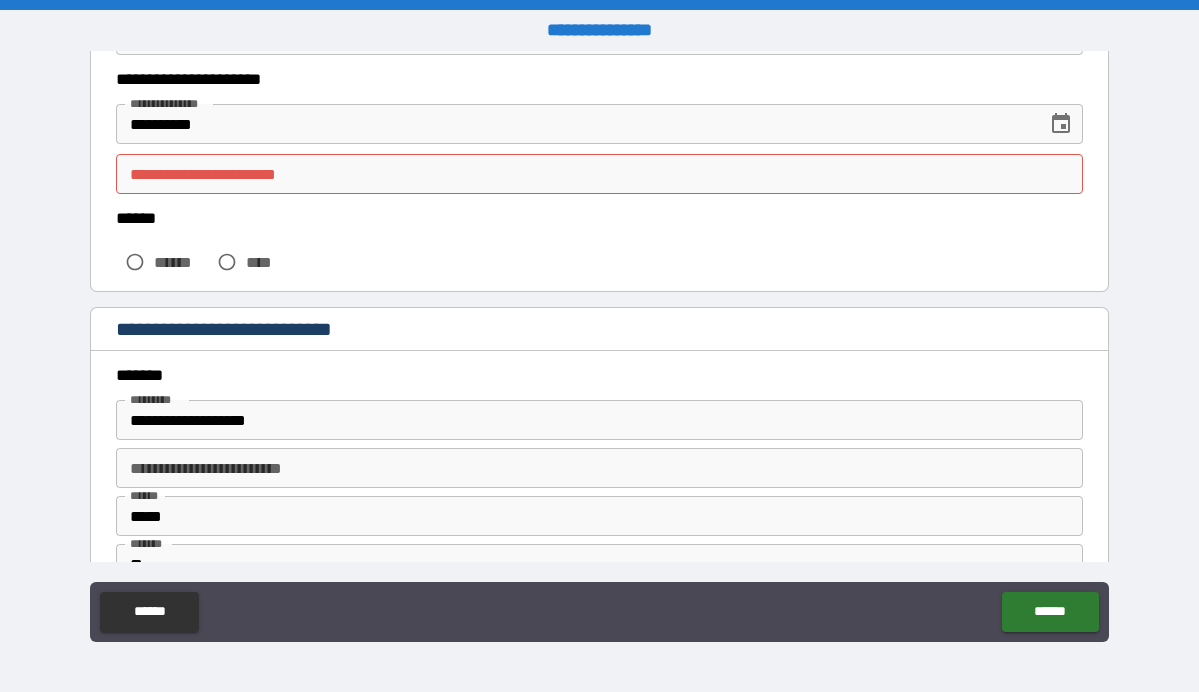 scroll, scrollTop: 323, scrollLeft: 0, axis: vertical 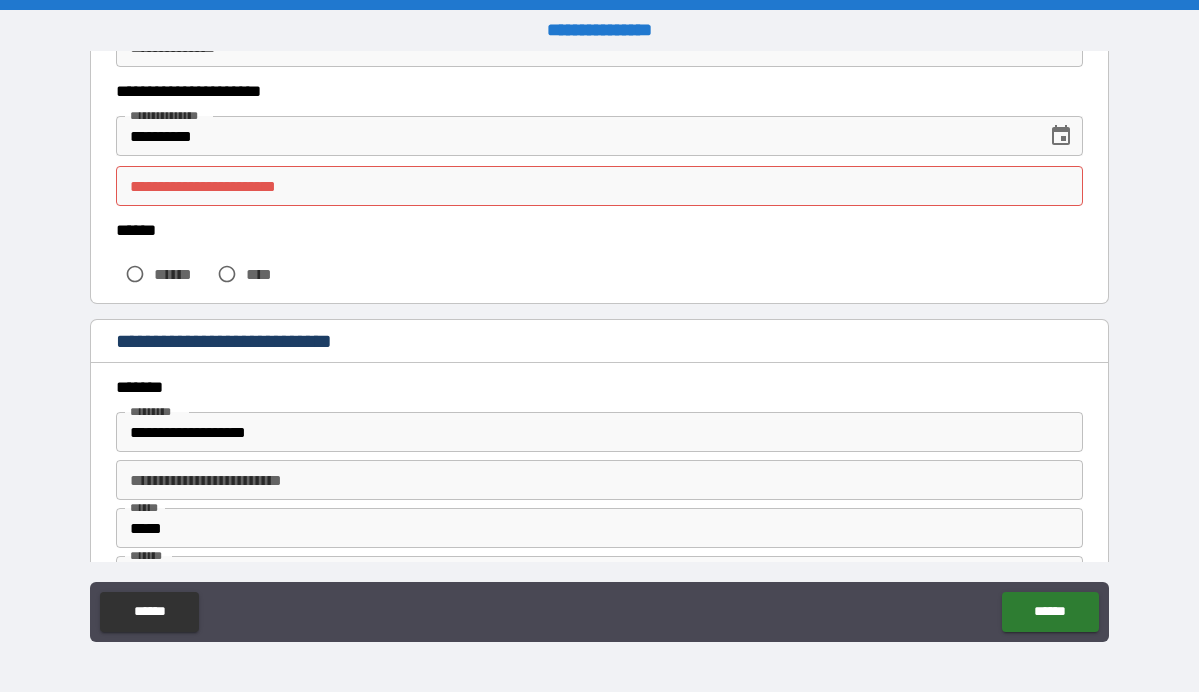 click on "**********" at bounding box center [599, 186] 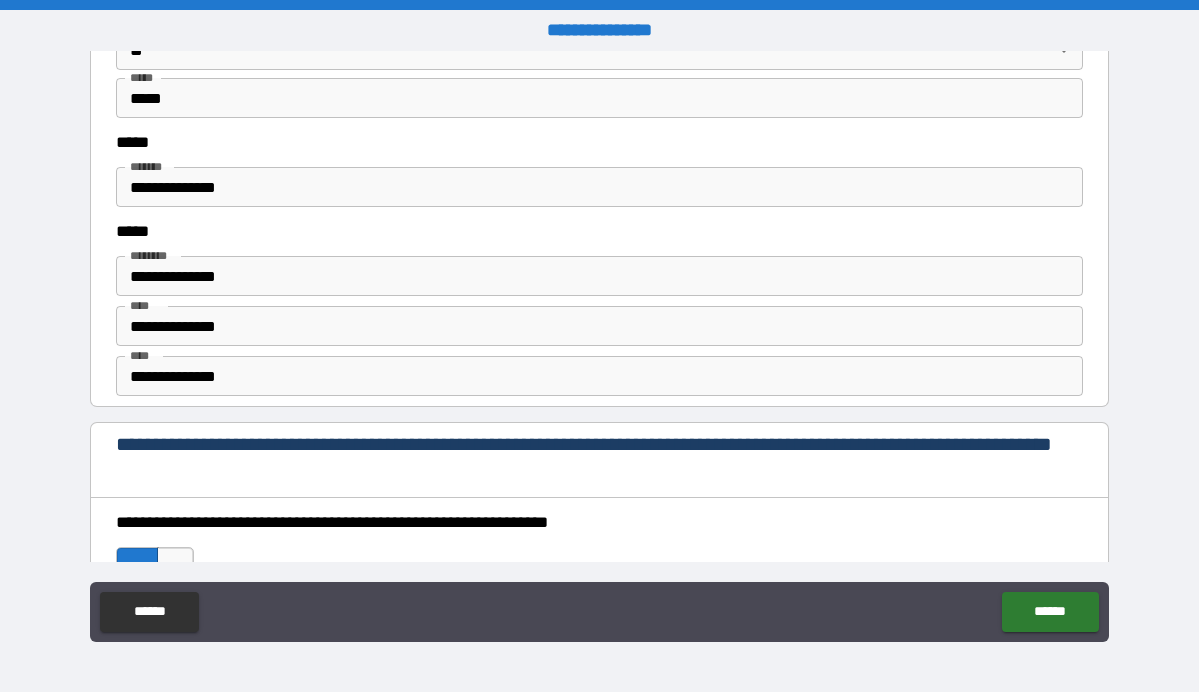 scroll, scrollTop: 2374, scrollLeft: 0, axis: vertical 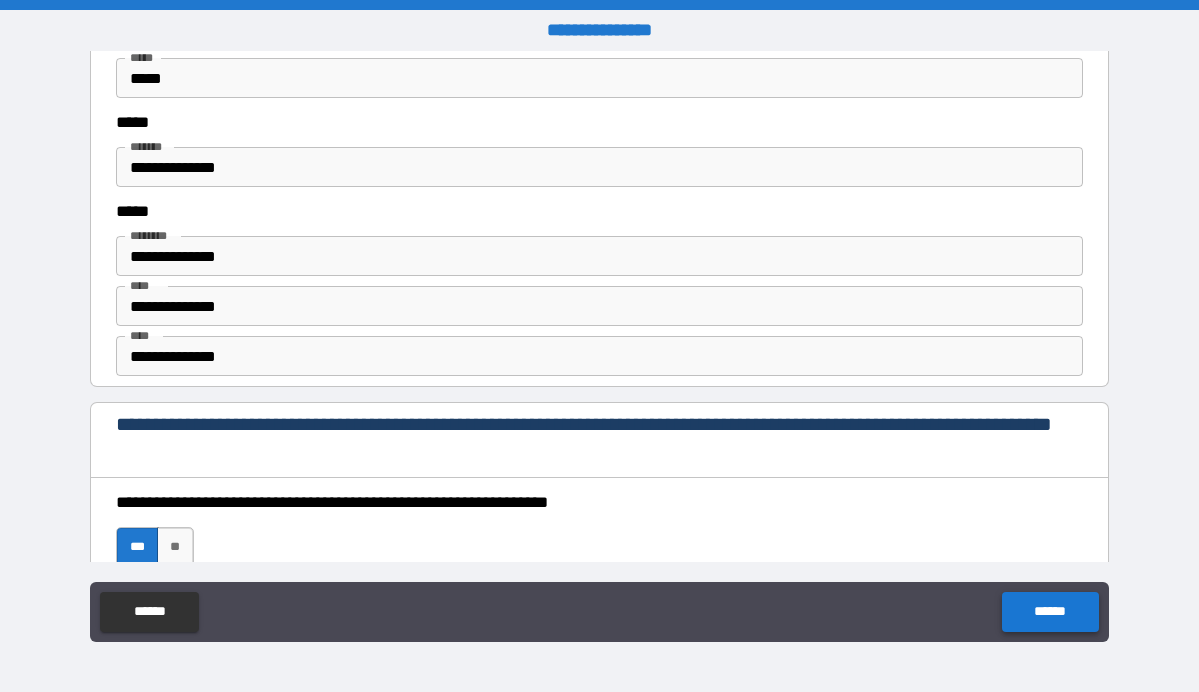 type on "**********" 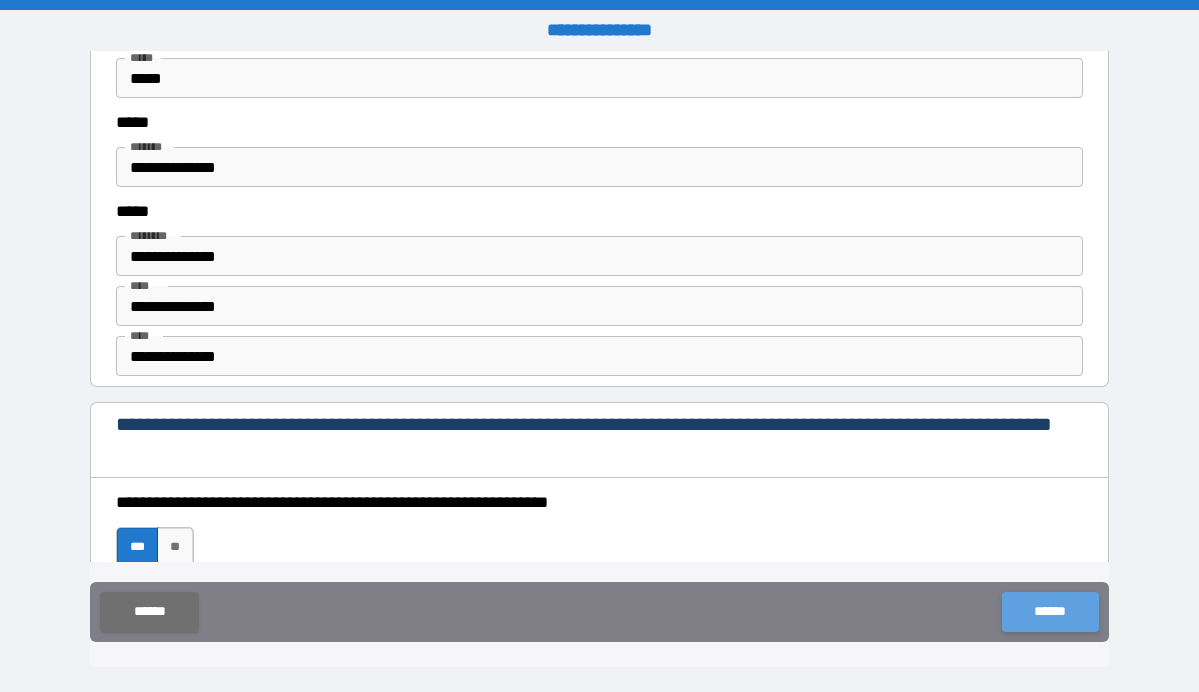 click on "******" at bounding box center [1050, 612] 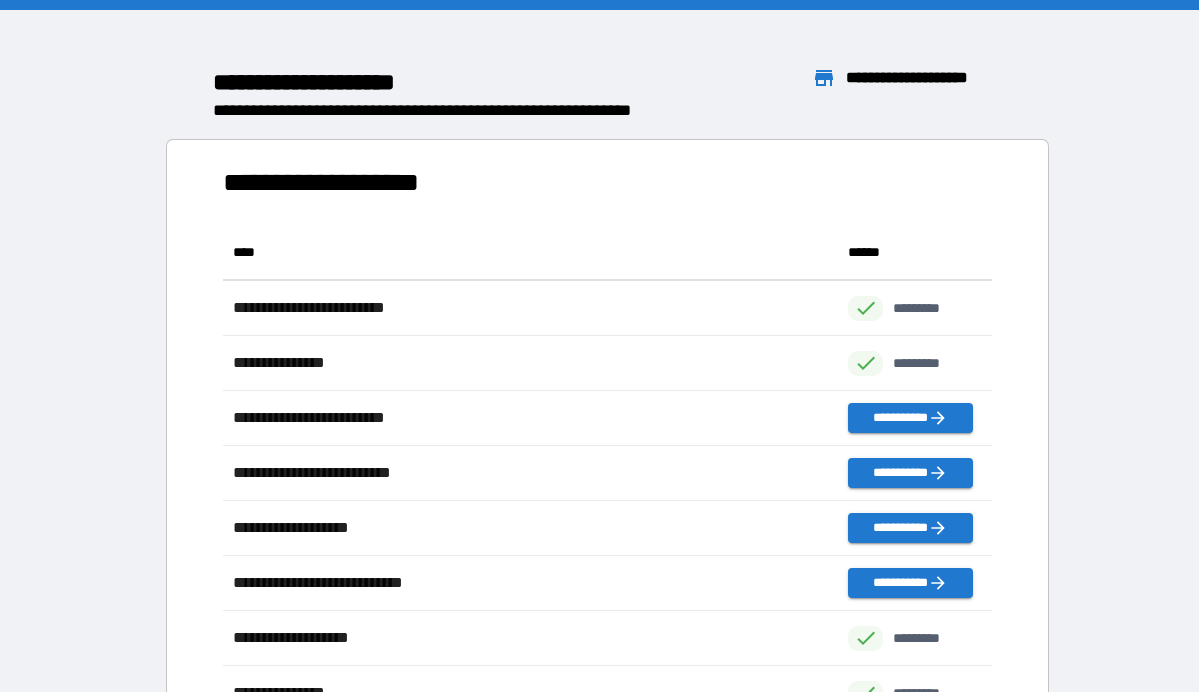 scroll, scrollTop: 1, scrollLeft: 1, axis: both 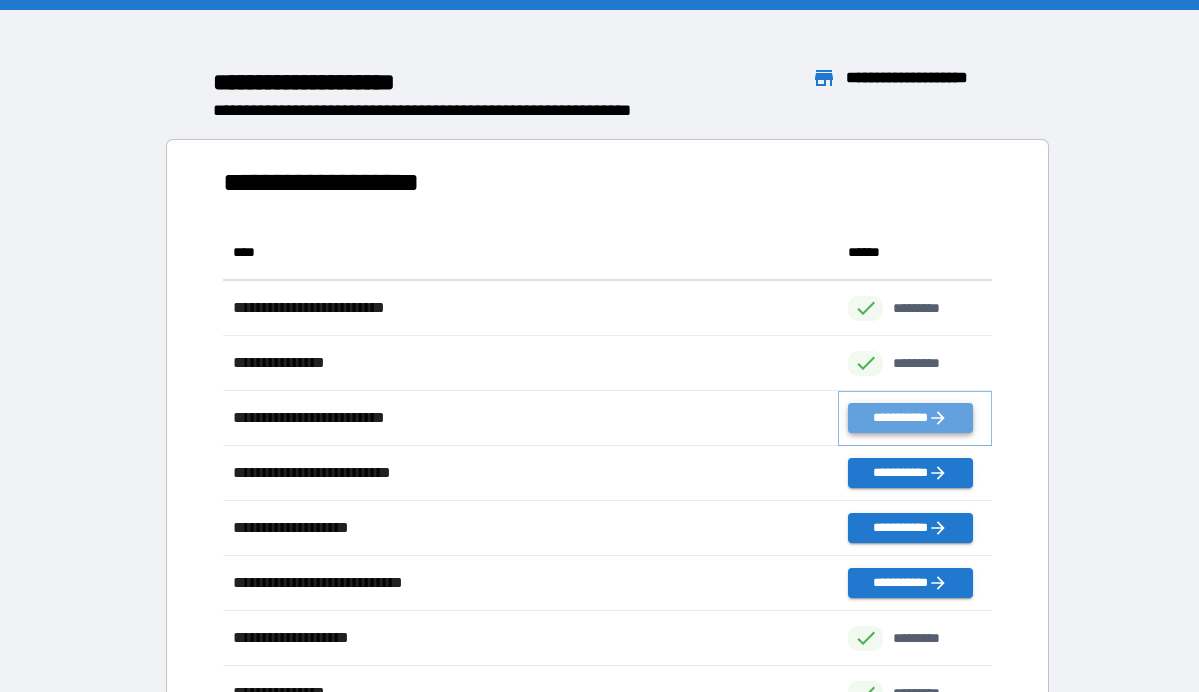 click on "**********" at bounding box center (910, 418) 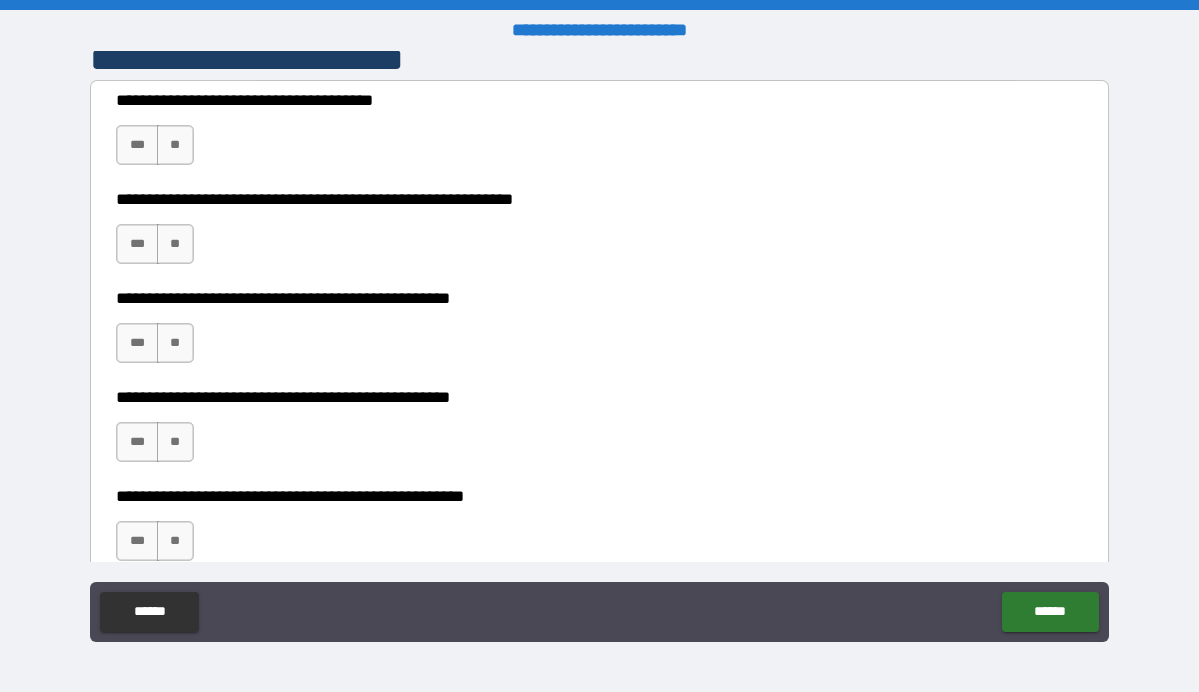 scroll, scrollTop: 440, scrollLeft: 0, axis: vertical 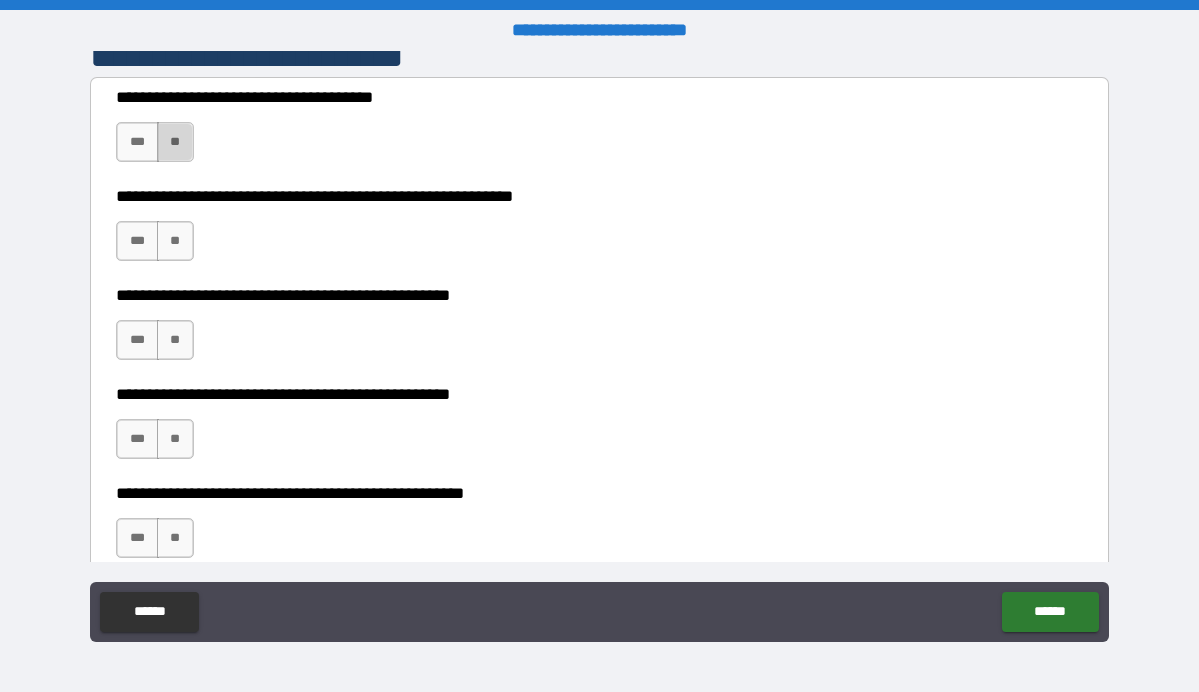 click on "**" at bounding box center [175, 142] 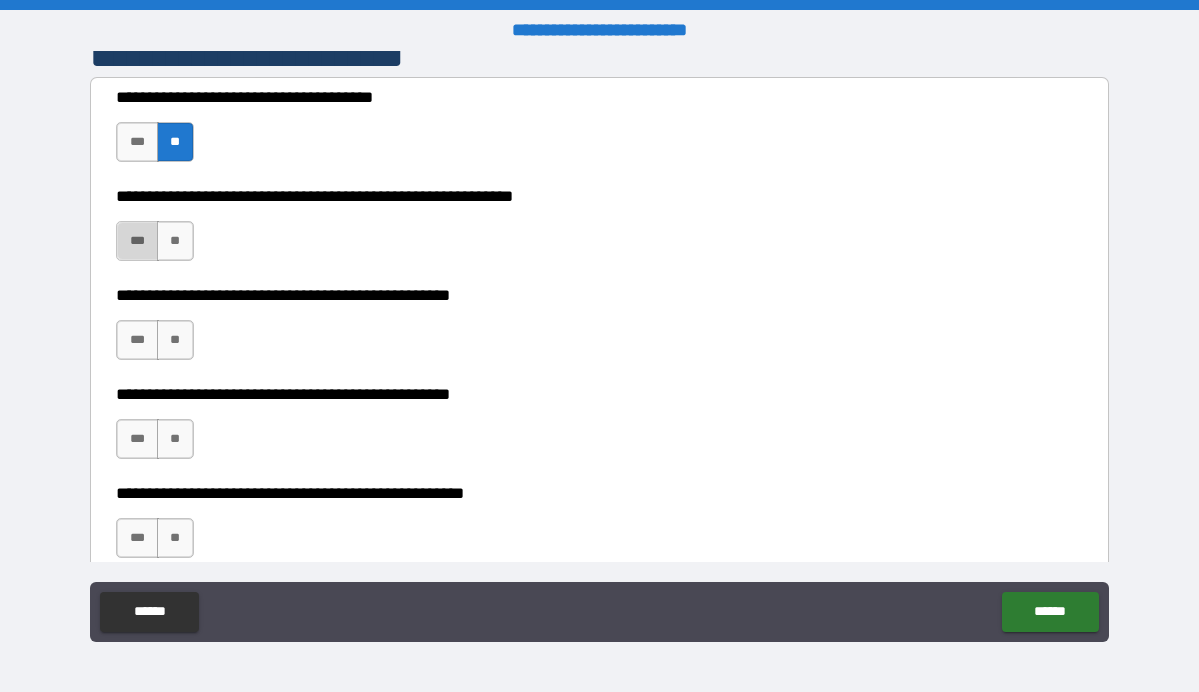 click on "***" at bounding box center [137, 241] 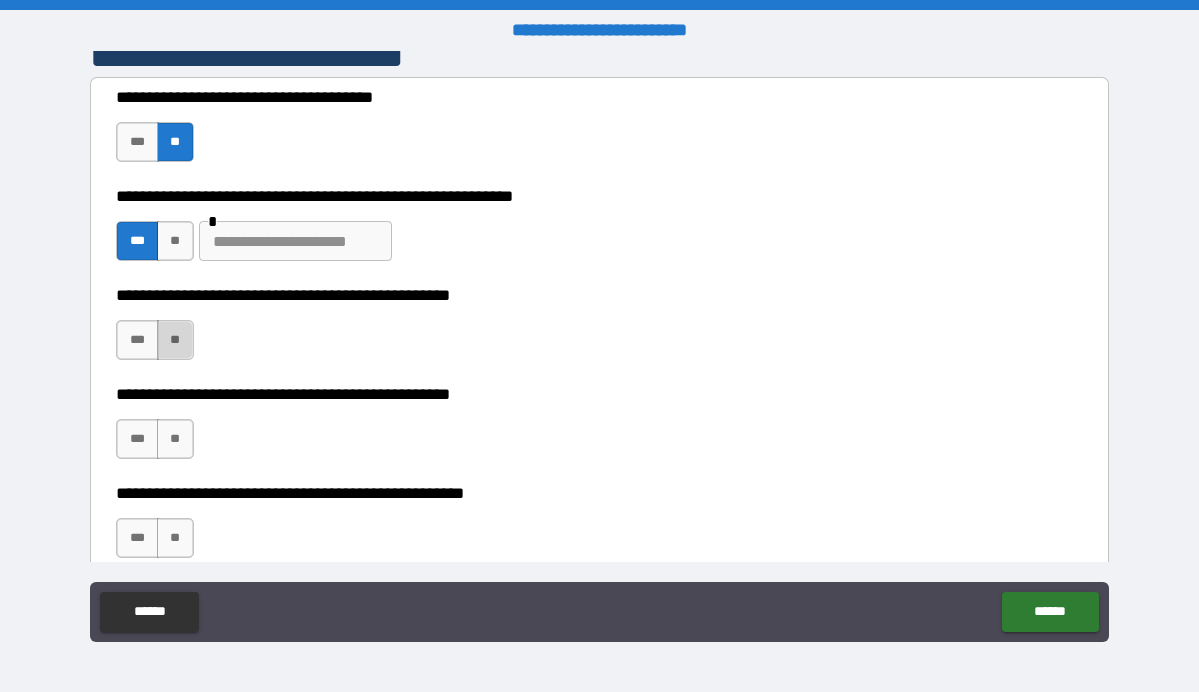 click on "**" at bounding box center [175, 340] 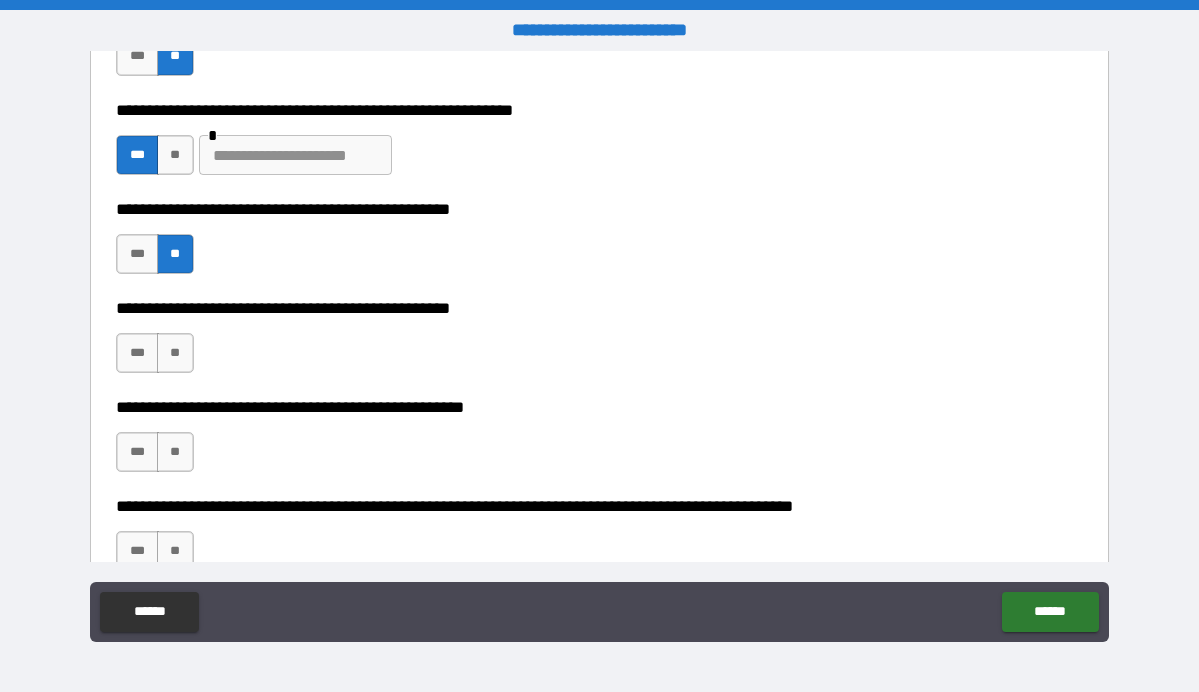 scroll, scrollTop: 541, scrollLeft: 0, axis: vertical 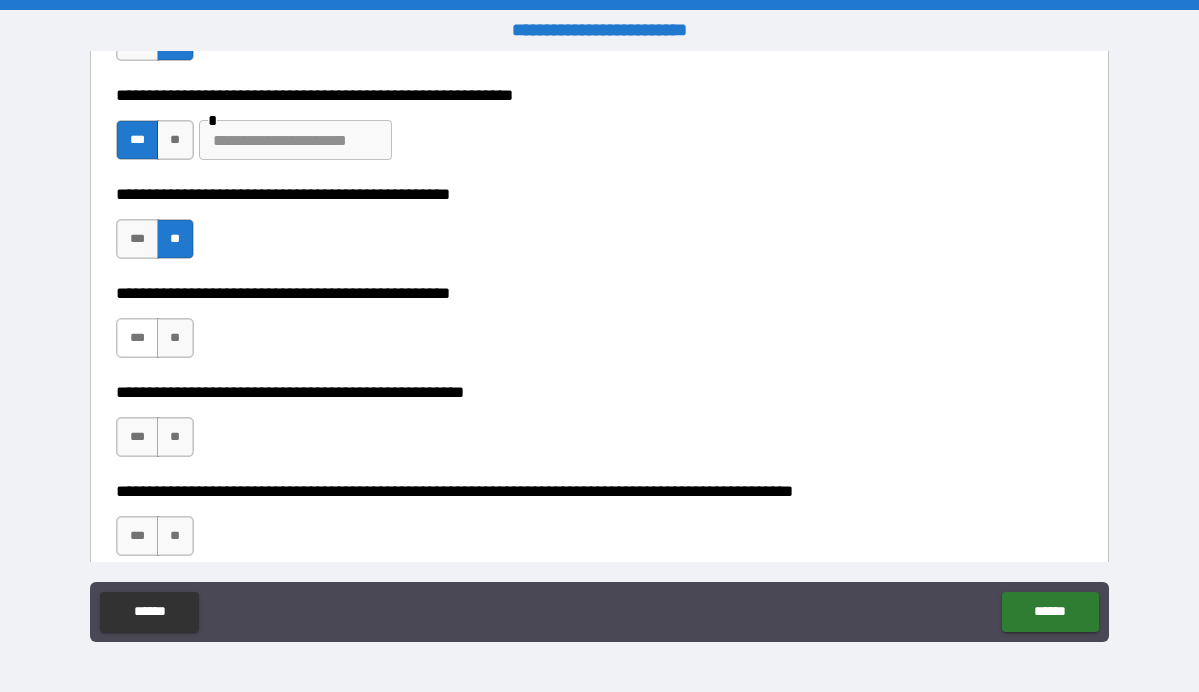 click on "***" at bounding box center [137, 338] 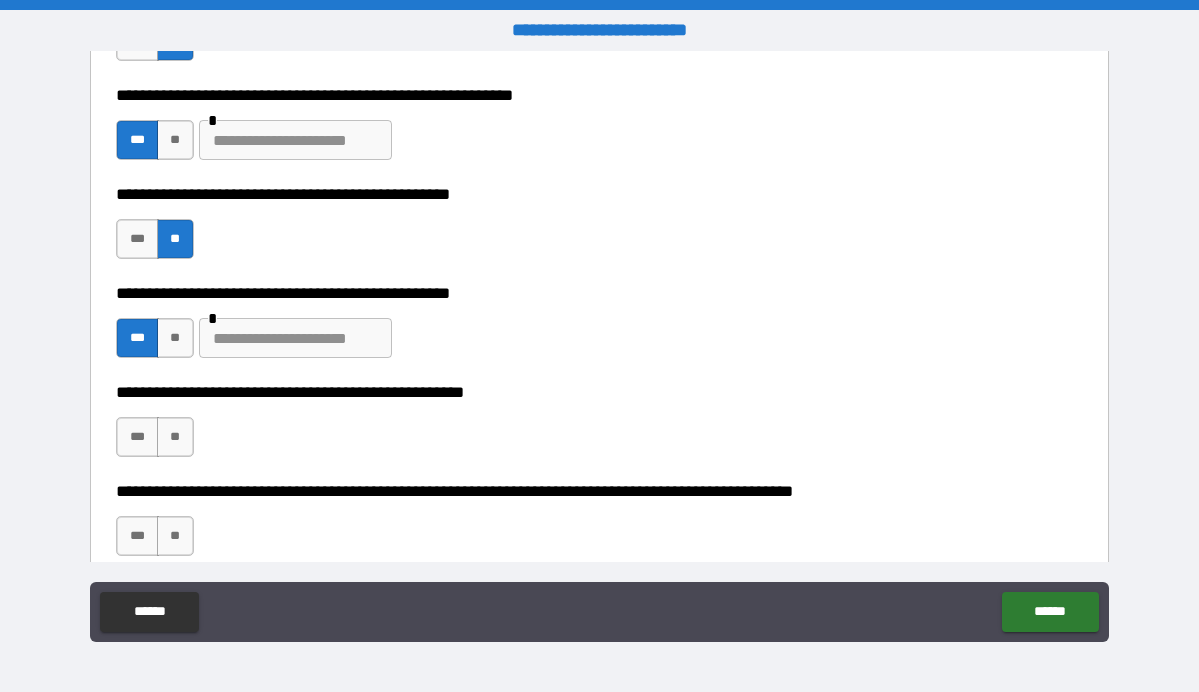 click at bounding box center (295, 338) 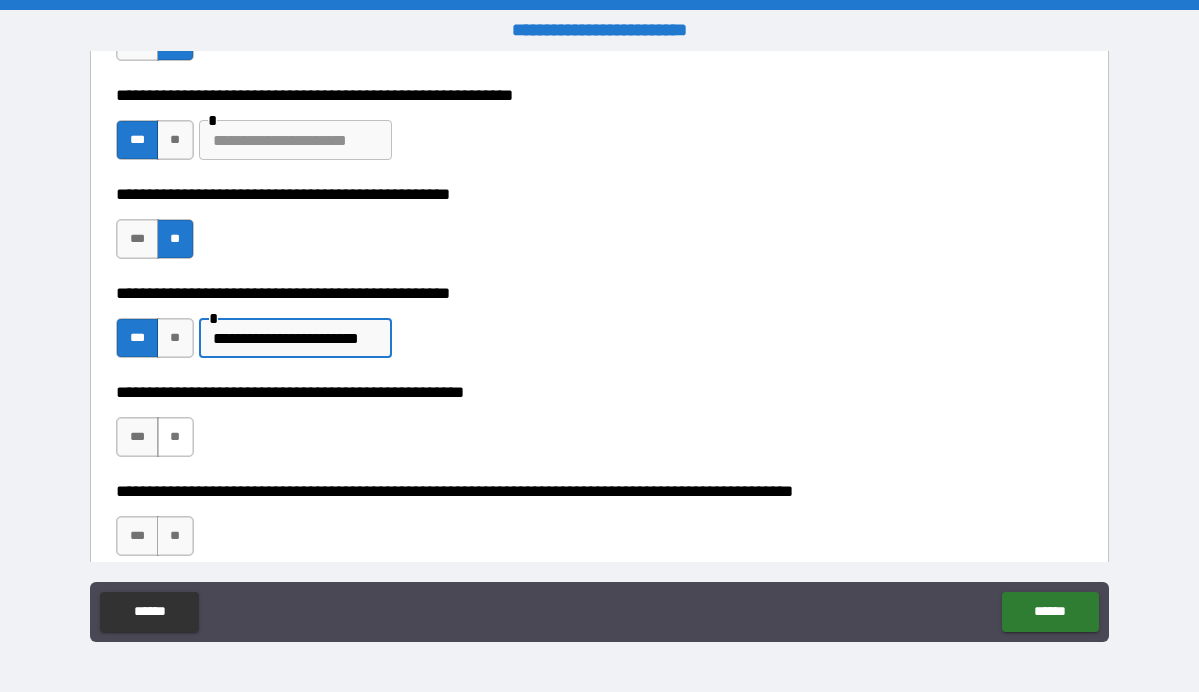 type on "**********" 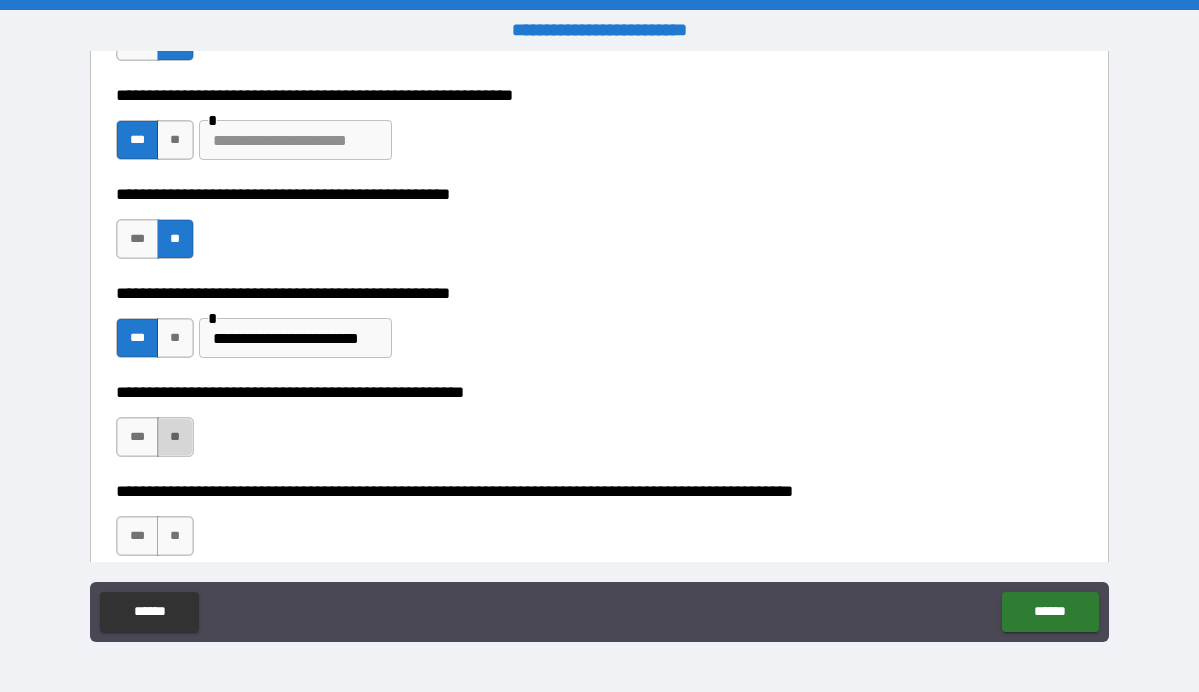 click on "**" at bounding box center (175, 437) 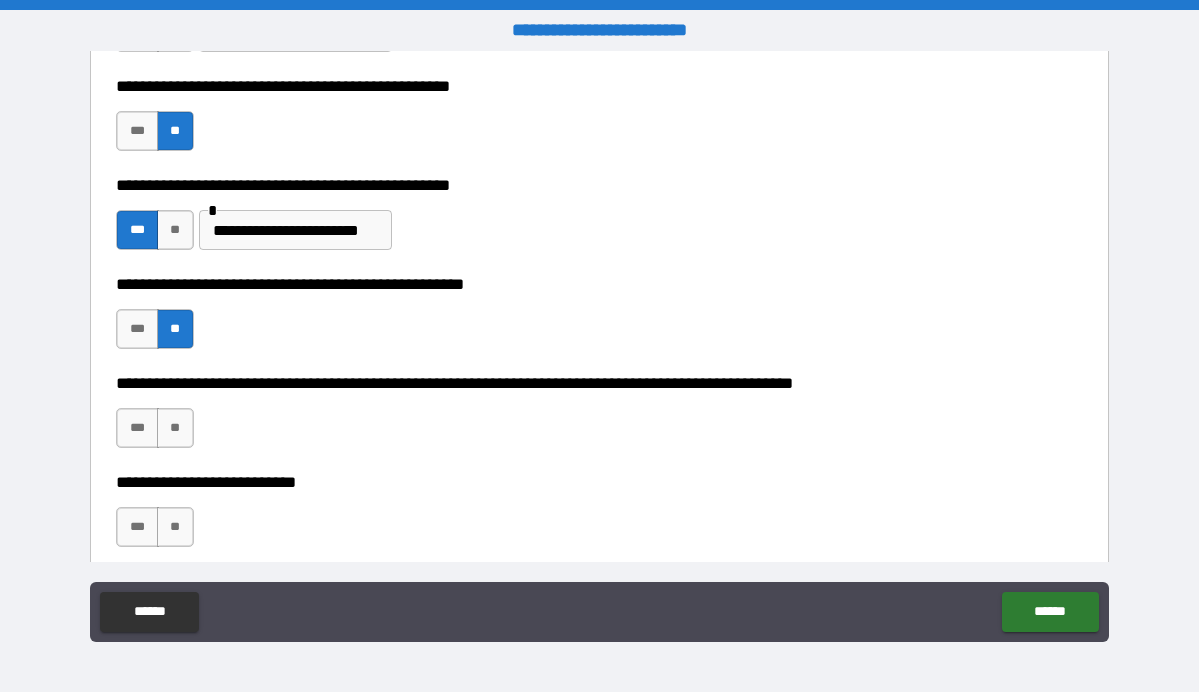 scroll, scrollTop: 651, scrollLeft: 0, axis: vertical 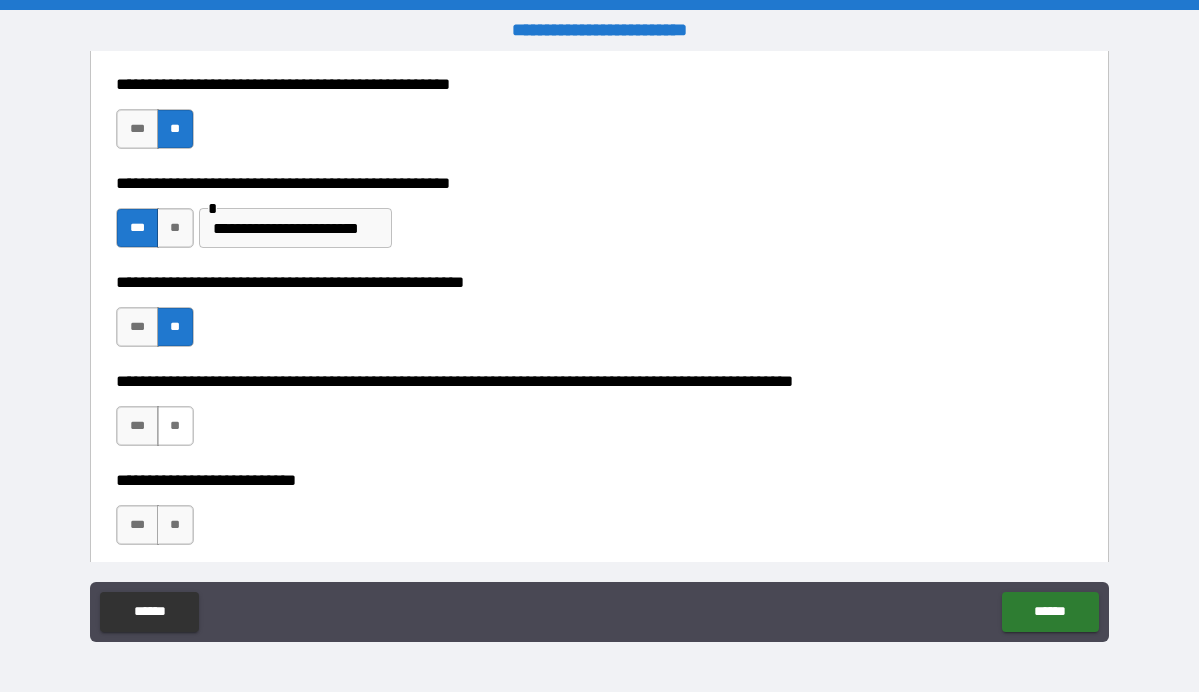 click on "**" at bounding box center (175, 426) 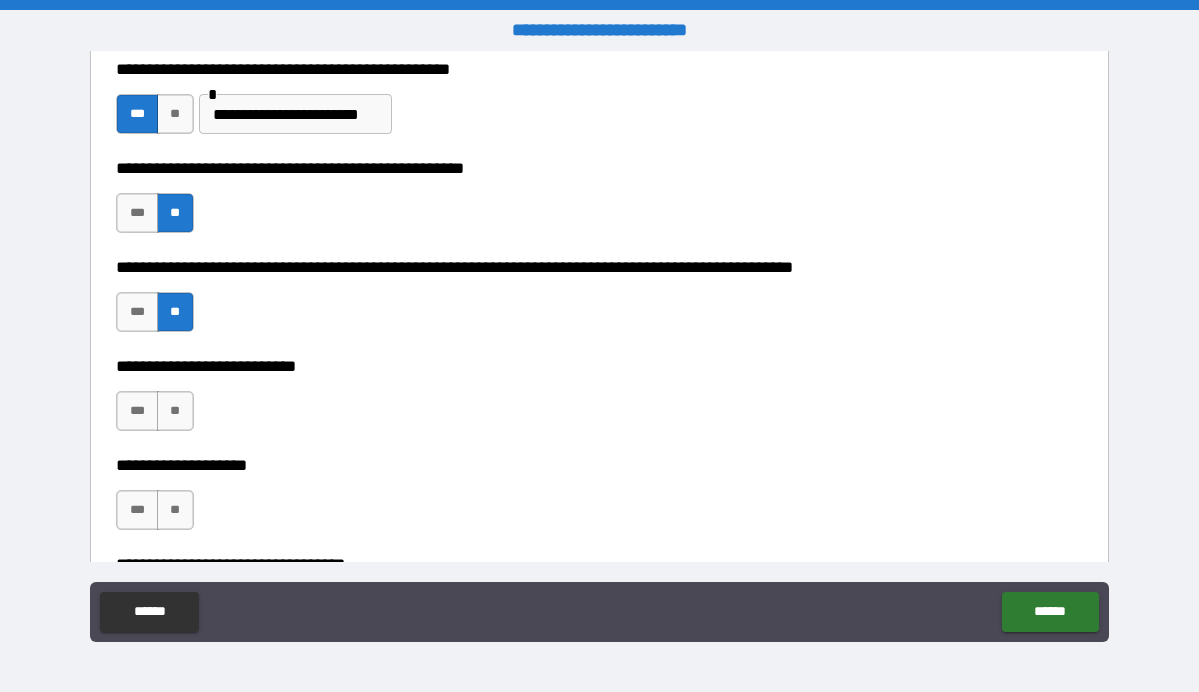 scroll, scrollTop: 772, scrollLeft: 0, axis: vertical 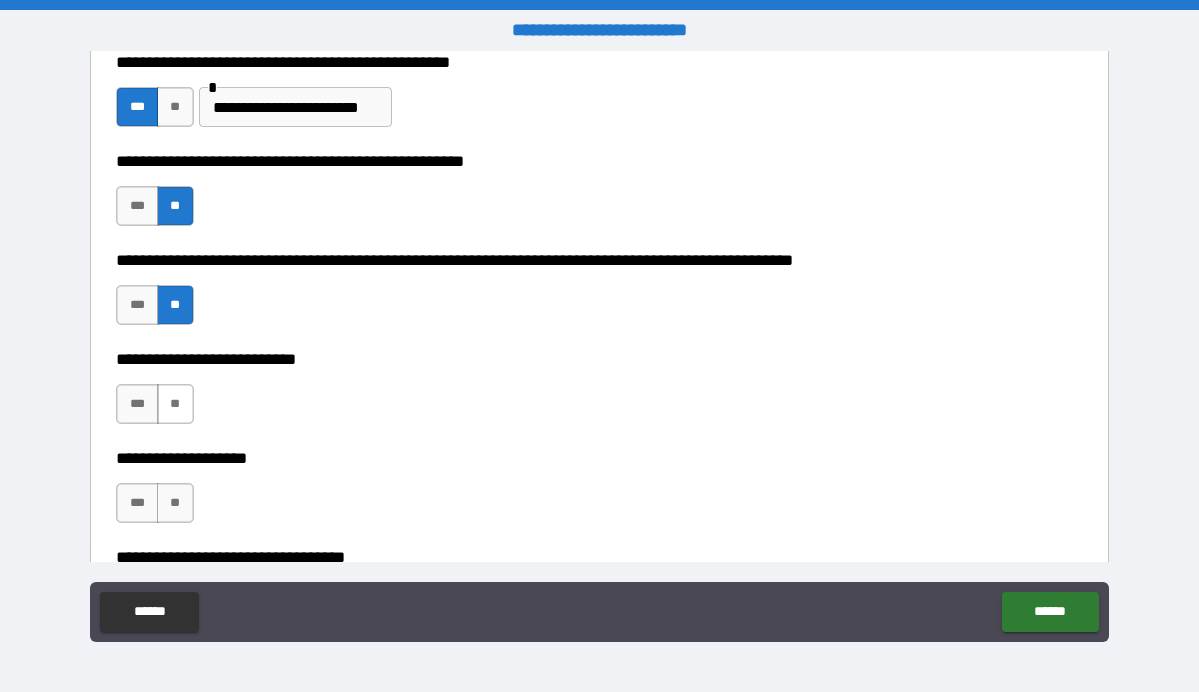 click on "**" at bounding box center (175, 404) 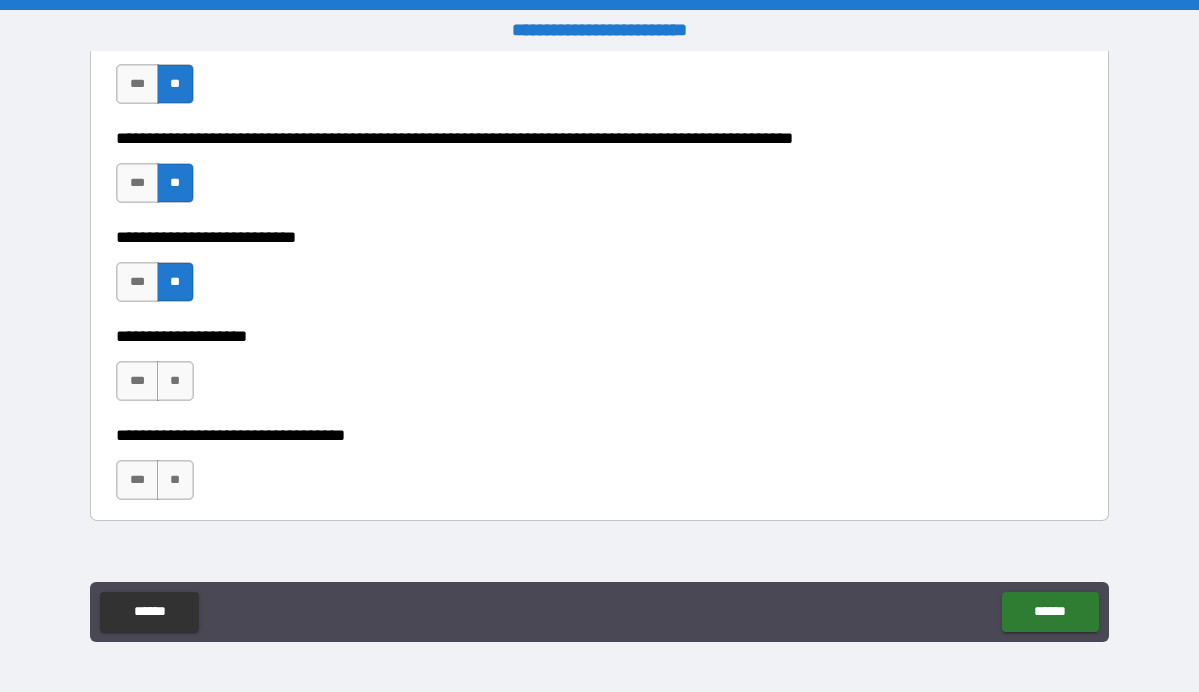 scroll, scrollTop: 916, scrollLeft: 0, axis: vertical 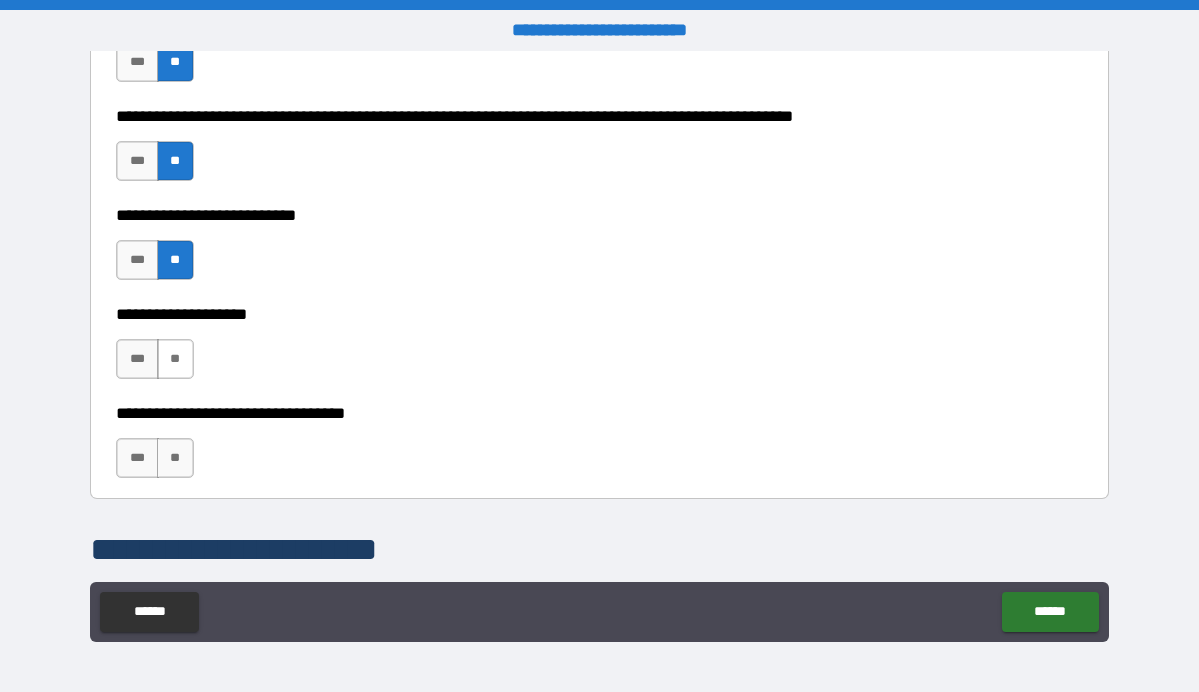 click on "**" at bounding box center [175, 359] 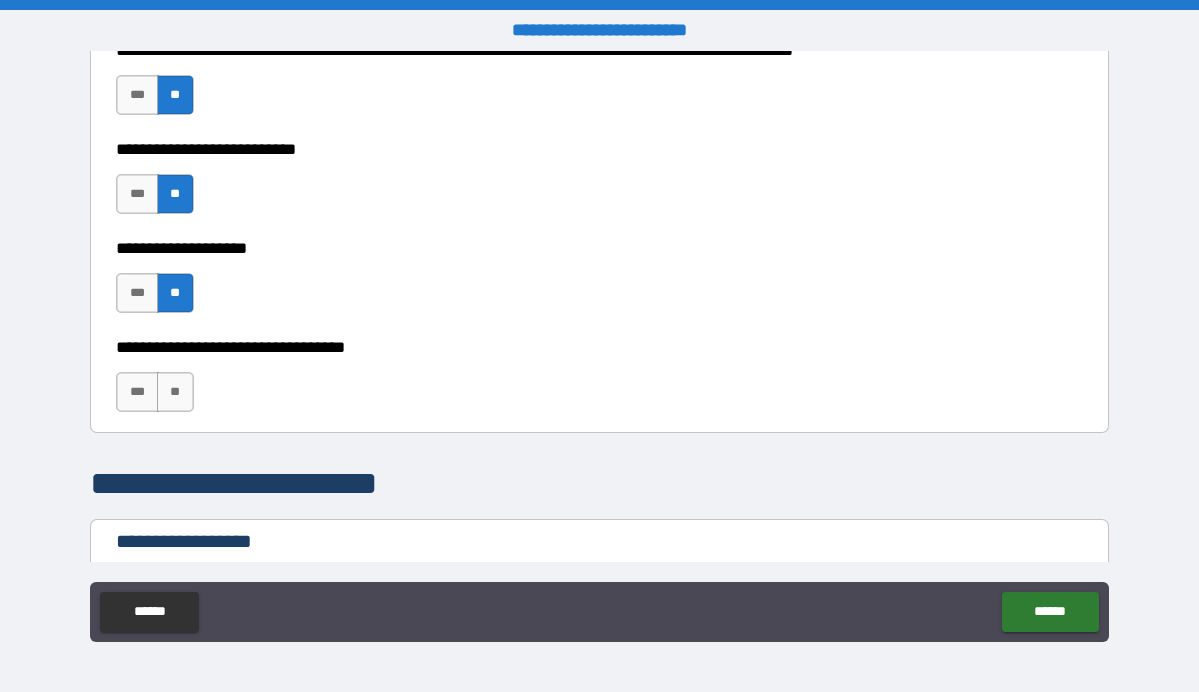 scroll, scrollTop: 1009, scrollLeft: 0, axis: vertical 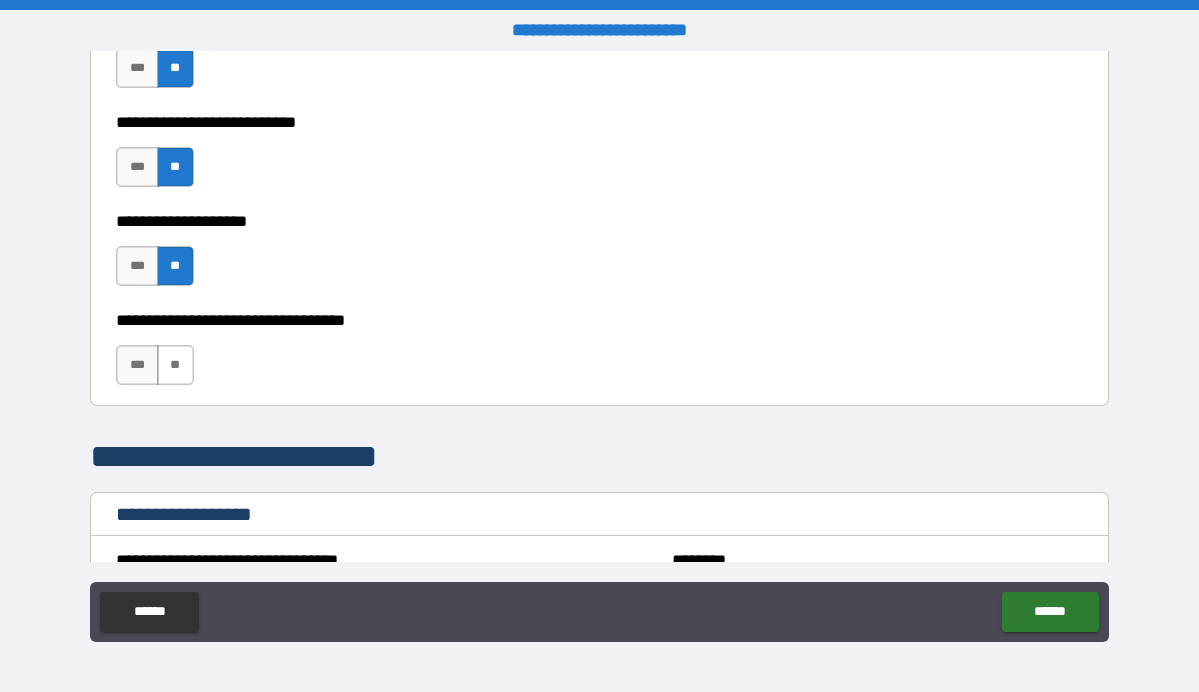 click on "**" at bounding box center [175, 365] 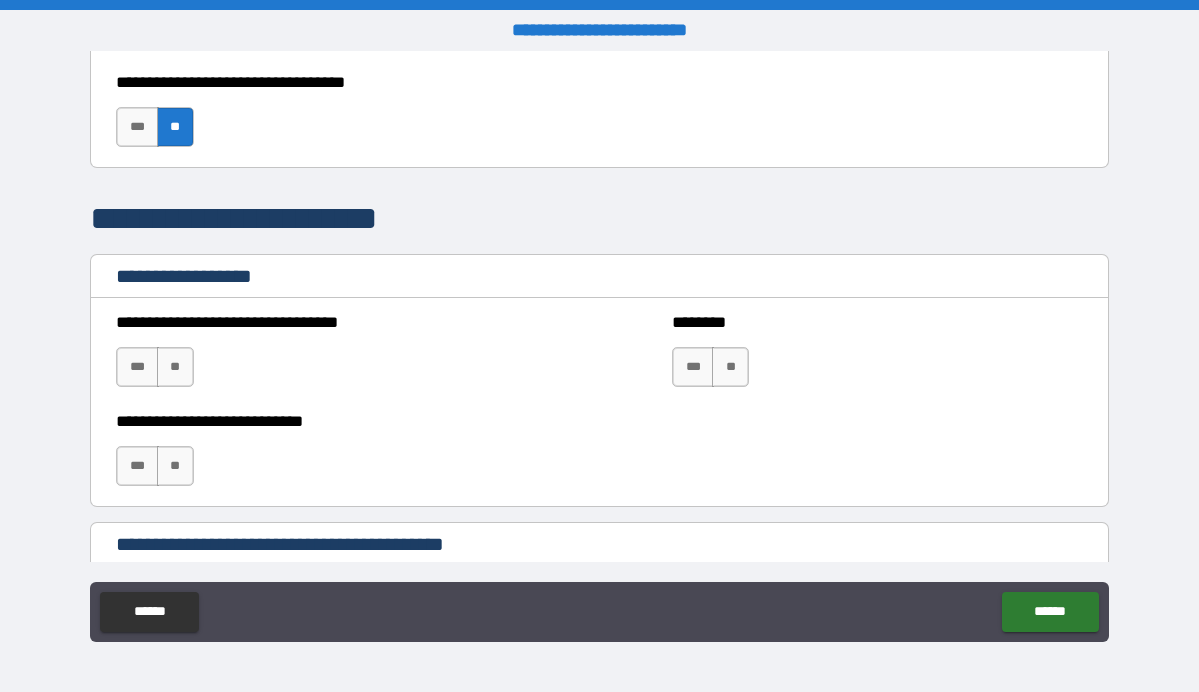 scroll, scrollTop: 1249, scrollLeft: 0, axis: vertical 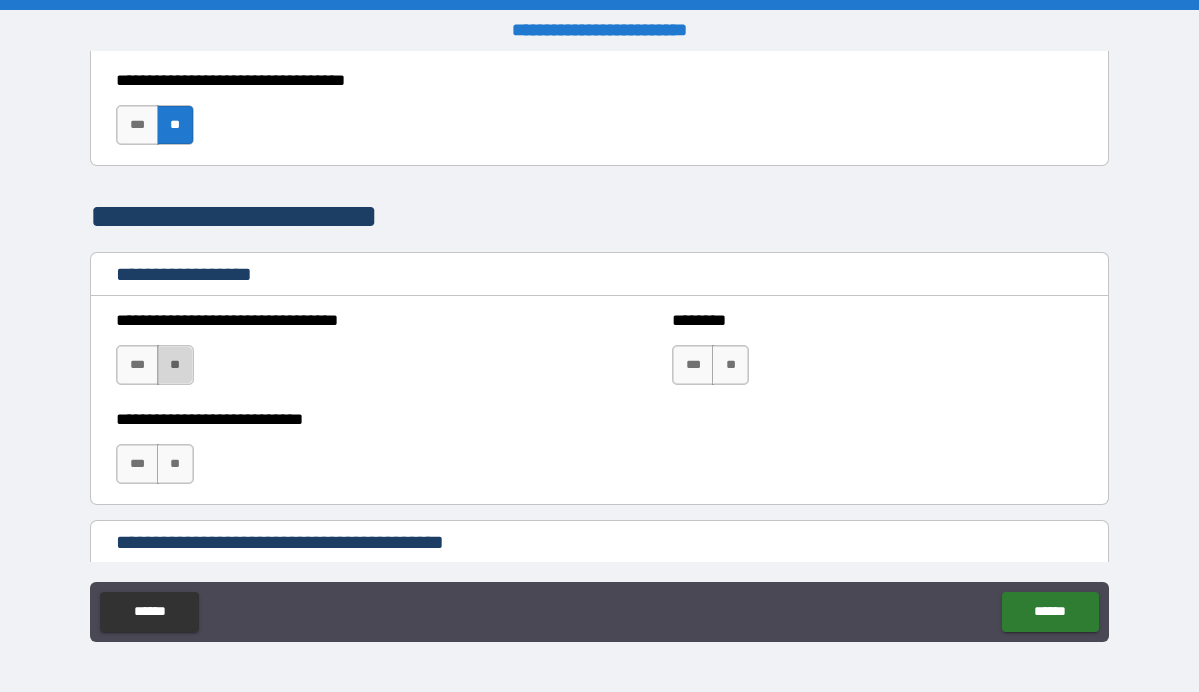 click on "**" at bounding box center (175, 365) 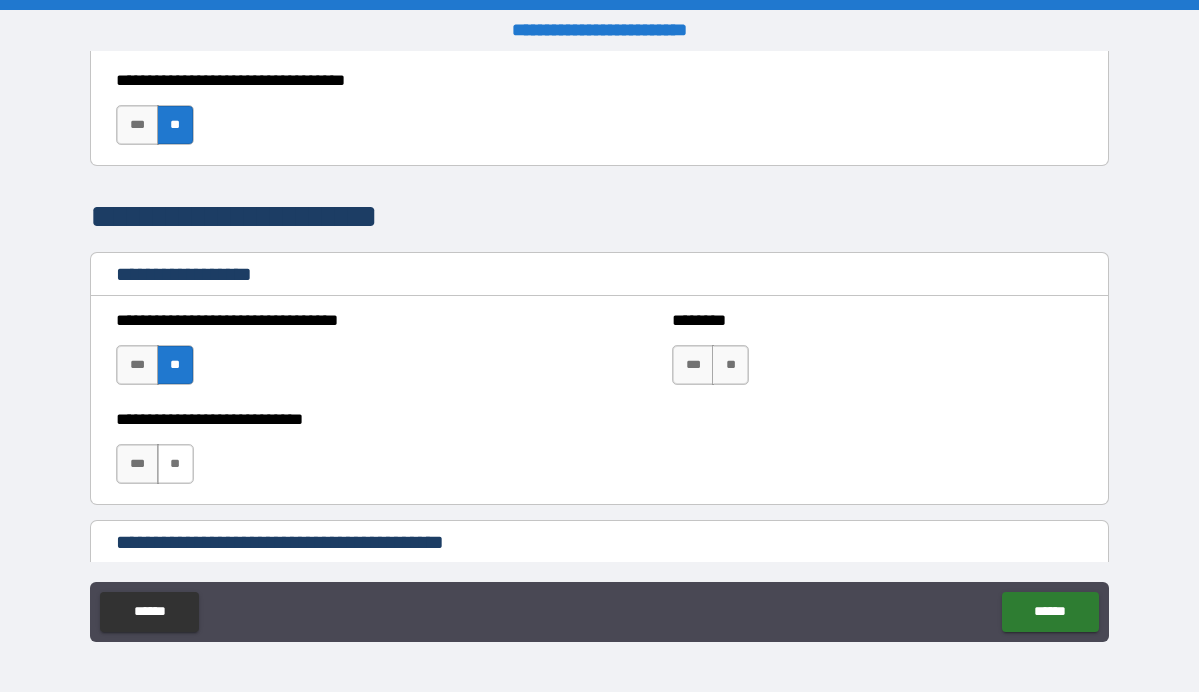 click on "**" at bounding box center (175, 464) 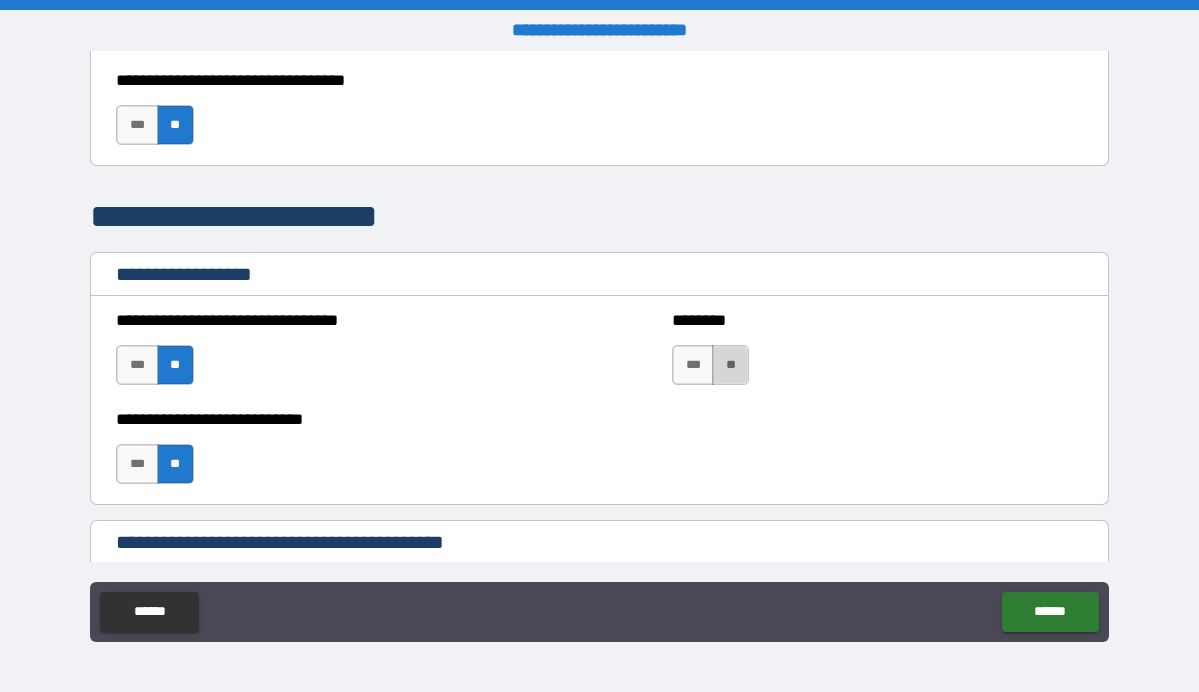 click on "**" at bounding box center (730, 365) 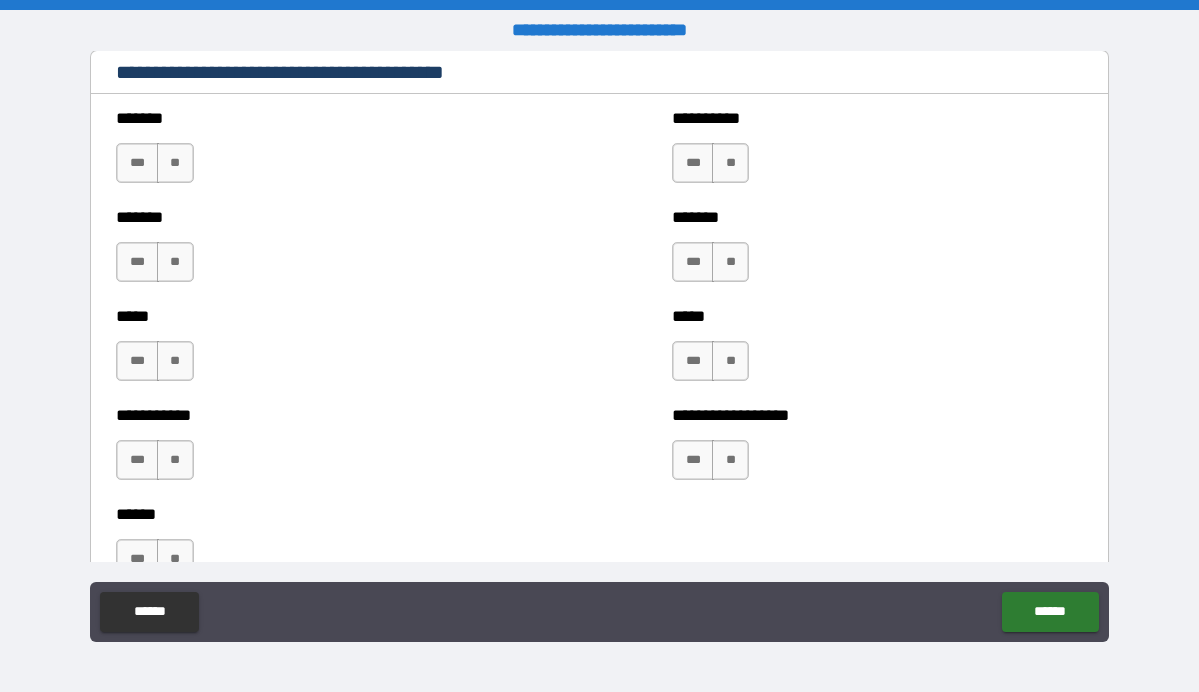 scroll, scrollTop: 1735, scrollLeft: 0, axis: vertical 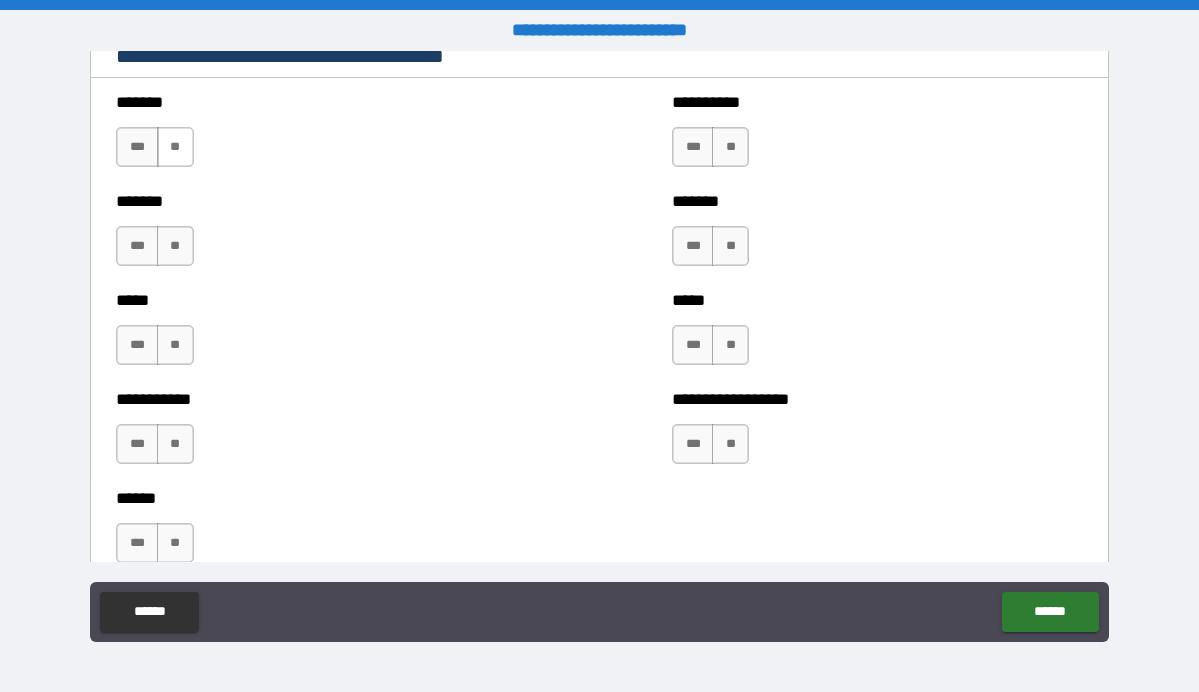 click on "**" at bounding box center [175, 147] 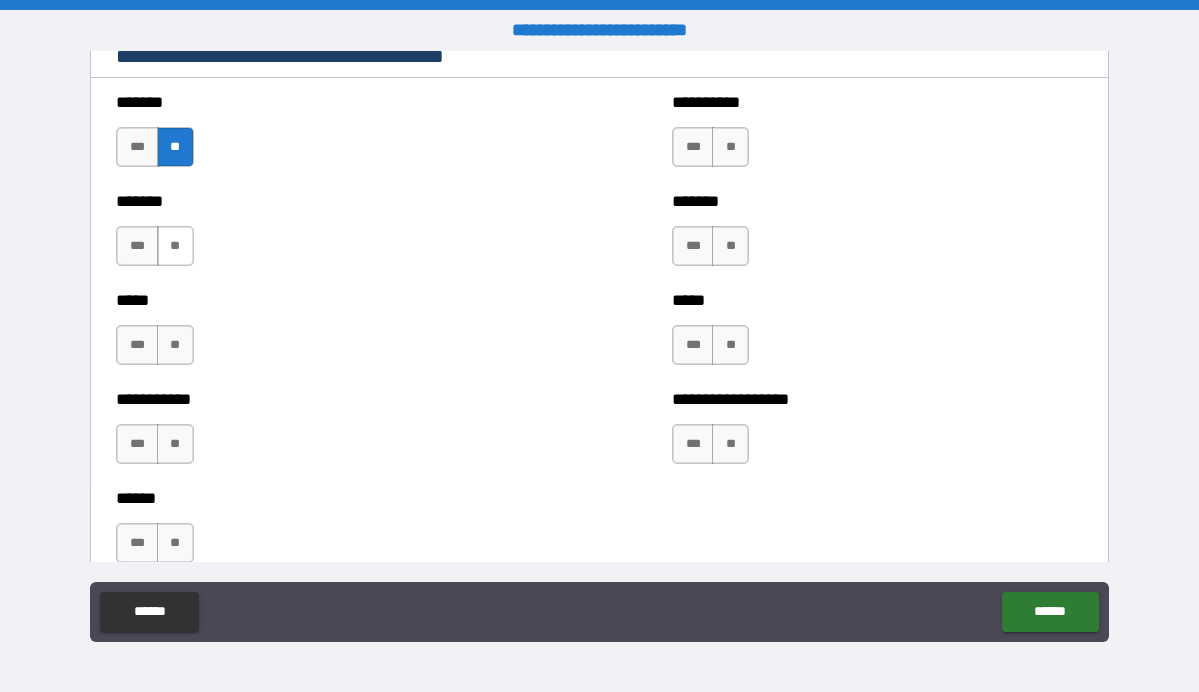 click on "**" at bounding box center [175, 246] 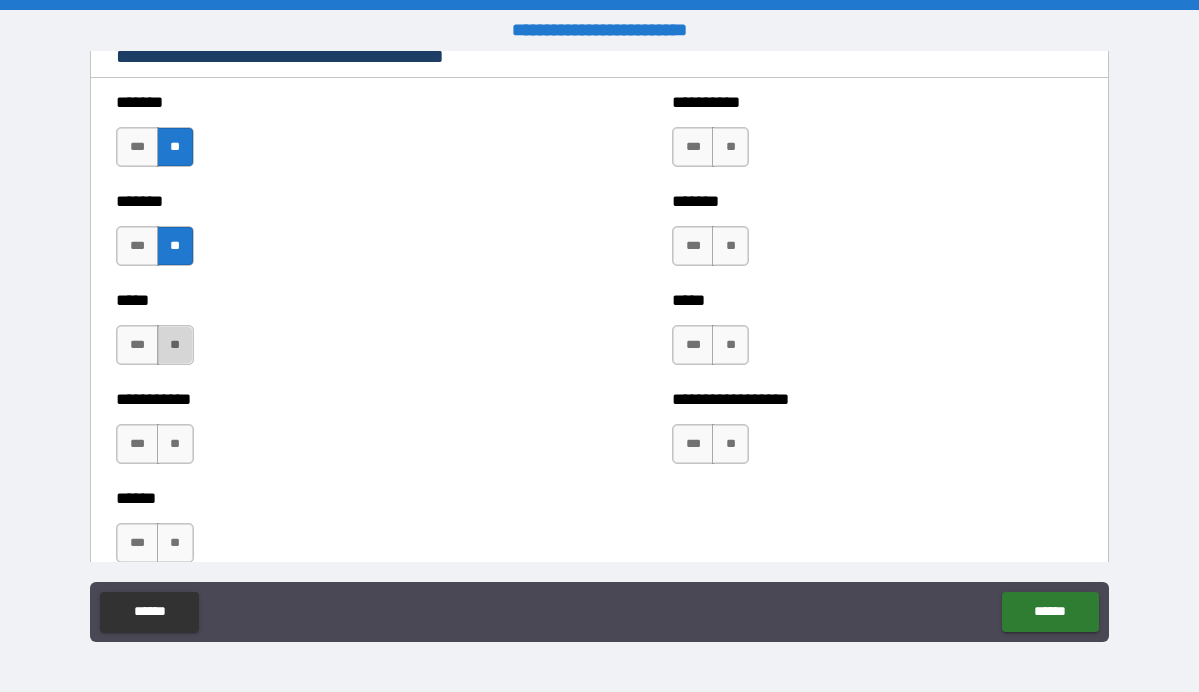 click on "**" at bounding box center (175, 345) 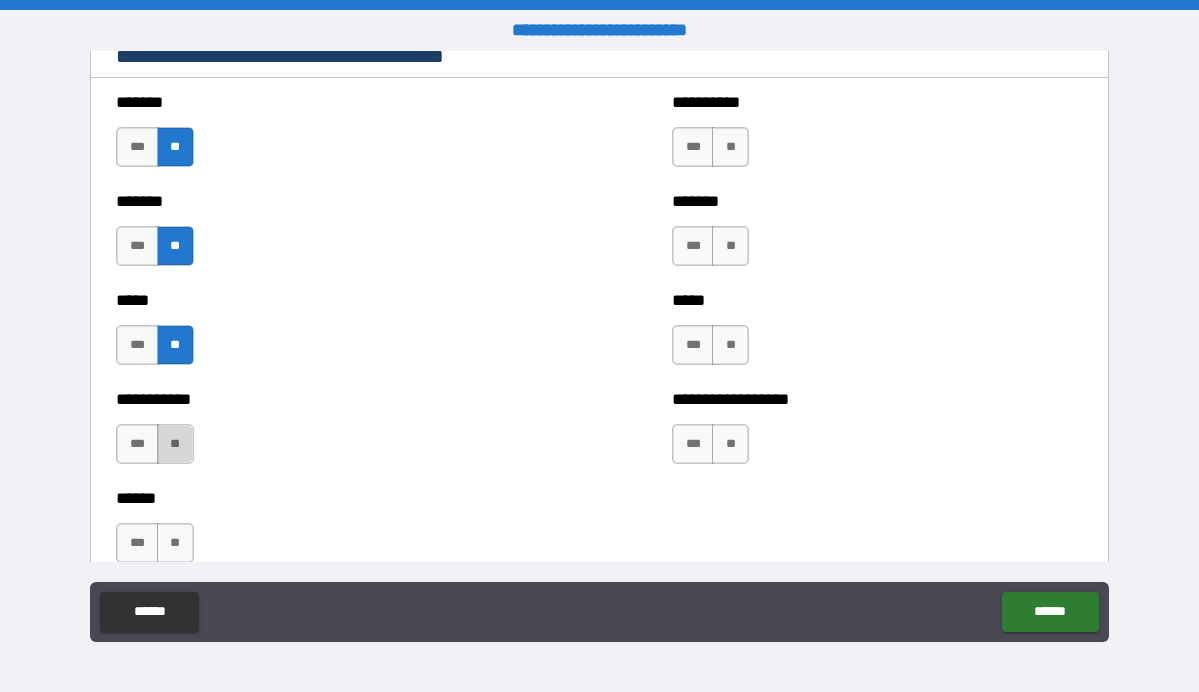 click on "**" at bounding box center [175, 444] 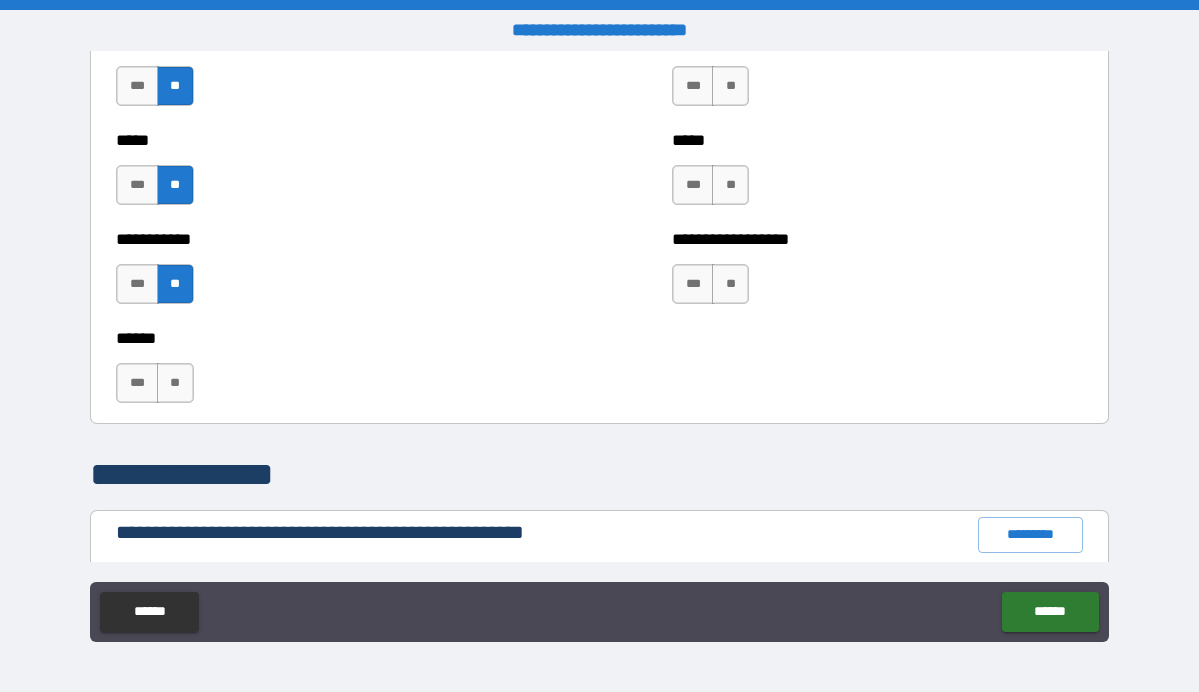 scroll, scrollTop: 1900, scrollLeft: 0, axis: vertical 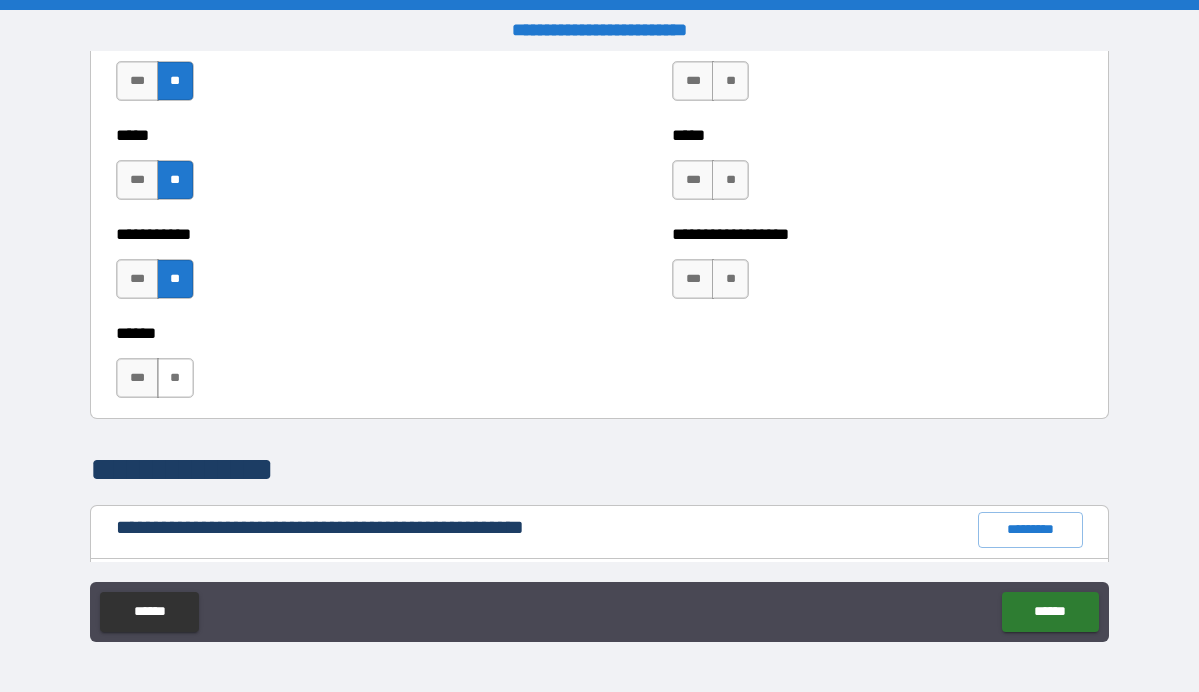 click on "**" at bounding box center [175, 378] 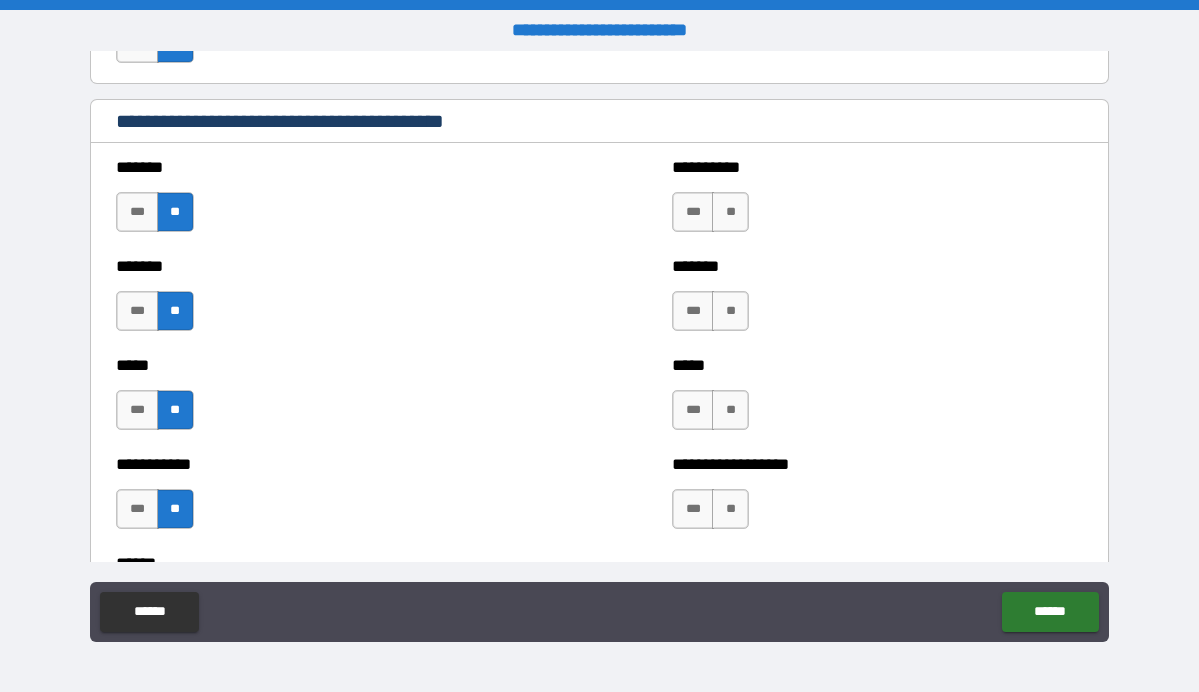 scroll, scrollTop: 1665, scrollLeft: 0, axis: vertical 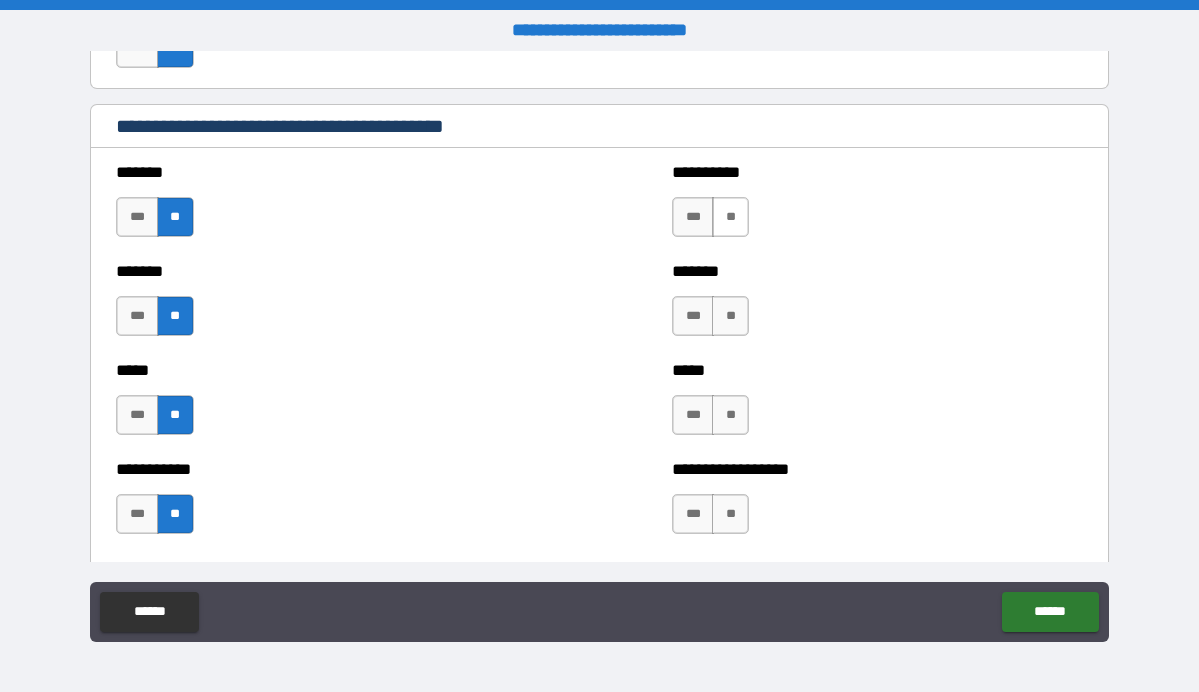 click on "**" at bounding box center (730, 217) 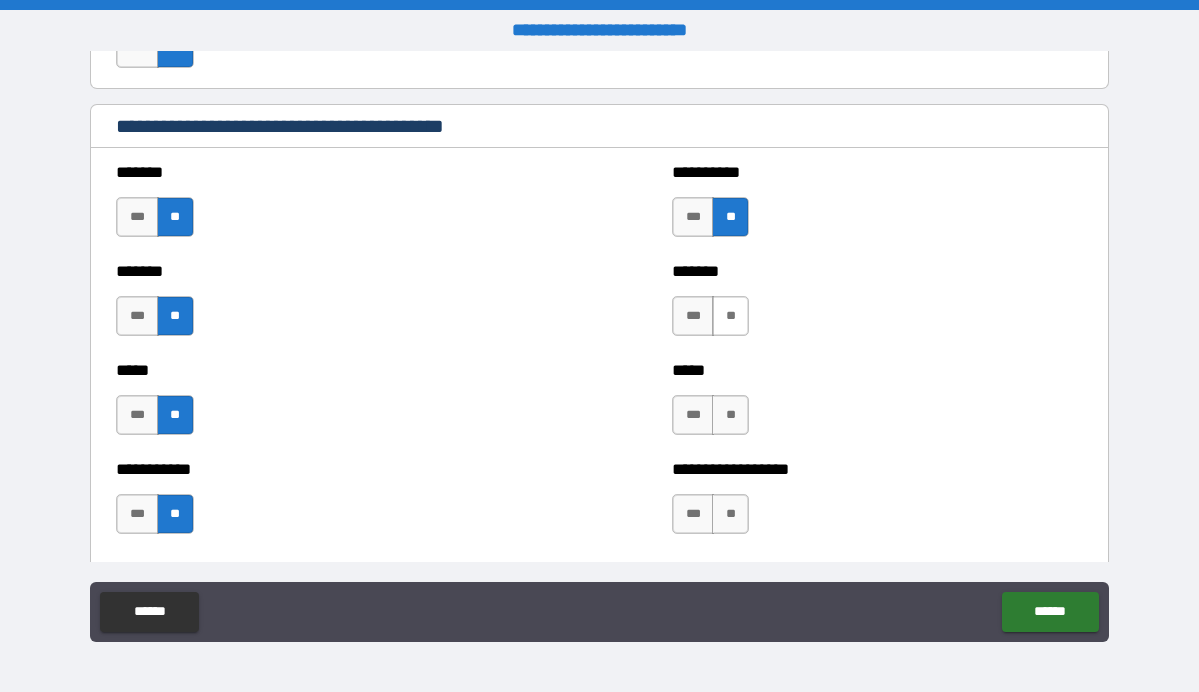 click on "**" at bounding box center (730, 316) 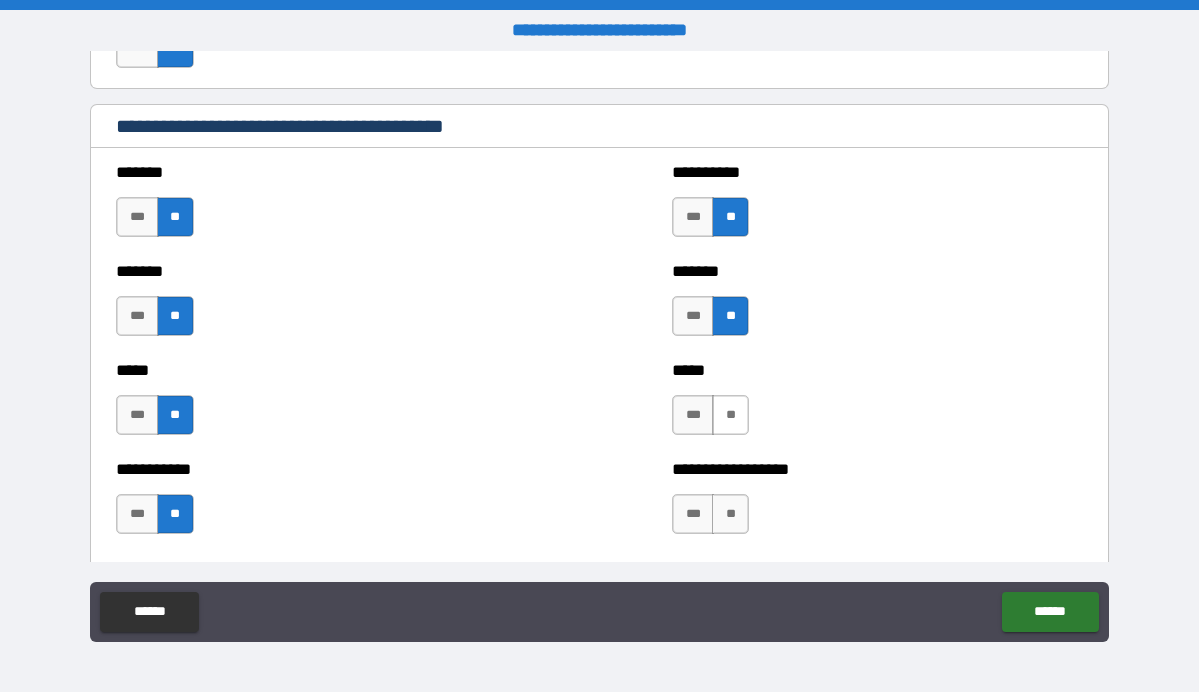 click on "**" at bounding box center [730, 415] 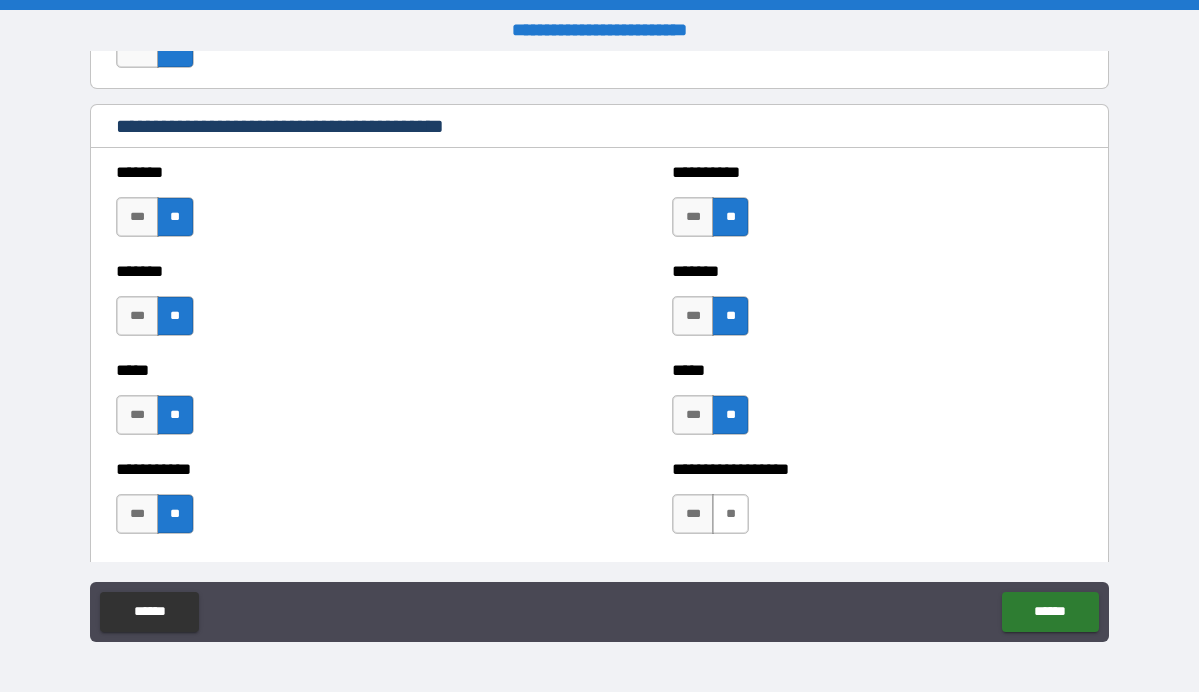click on "**" at bounding box center [730, 514] 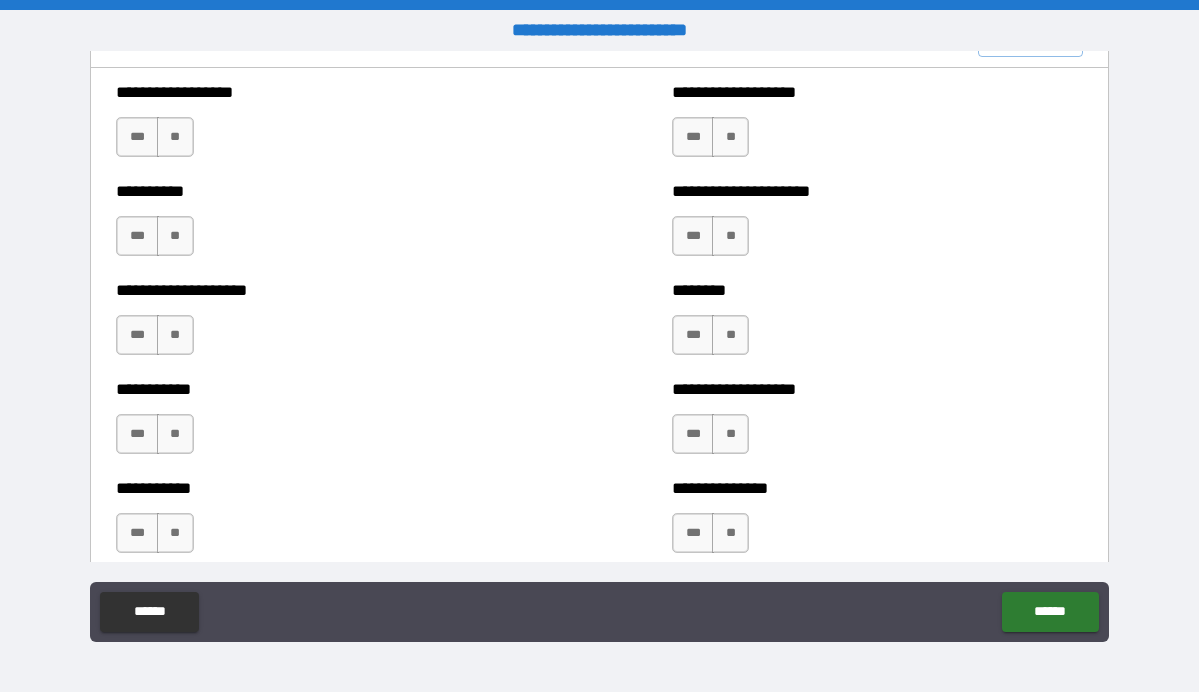 scroll, scrollTop: 2374, scrollLeft: 0, axis: vertical 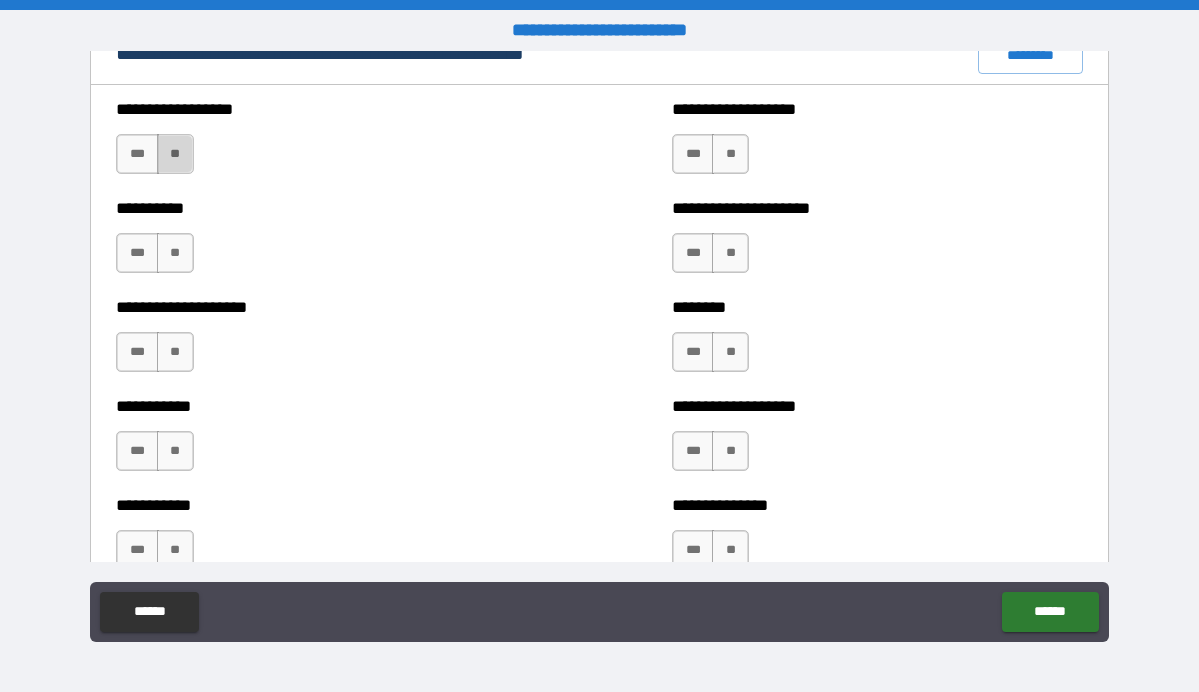 click on "**" at bounding box center [175, 154] 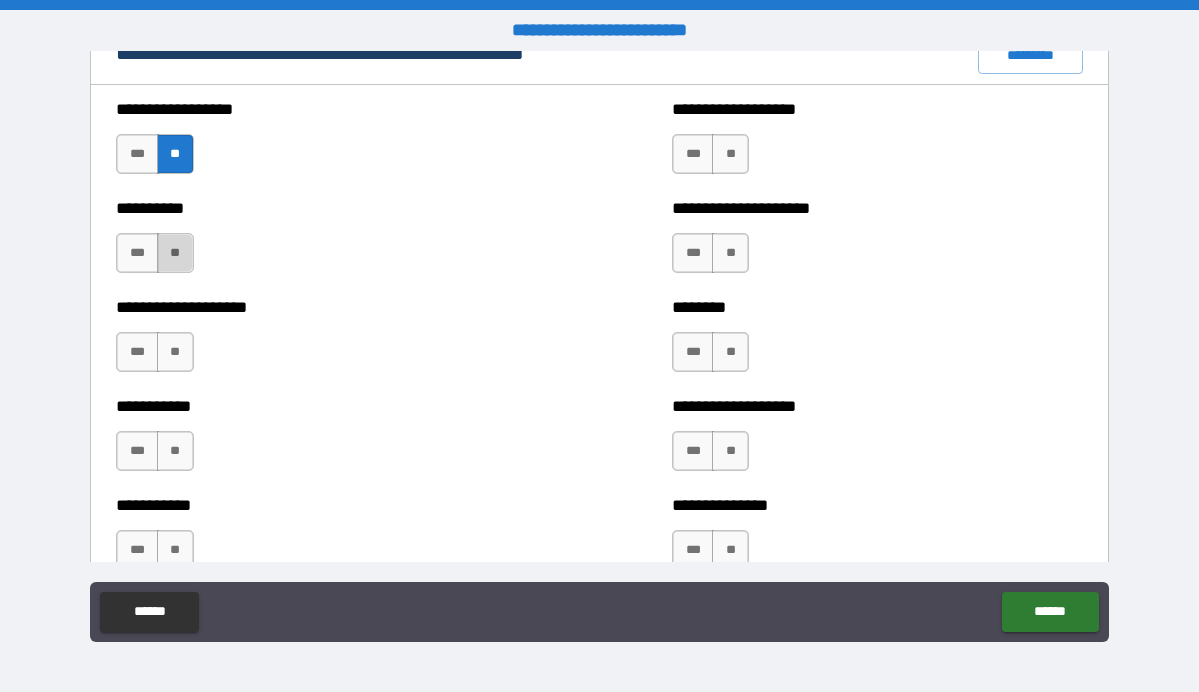 click on "**" at bounding box center [175, 253] 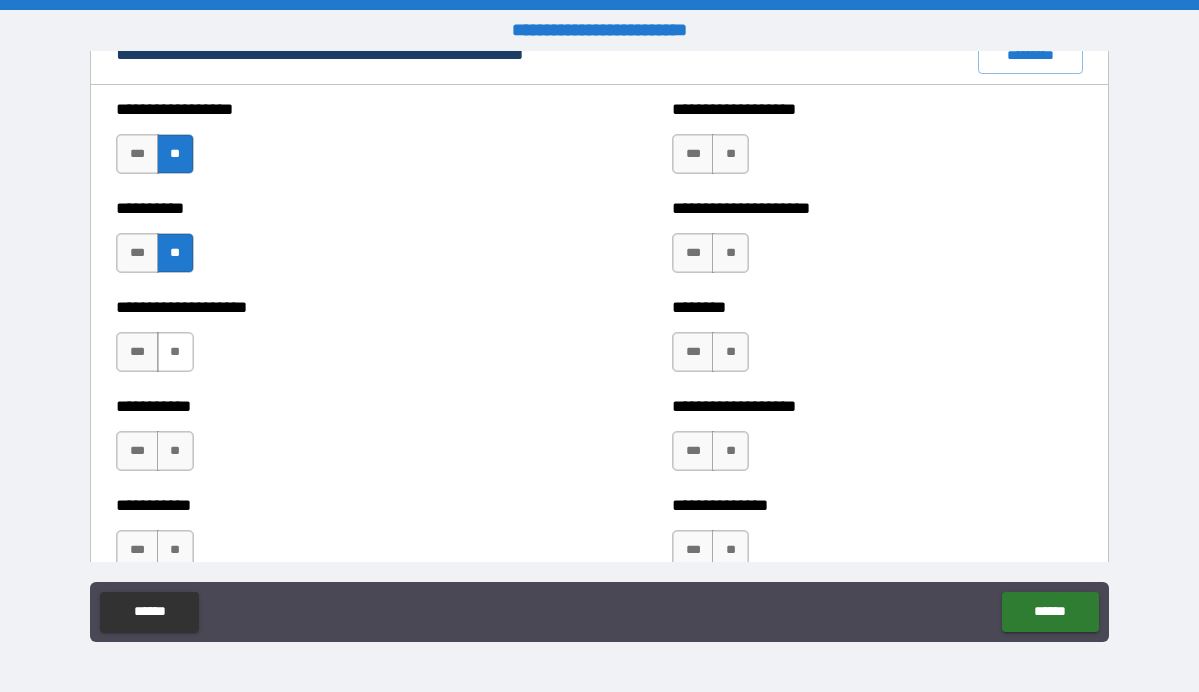 click on "**" at bounding box center [175, 352] 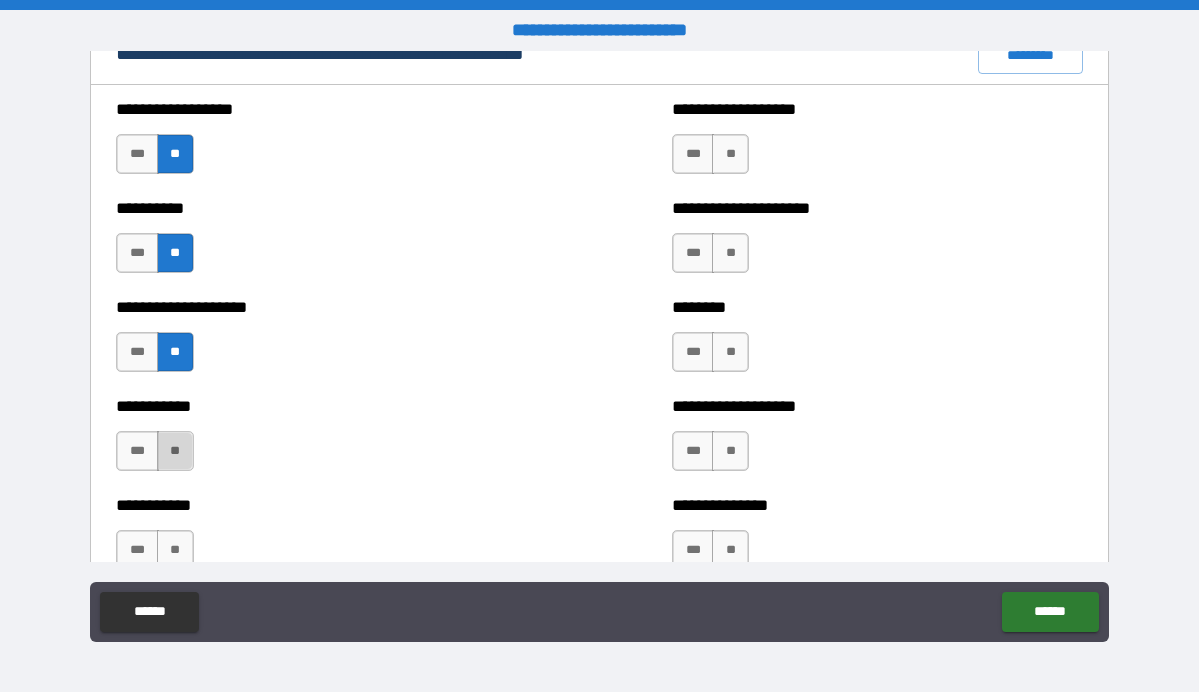 click on "**" at bounding box center (175, 451) 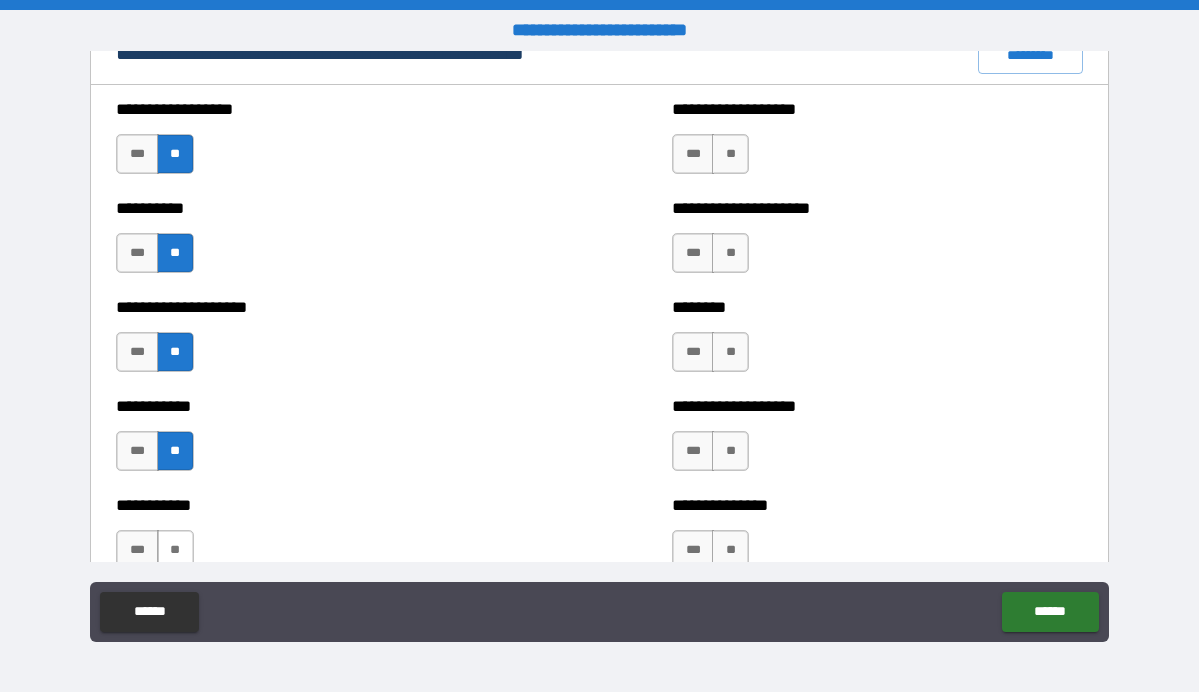 click on "**" at bounding box center [175, 550] 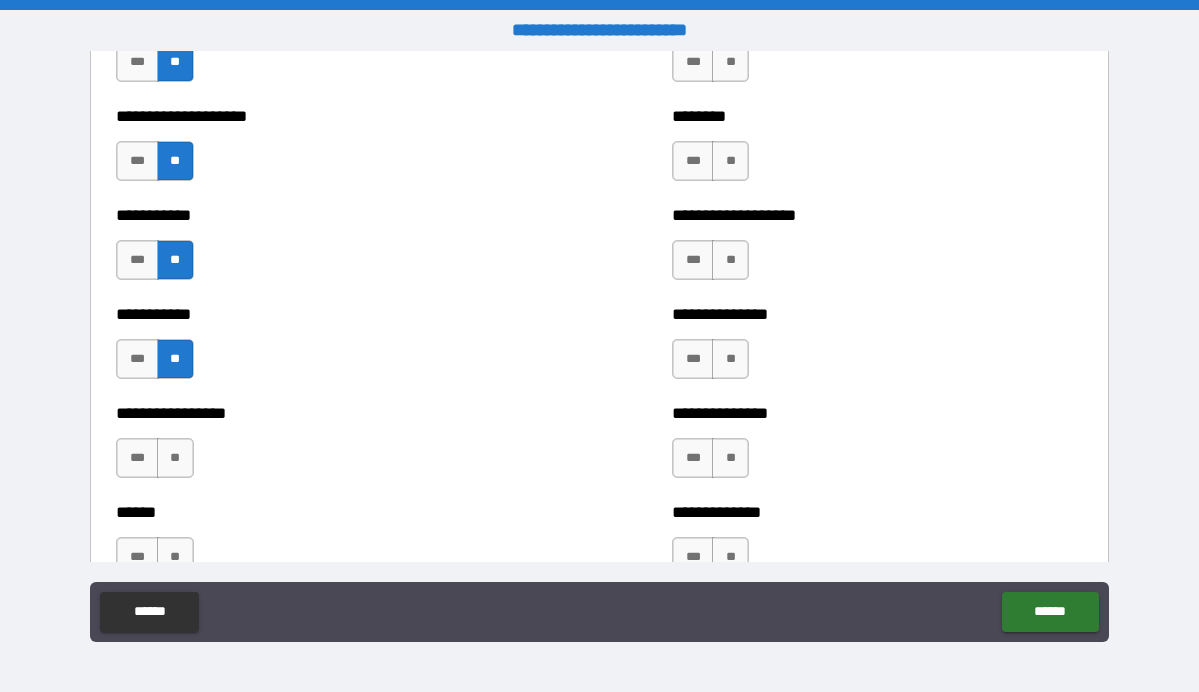 scroll, scrollTop: 2606, scrollLeft: 0, axis: vertical 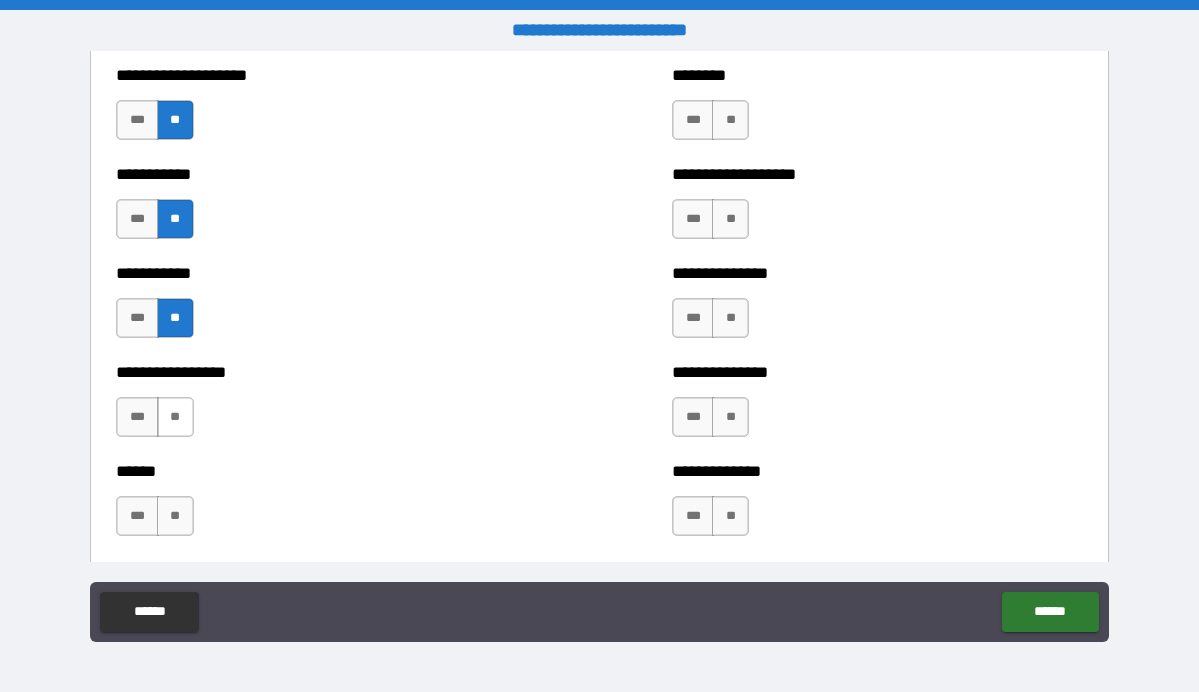 click on "**" at bounding box center (175, 417) 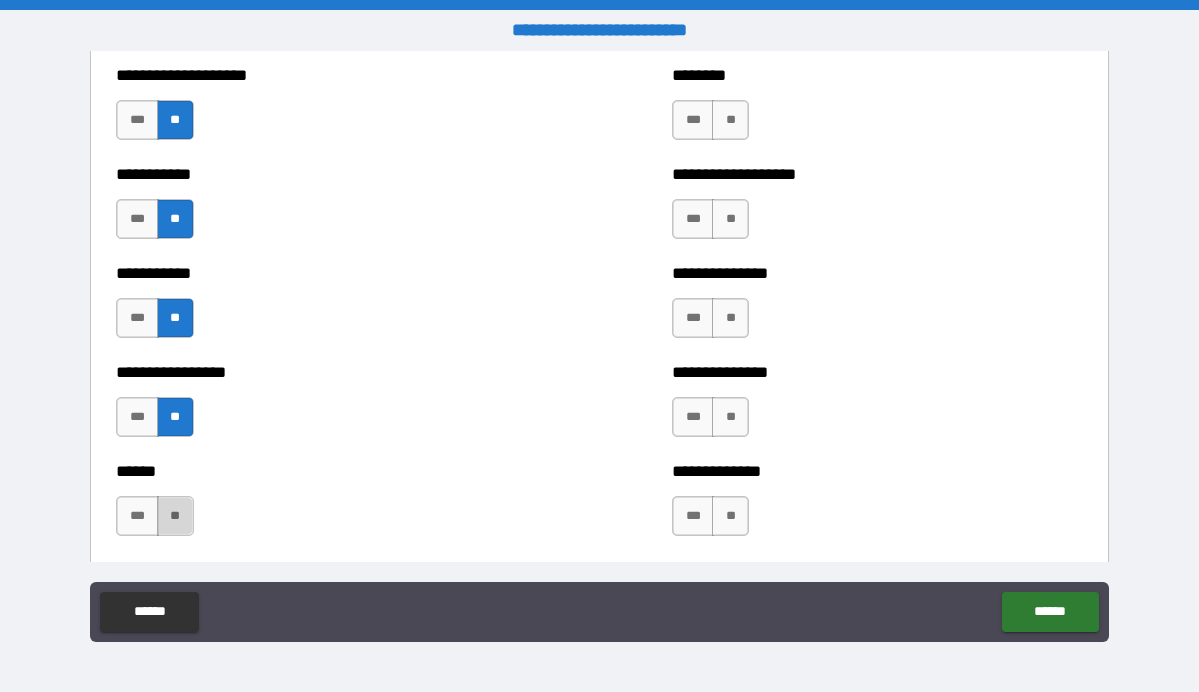 click on "**" at bounding box center [175, 516] 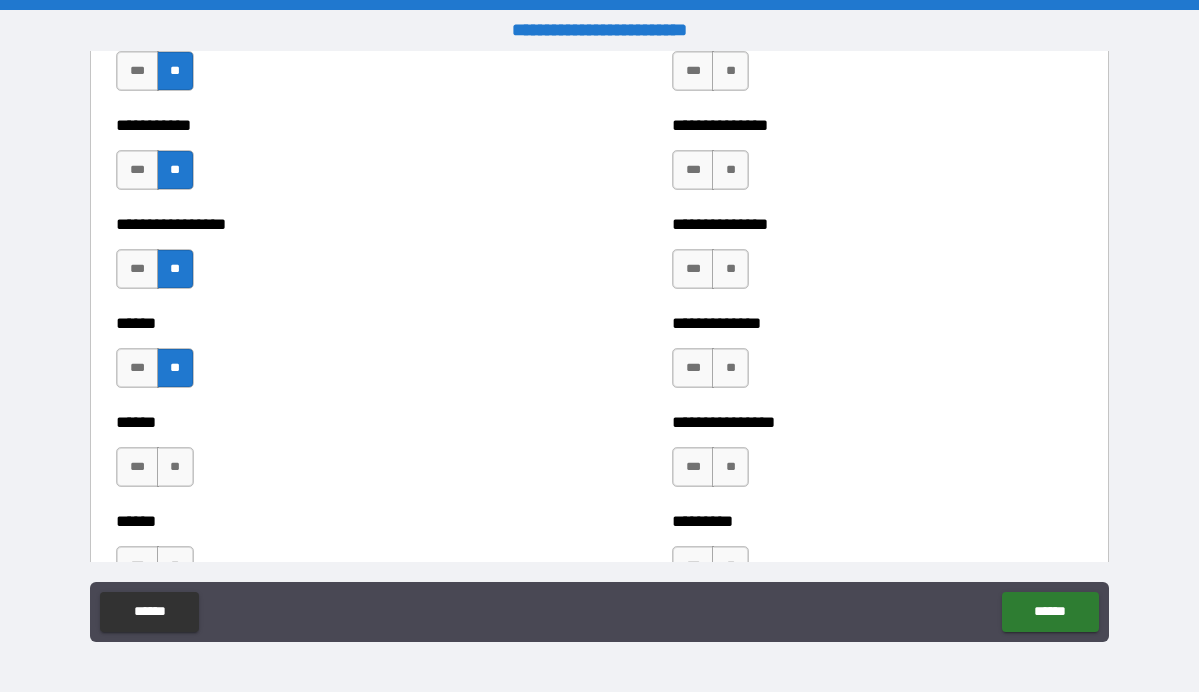 scroll, scrollTop: 2756, scrollLeft: 0, axis: vertical 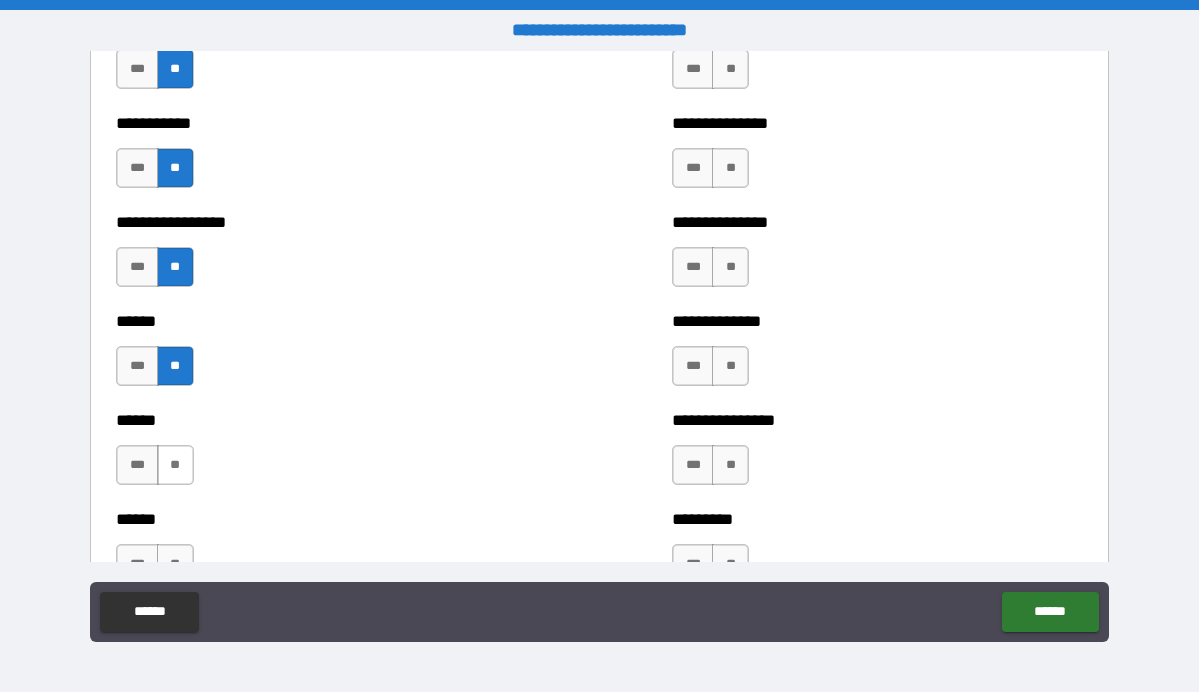 click on "**" at bounding box center [175, 465] 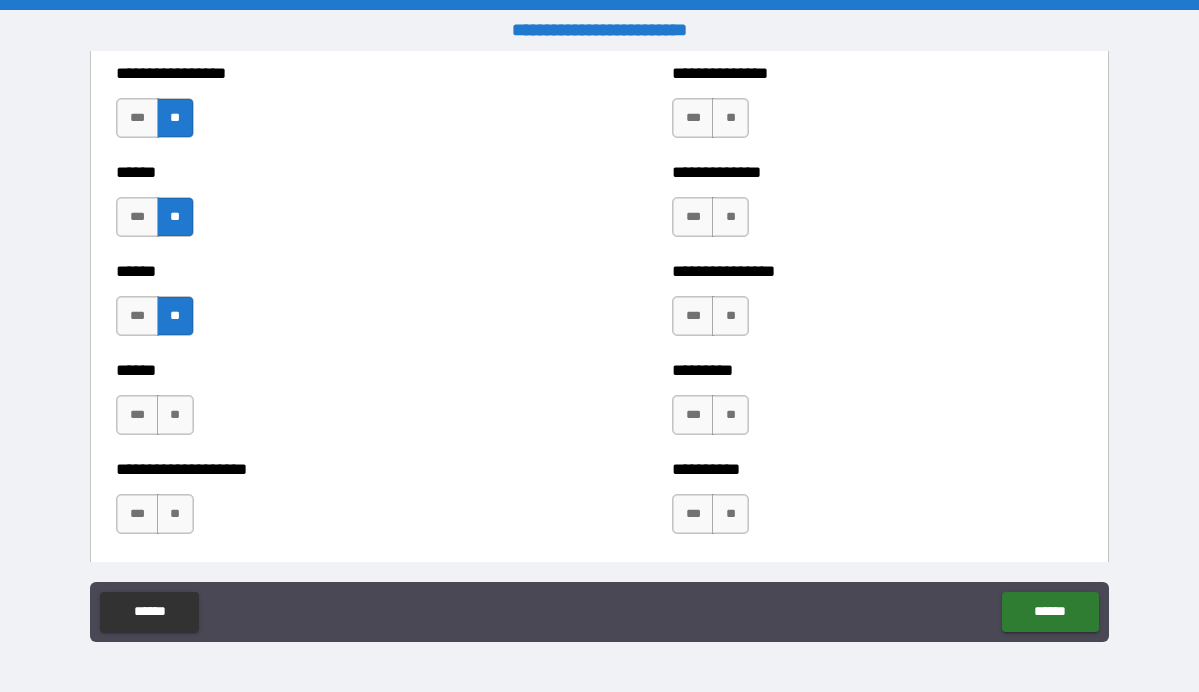 scroll, scrollTop: 2909, scrollLeft: 0, axis: vertical 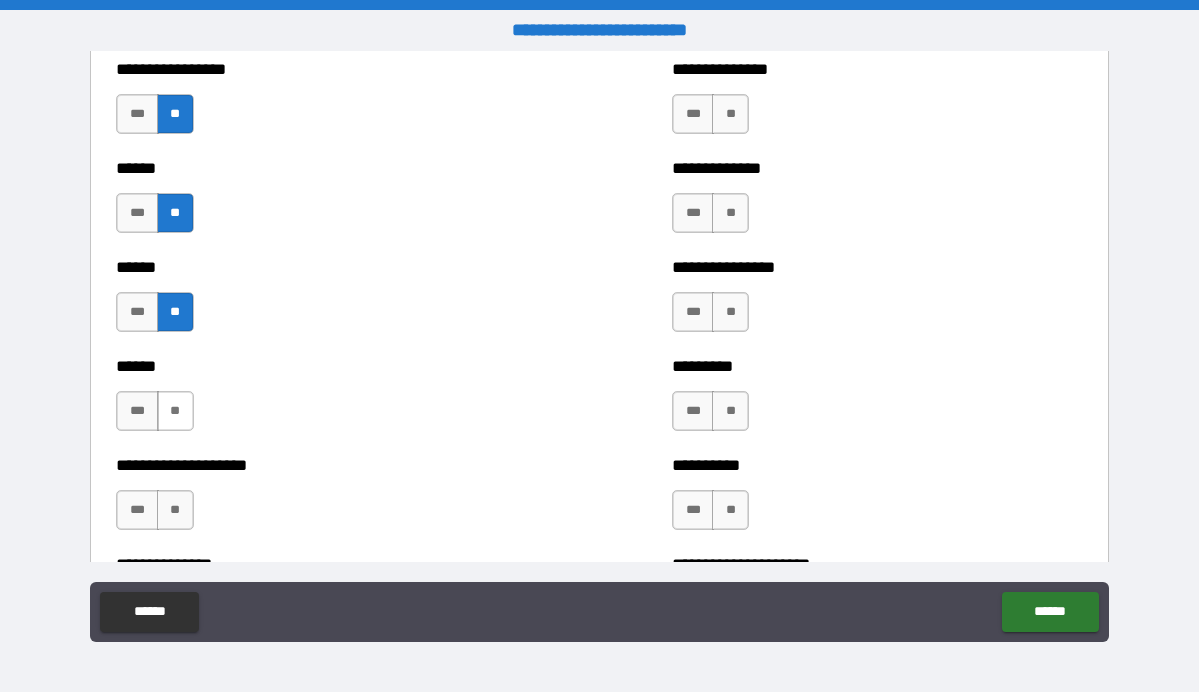 click on "**" at bounding box center [175, 411] 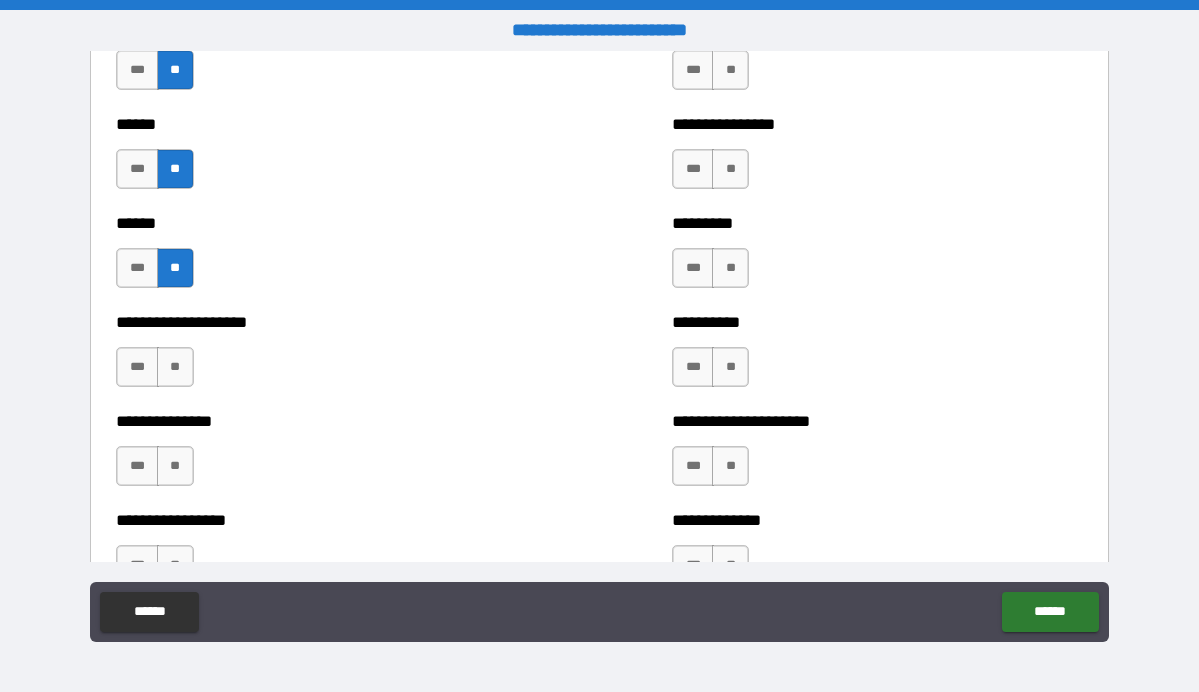 scroll, scrollTop: 3072, scrollLeft: 0, axis: vertical 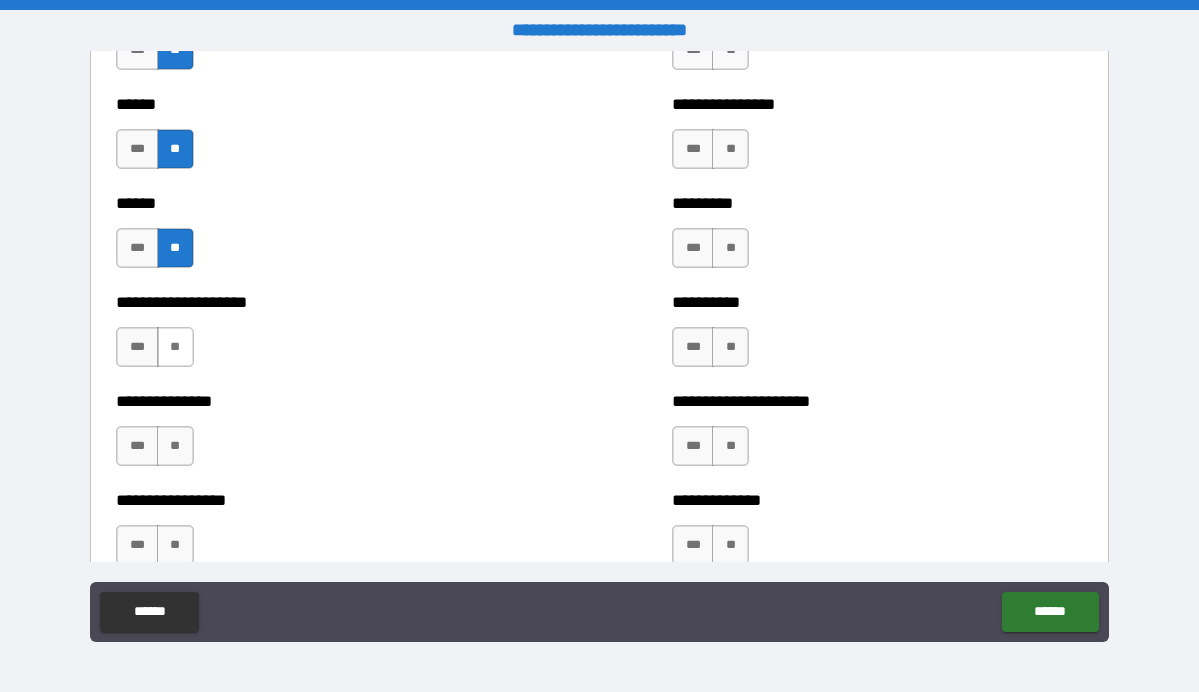 click on "**" at bounding box center [175, 347] 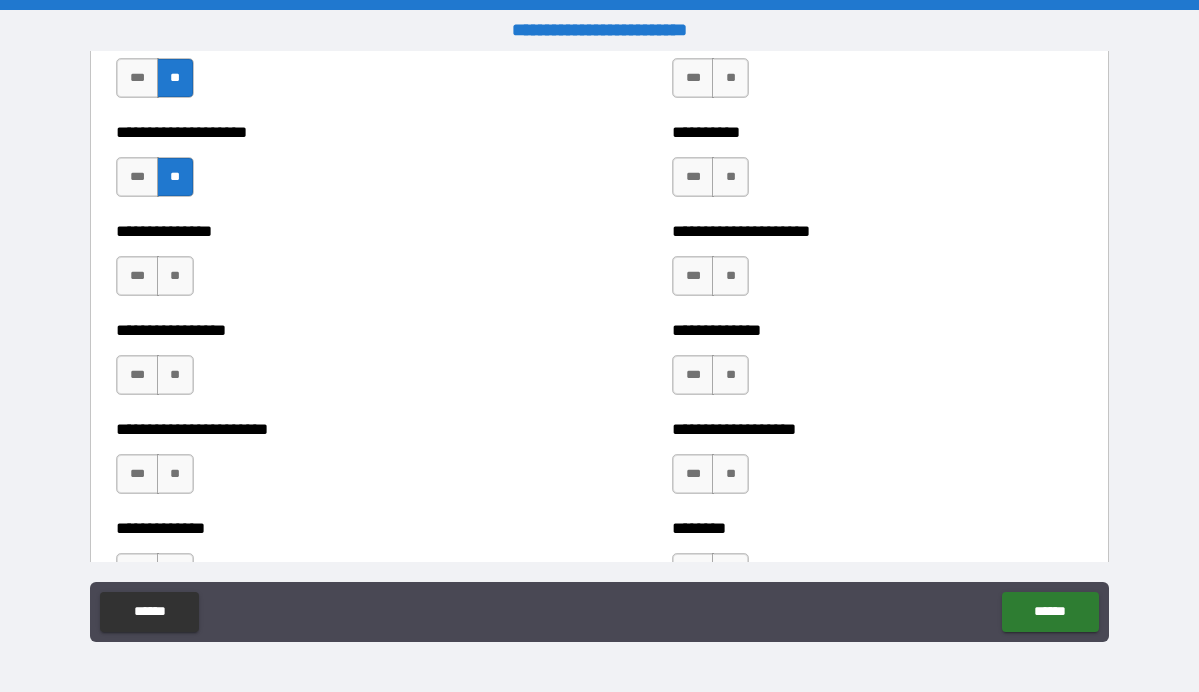 scroll, scrollTop: 3251, scrollLeft: 0, axis: vertical 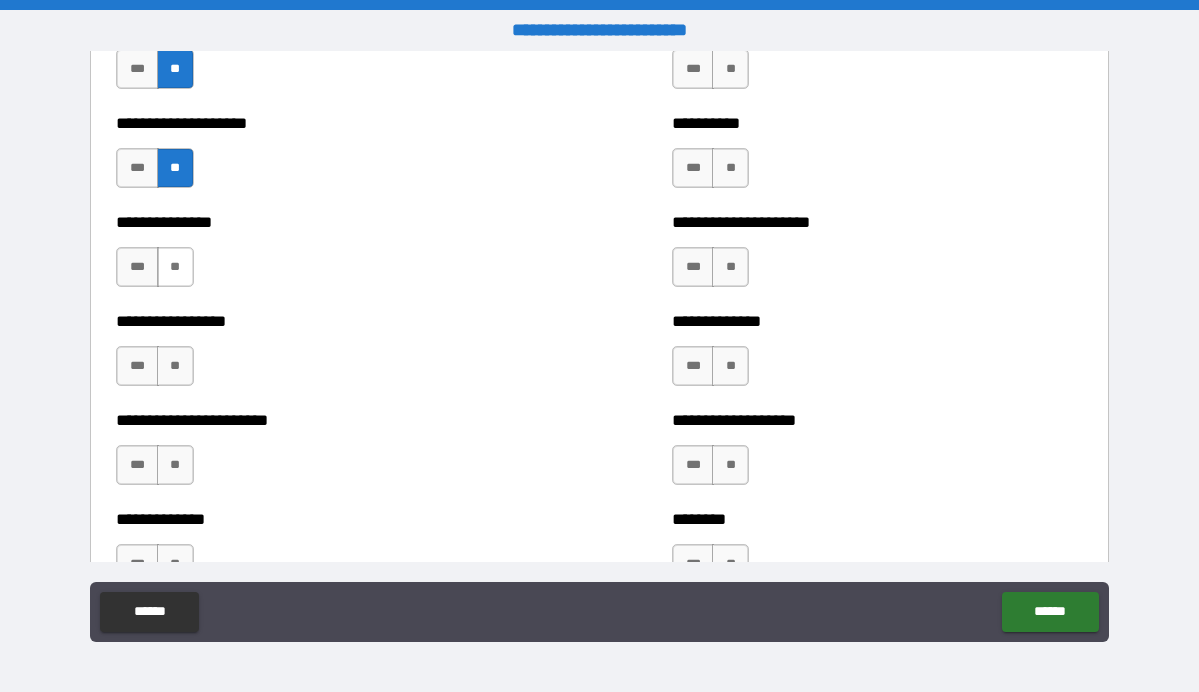 click on "**" at bounding box center (175, 267) 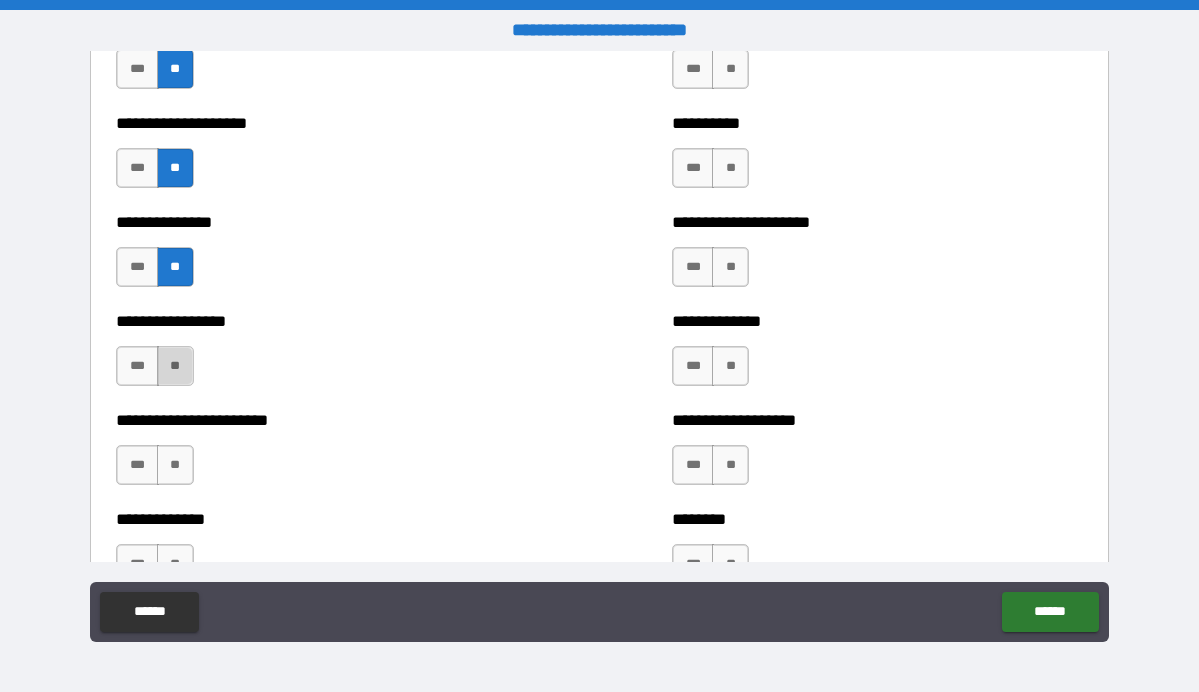 click on "**" at bounding box center (175, 366) 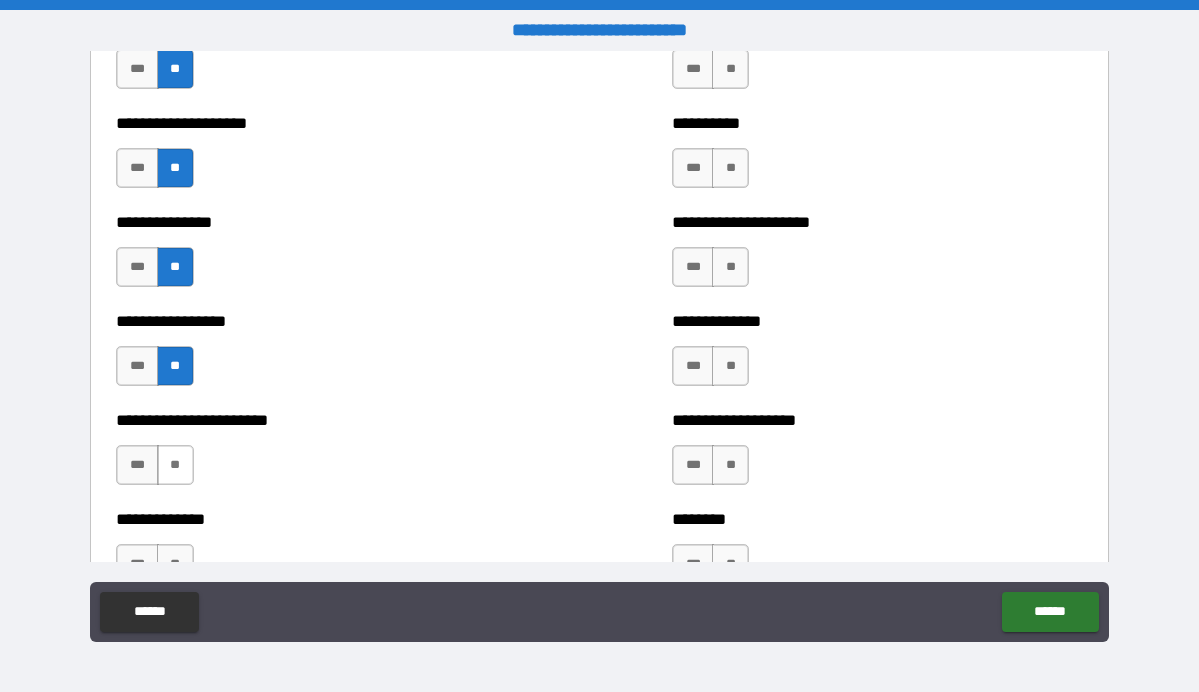 click on "**" at bounding box center [175, 465] 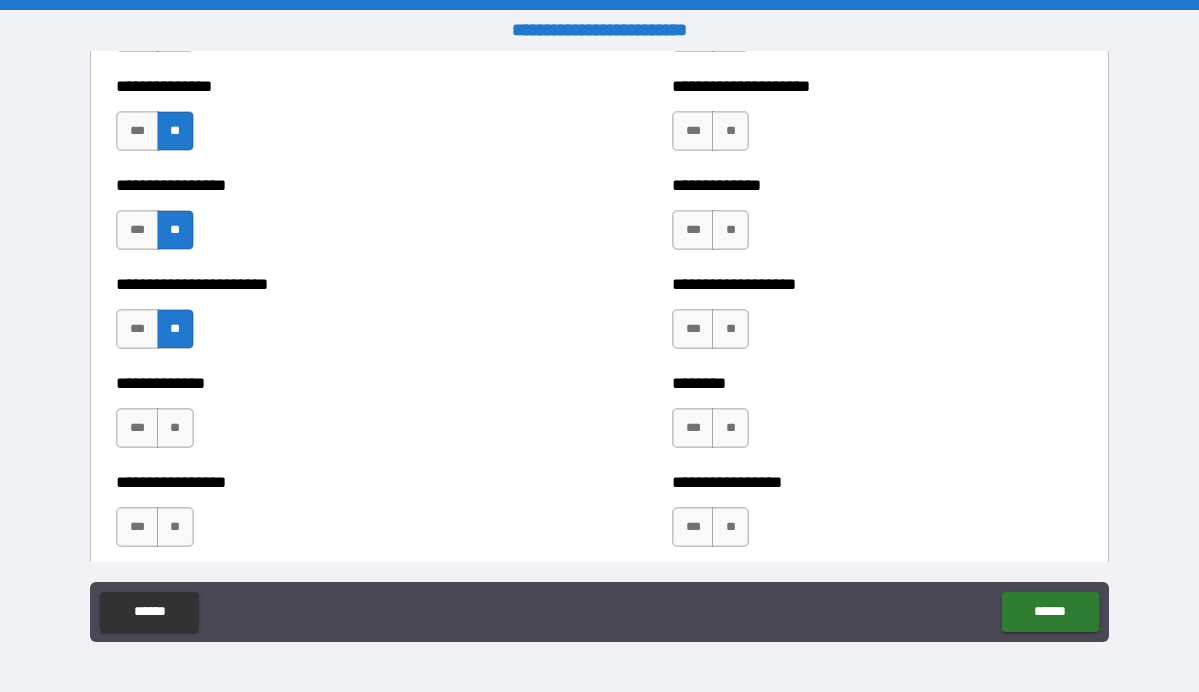 scroll, scrollTop: 3398, scrollLeft: 0, axis: vertical 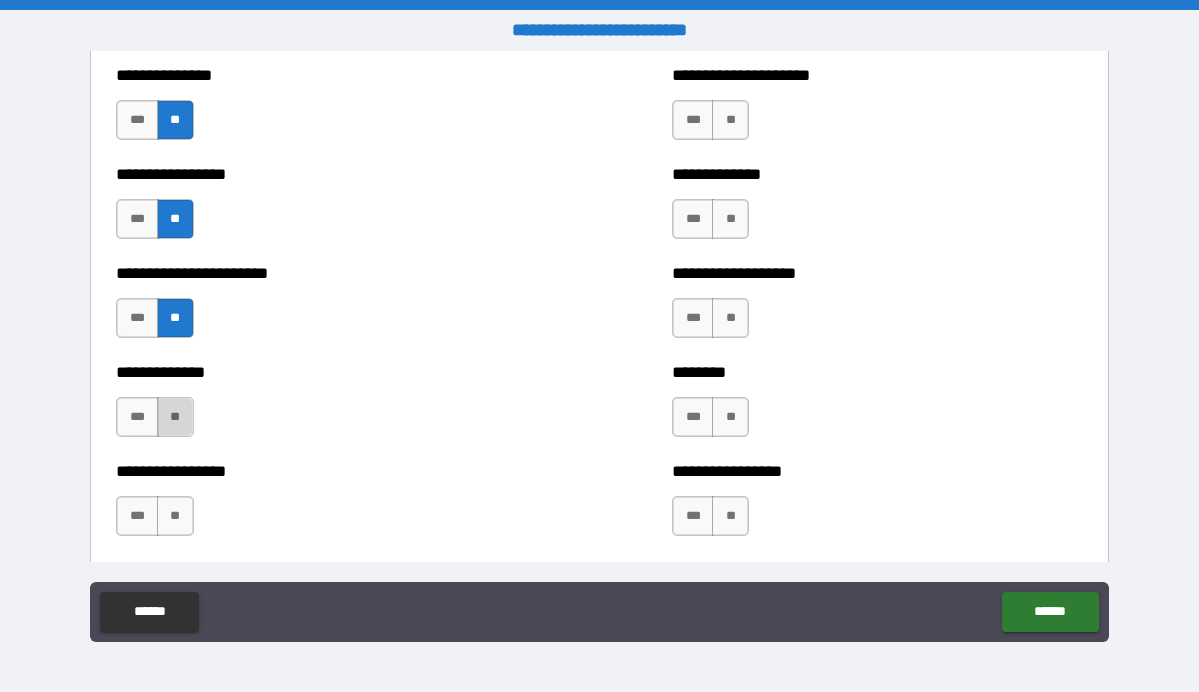 click on "**" at bounding box center (175, 417) 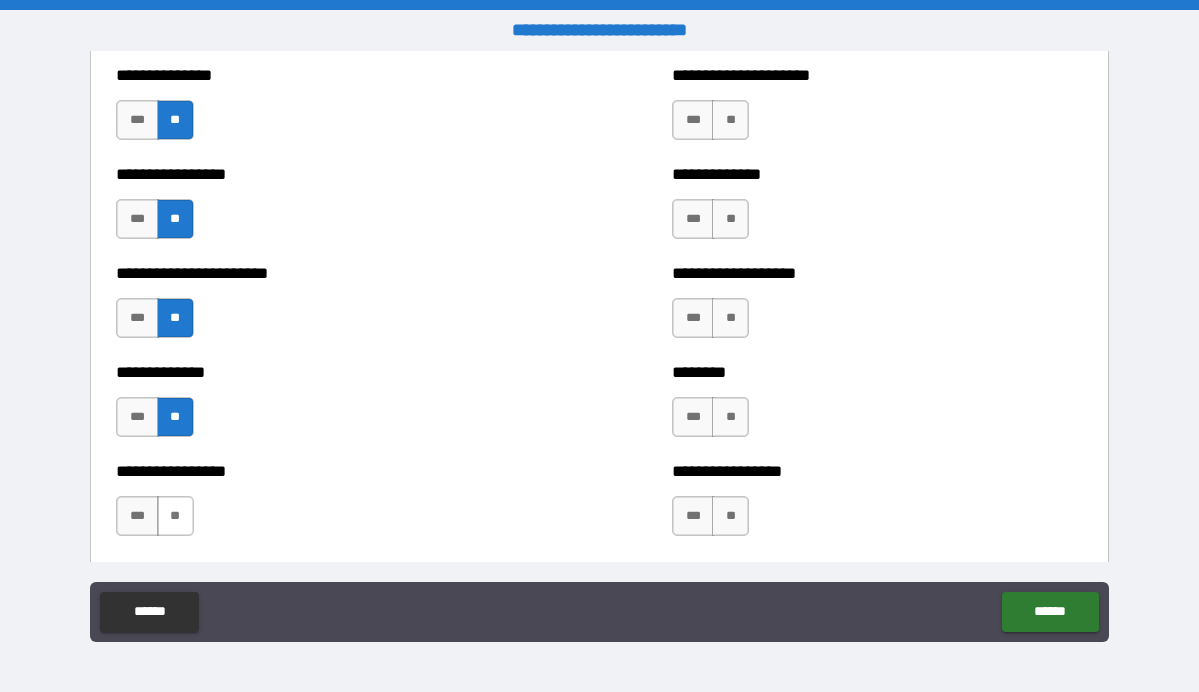click on "**" at bounding box center [175, 516] 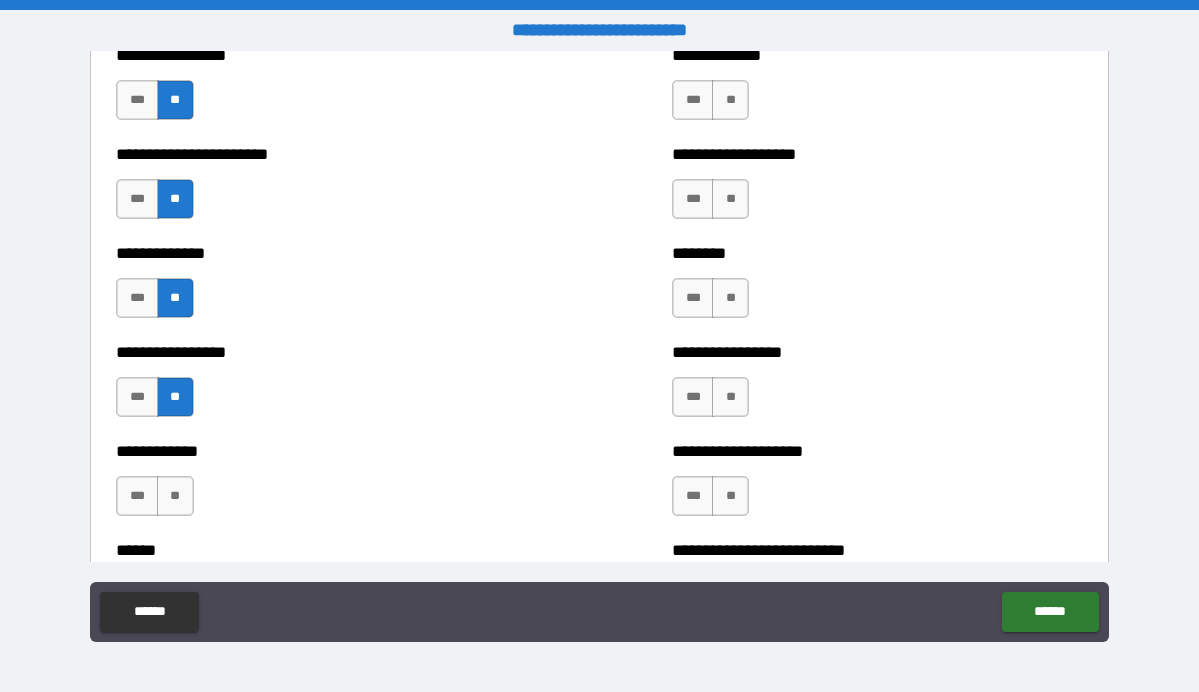 scroll, scrollTop: 3524, scrollLeft: 0, axis: vertical 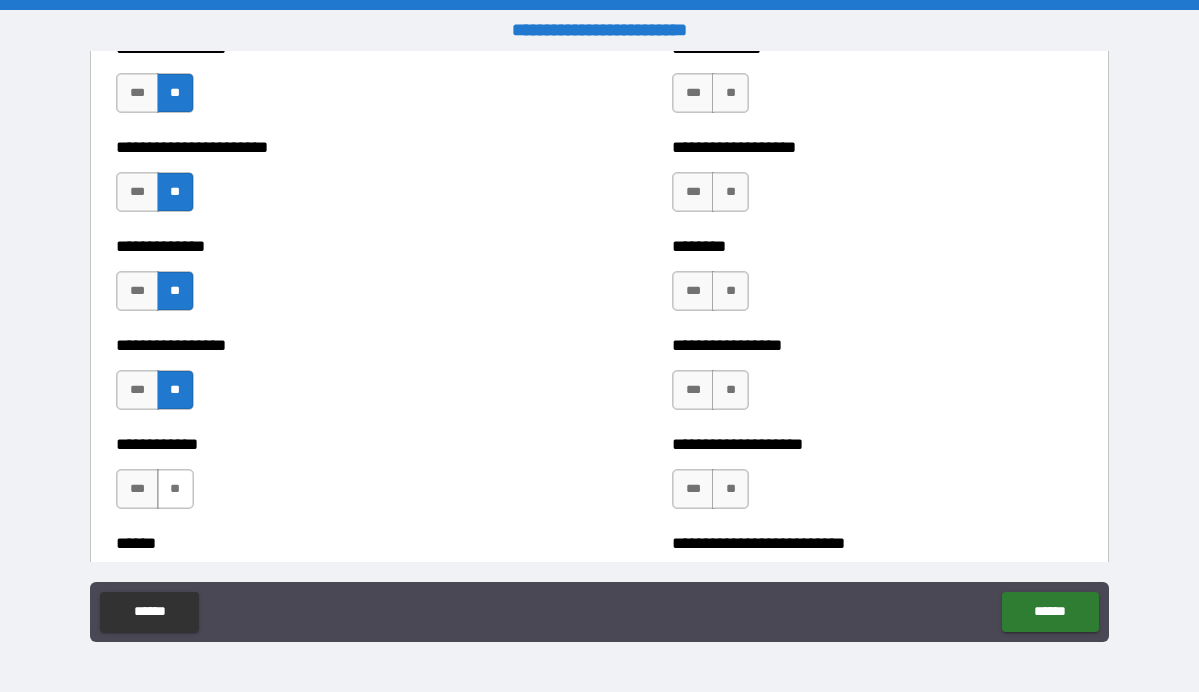 click on "**" at bounding box center (175, 489) 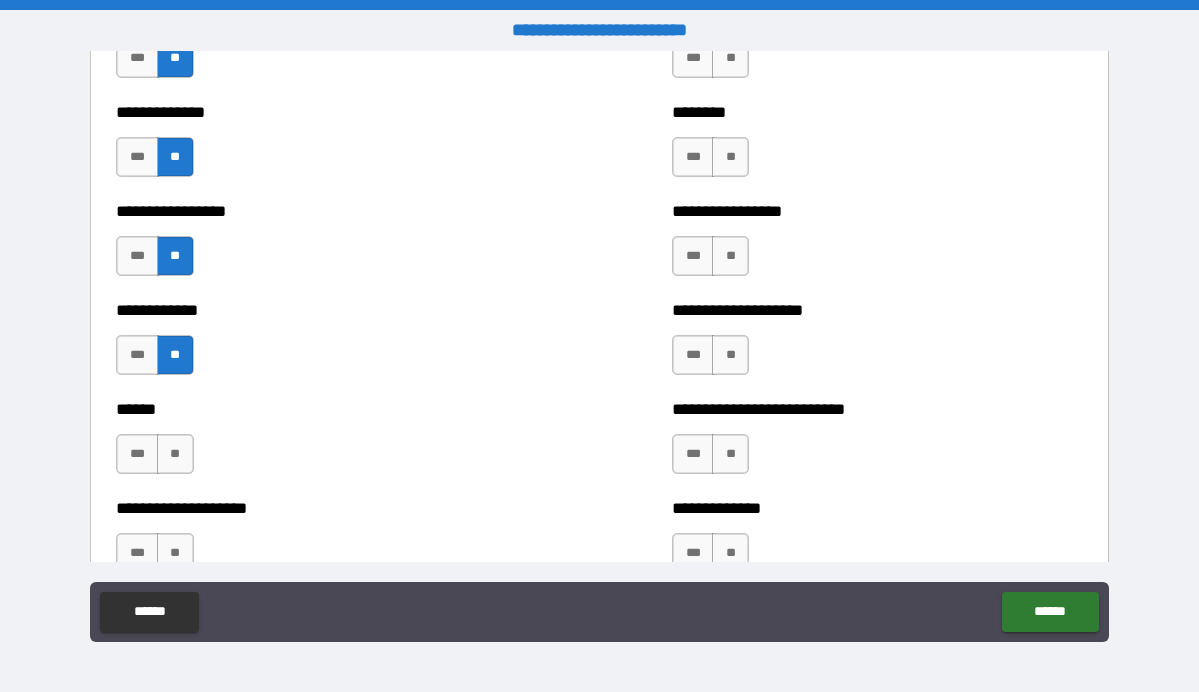 scroll, scrollTop: 3663, scrollLeft: 0, axis: vertical 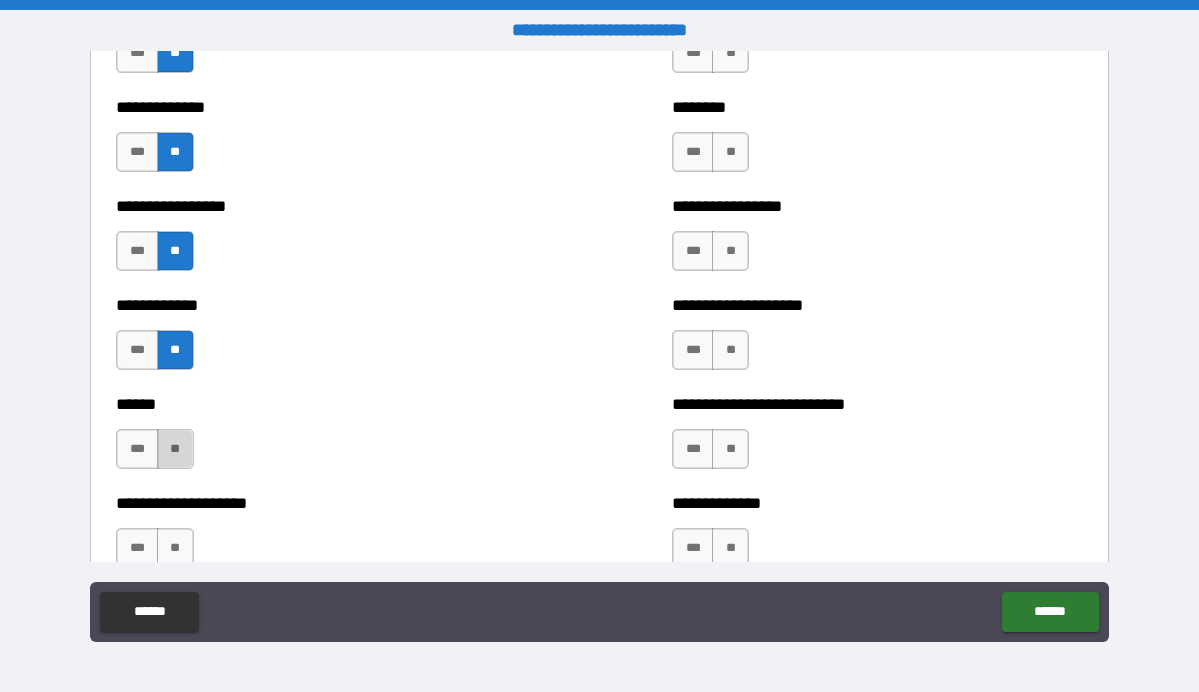 click on "**" at bounding box center [175, 449] 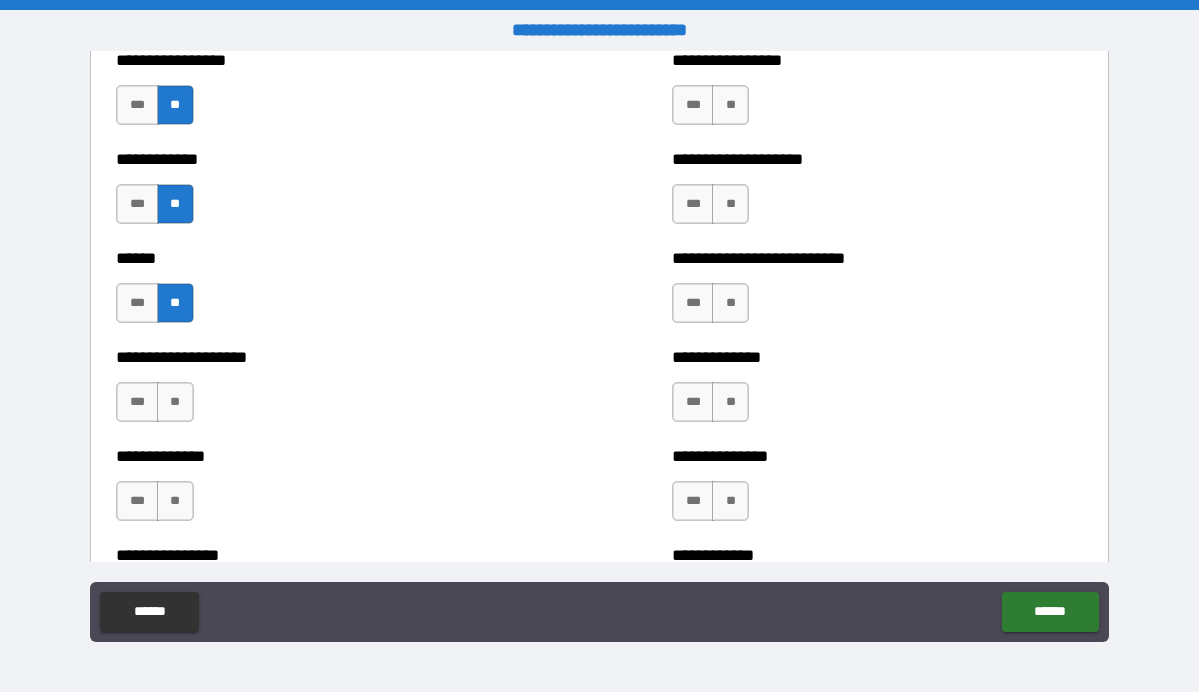 scroll, scrollTop: 3811, scrollLeft: 0, axis: vertical 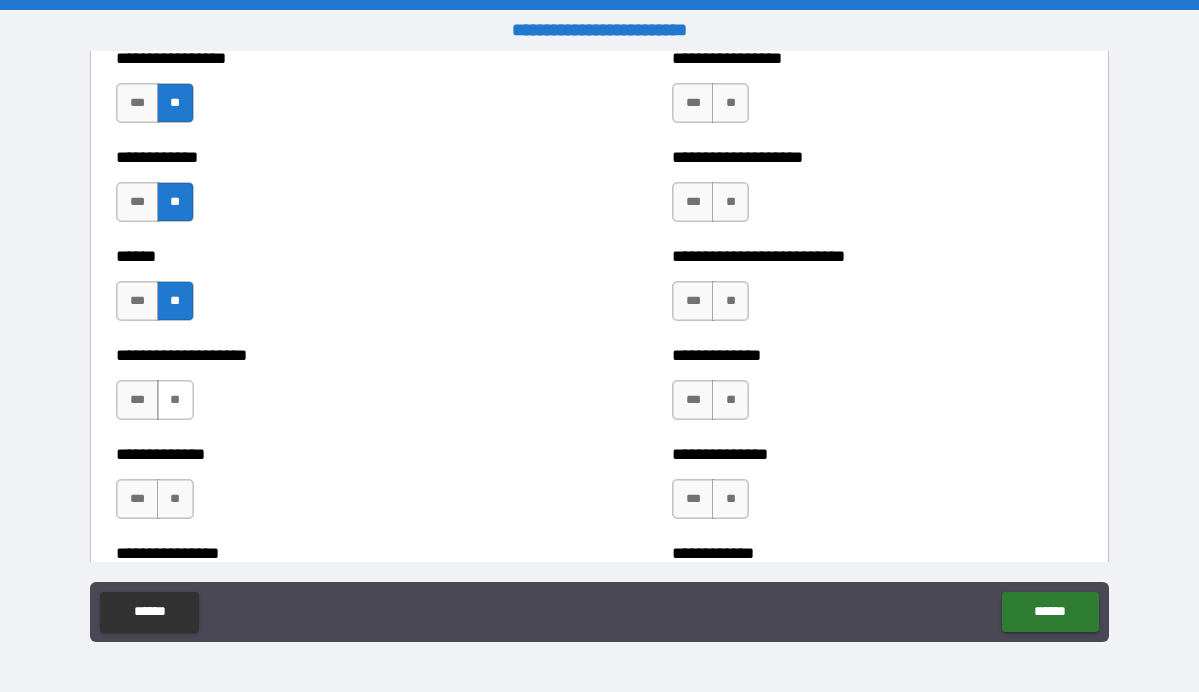 click on "**" at bounding box center [175, 400] 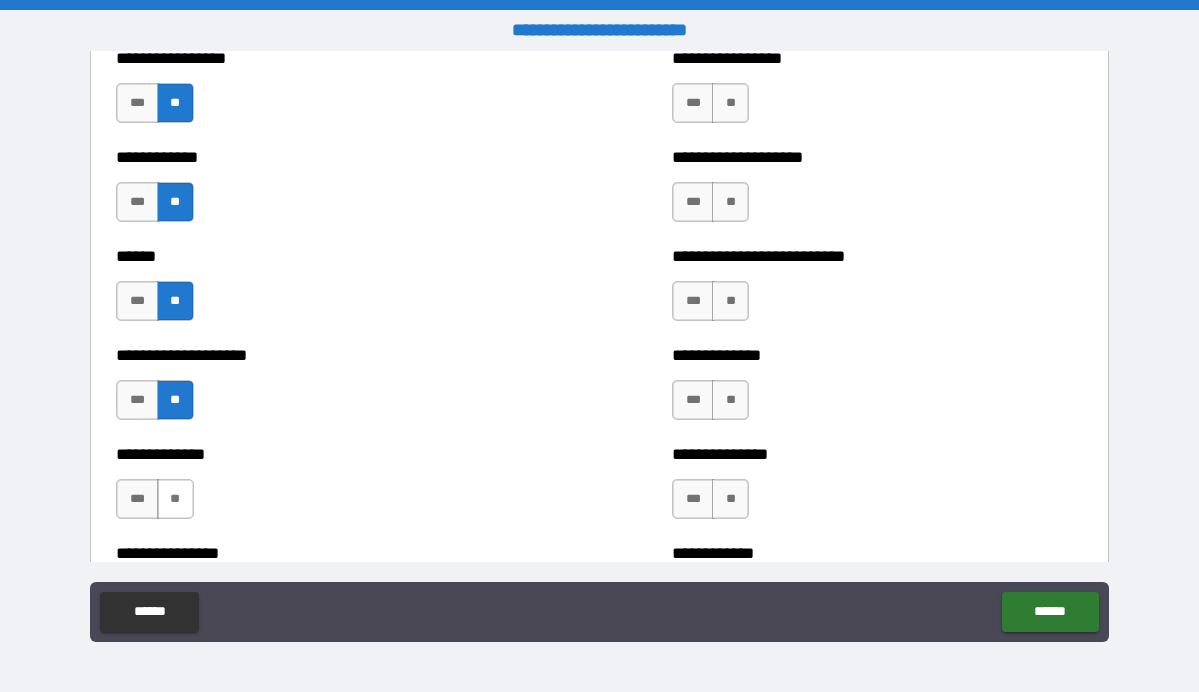 click on "**" at bounding box center (175, 499) 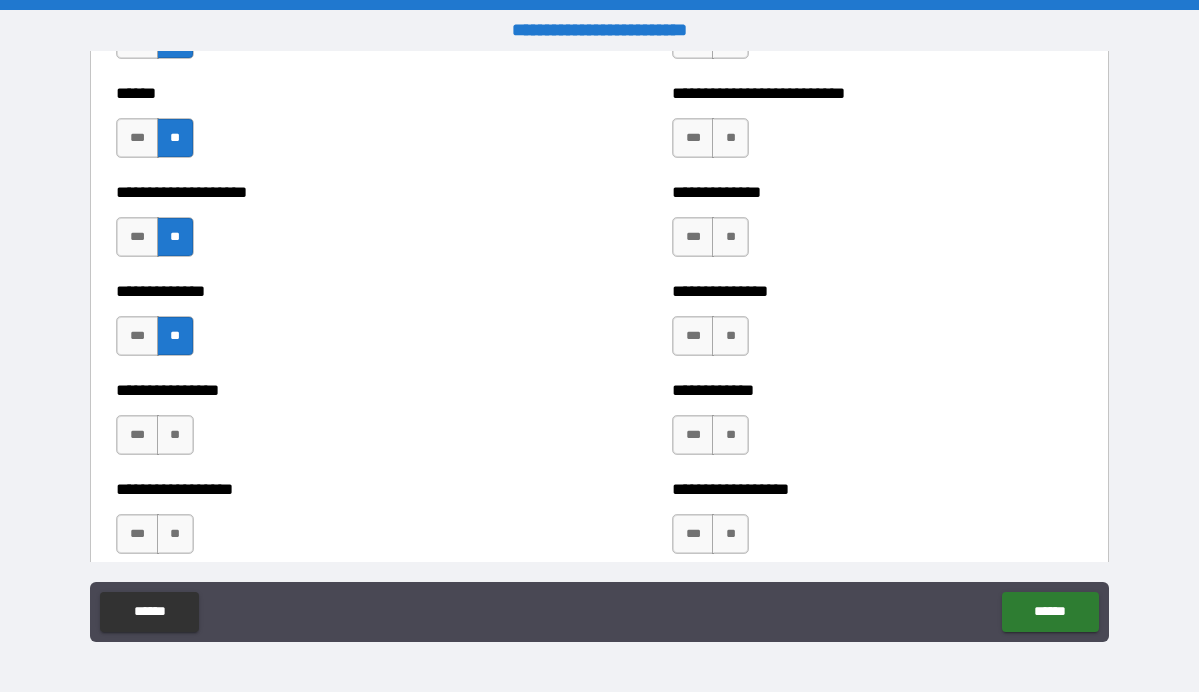 scroll, scrollTop: 3981, scrollLeft: 0, axis: vertical 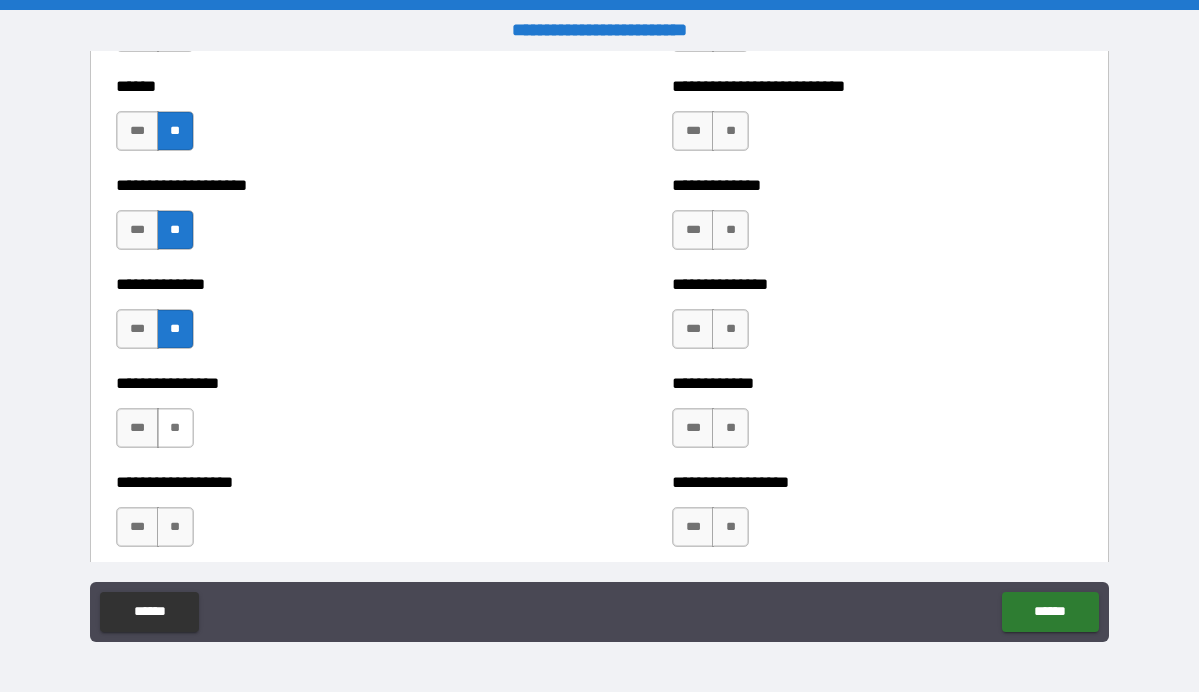 click on "**" at bounding box center [175, 428] 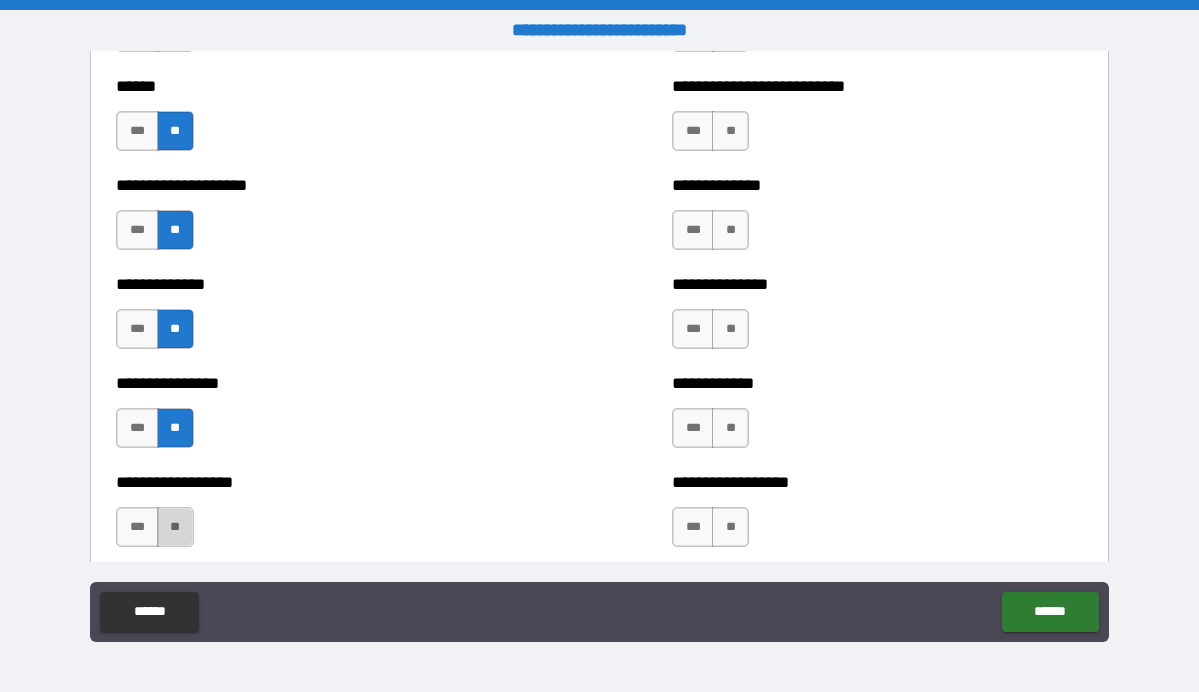 click on "**" at bounding box center (175, 527) 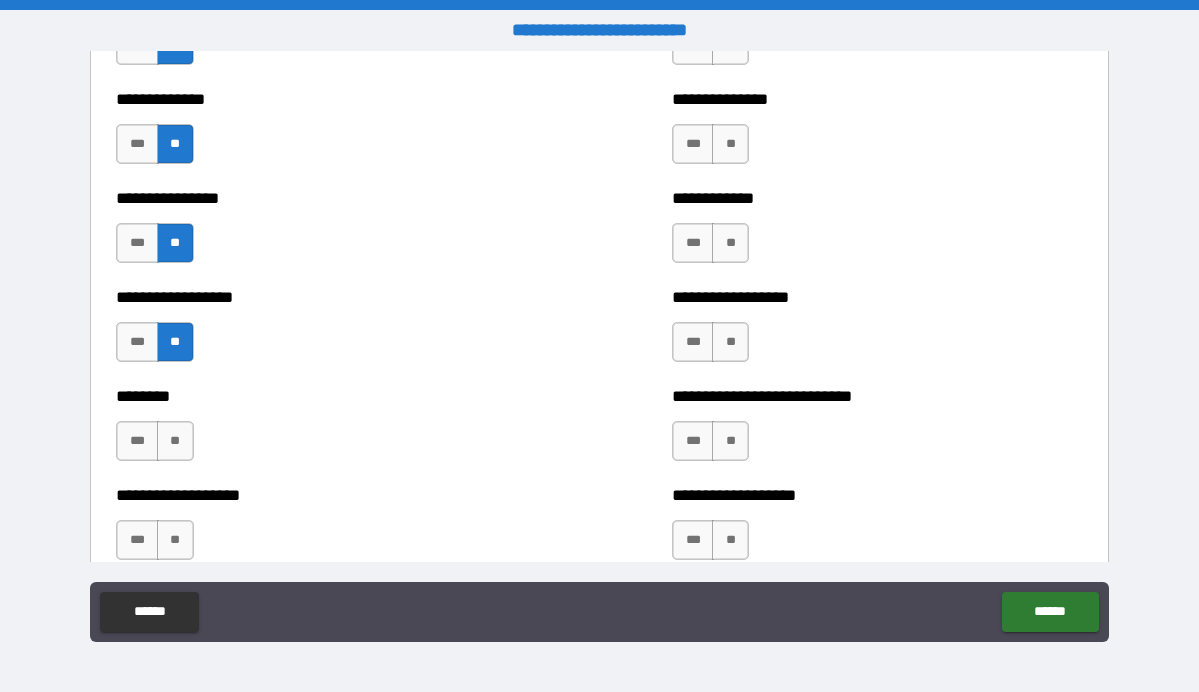 scroll, scrollTop: 4170, scrollLeft: 0, axis: vertical 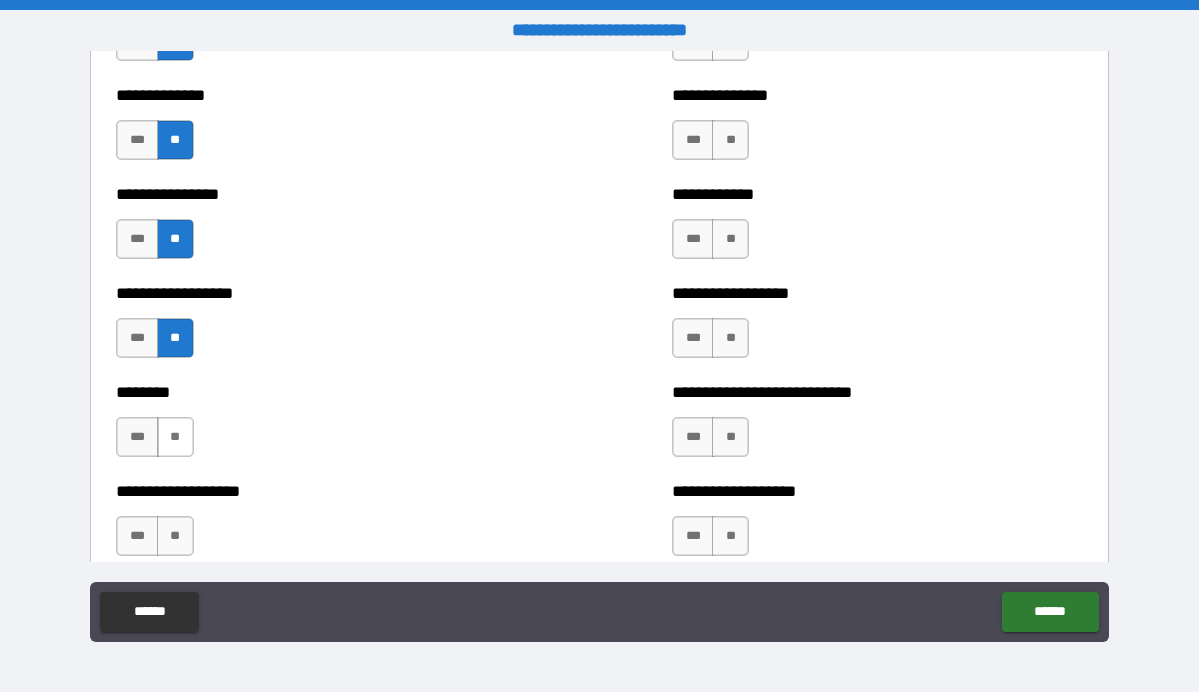 click on "**" at bounding box center (175, 437) 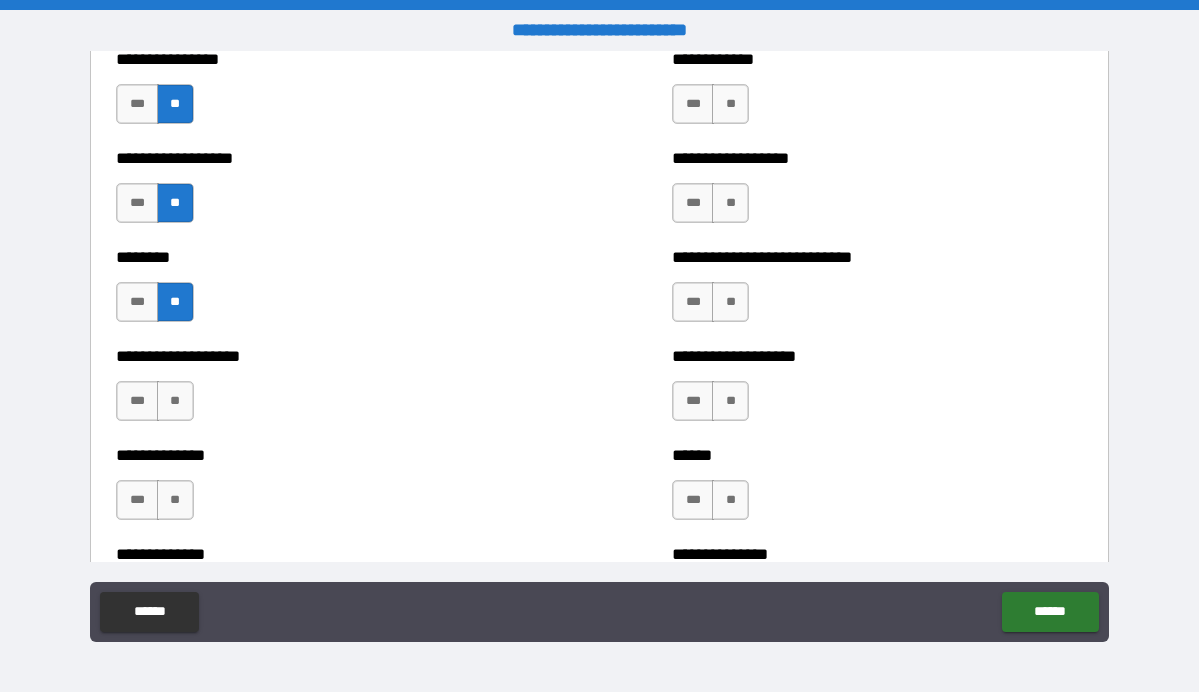 scroll, scrollTop: 4317, scrollLeft: 0, axis: vertical 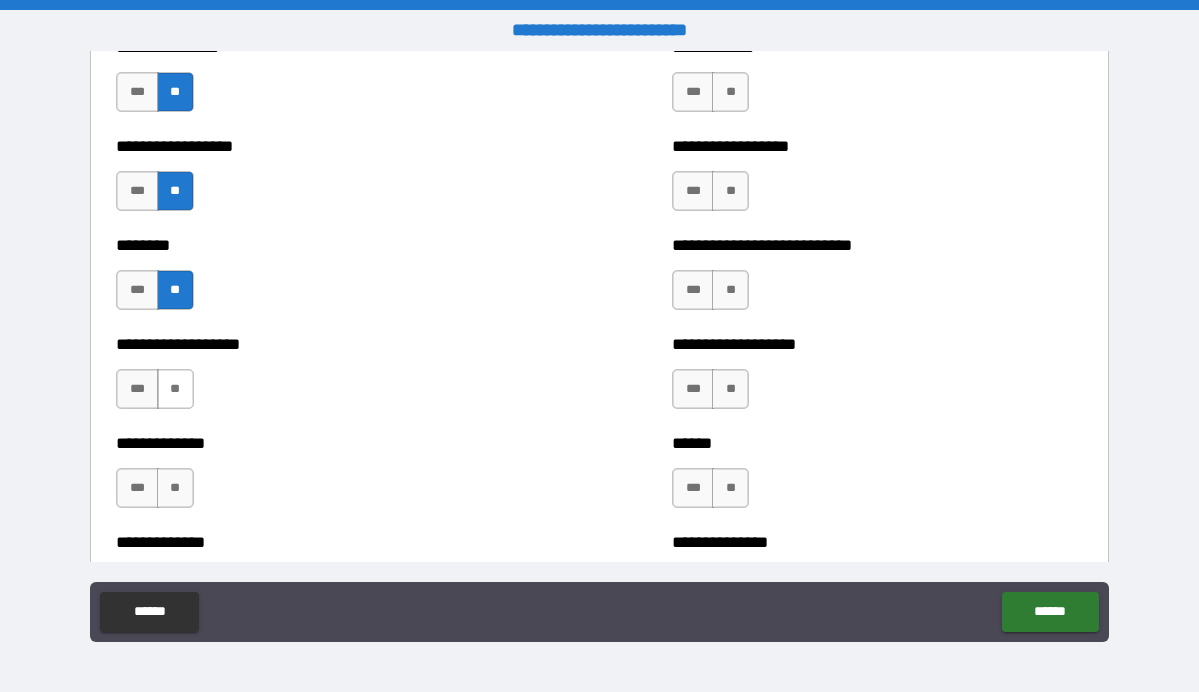 click on "**" at bounding box center (175, 389) 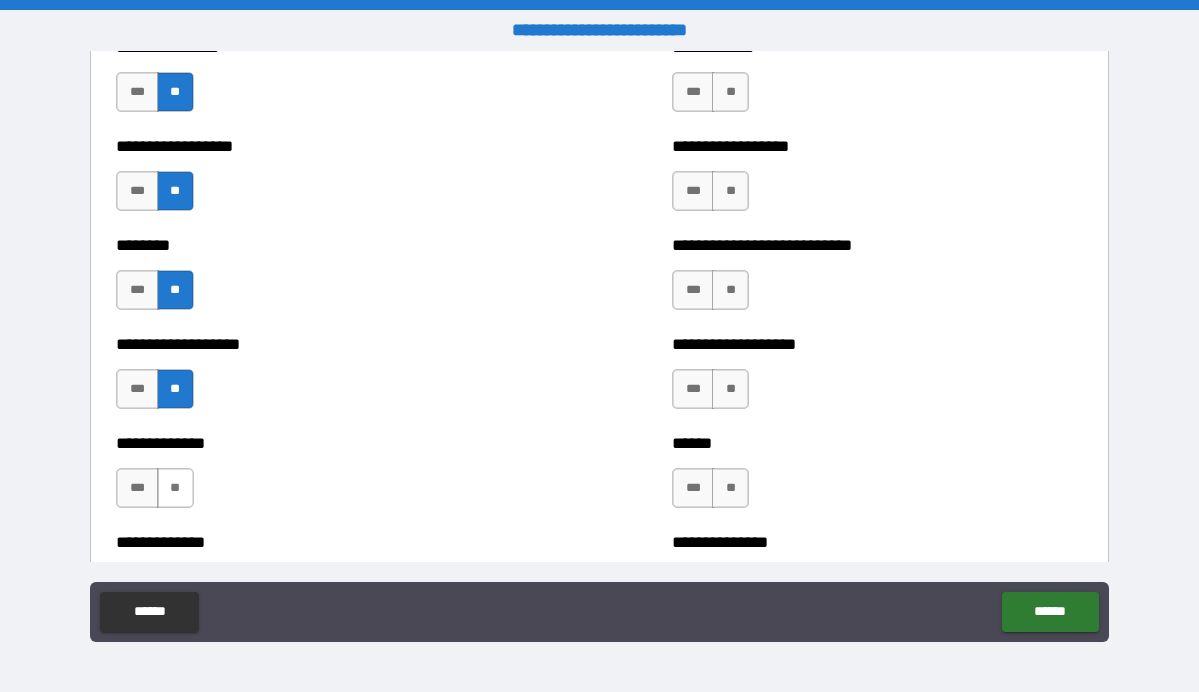 click on "**" at bounding box center (175, 488) 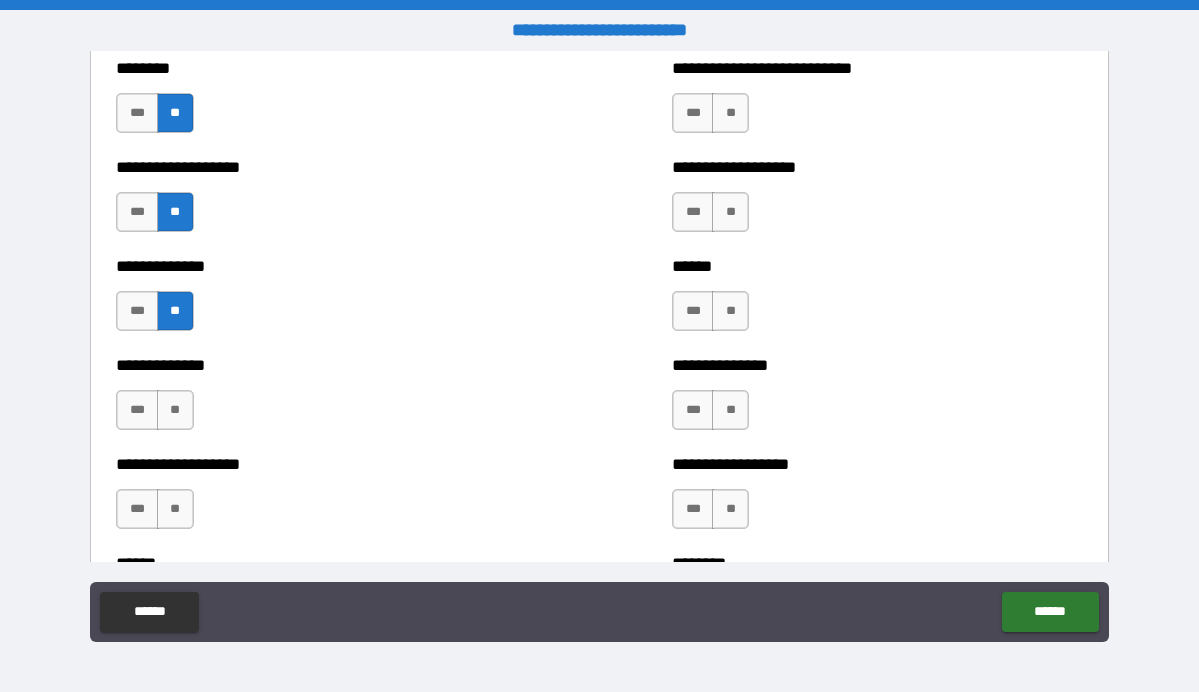 scroll, scrollTop: 4499, scrollLeft: 0, axis: vertical 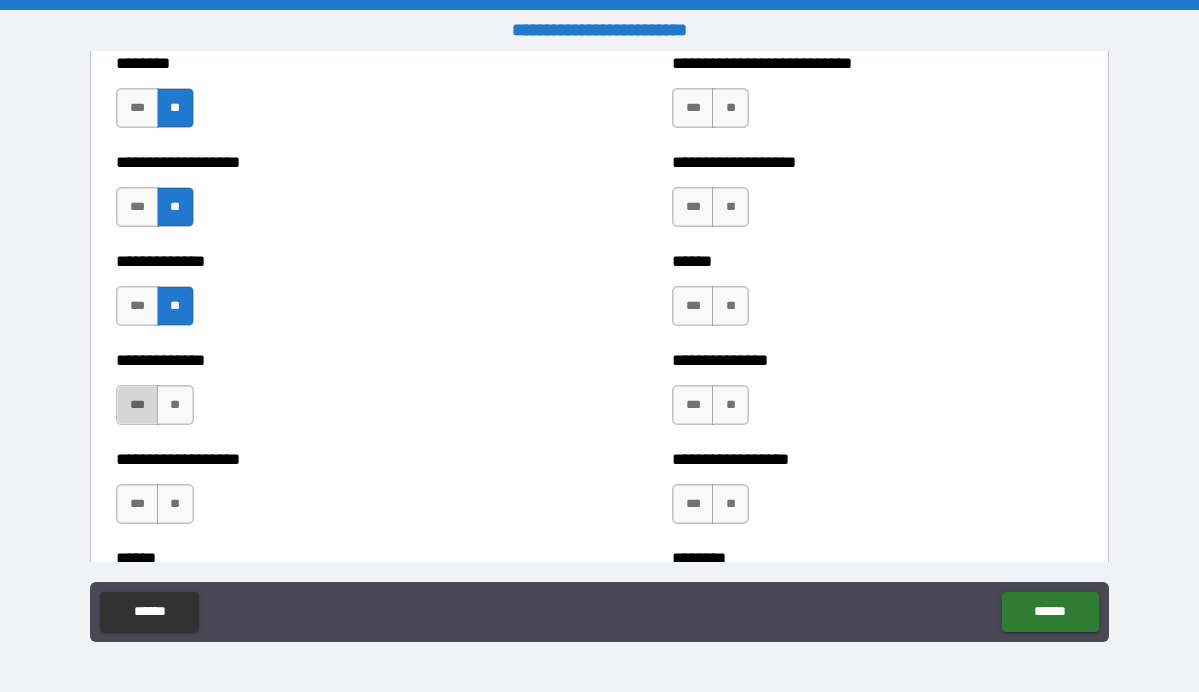 click on "***" at bounding box center (137, 405) 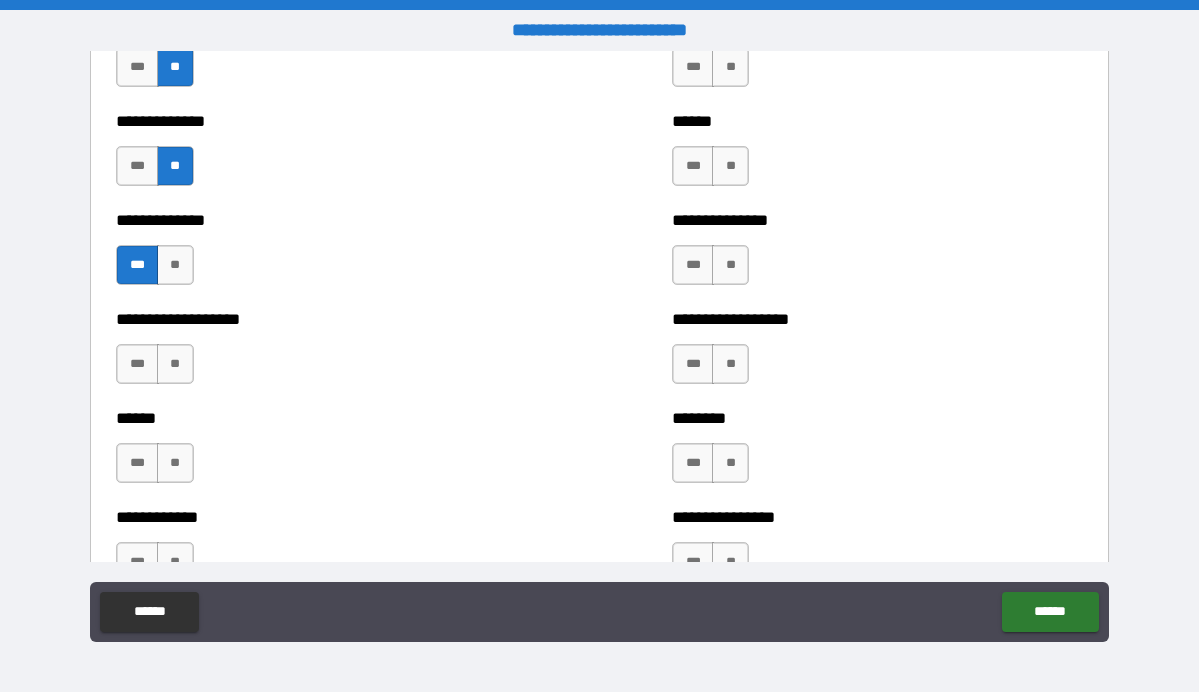 scroll, scrollTop: 4649, scrollLeft: 0, axis: vertical 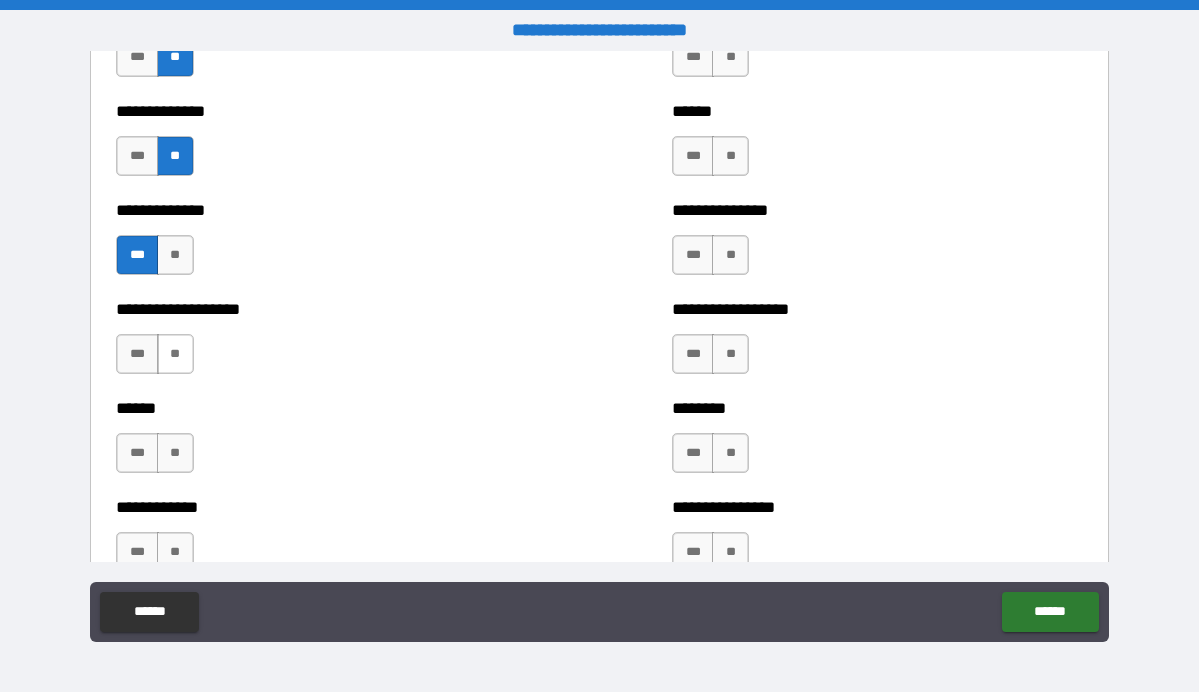 click on "**" at bounding box center [175, 354] 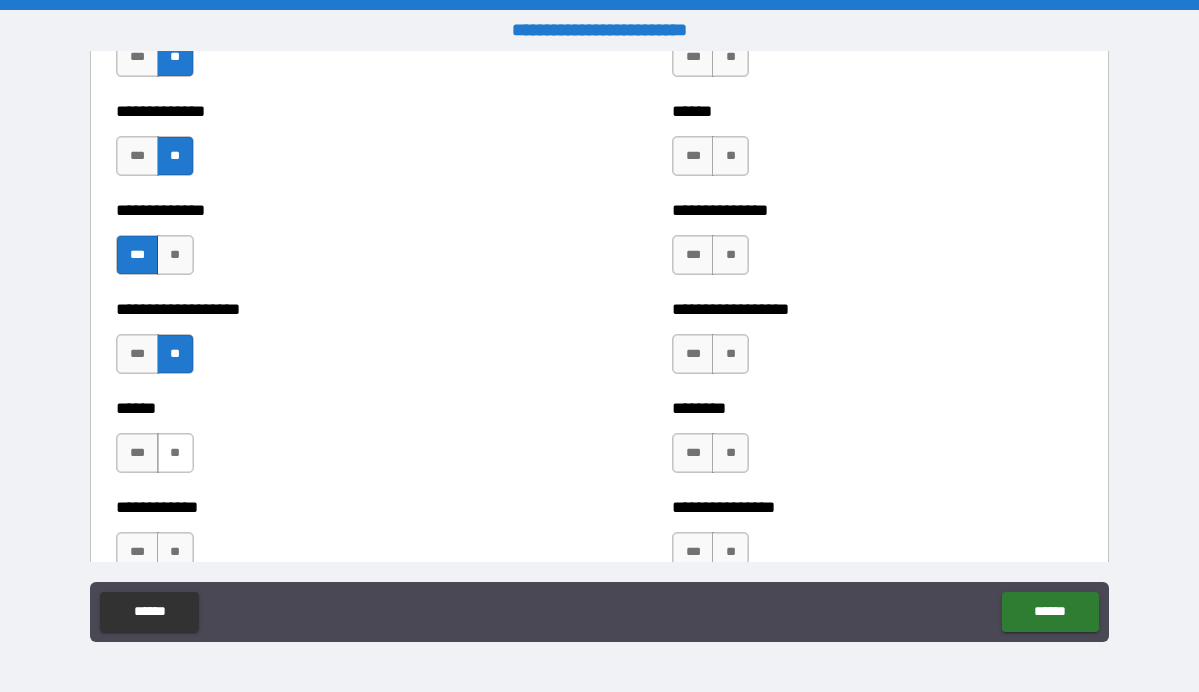 click on "**" at bounding box center [175, 453] 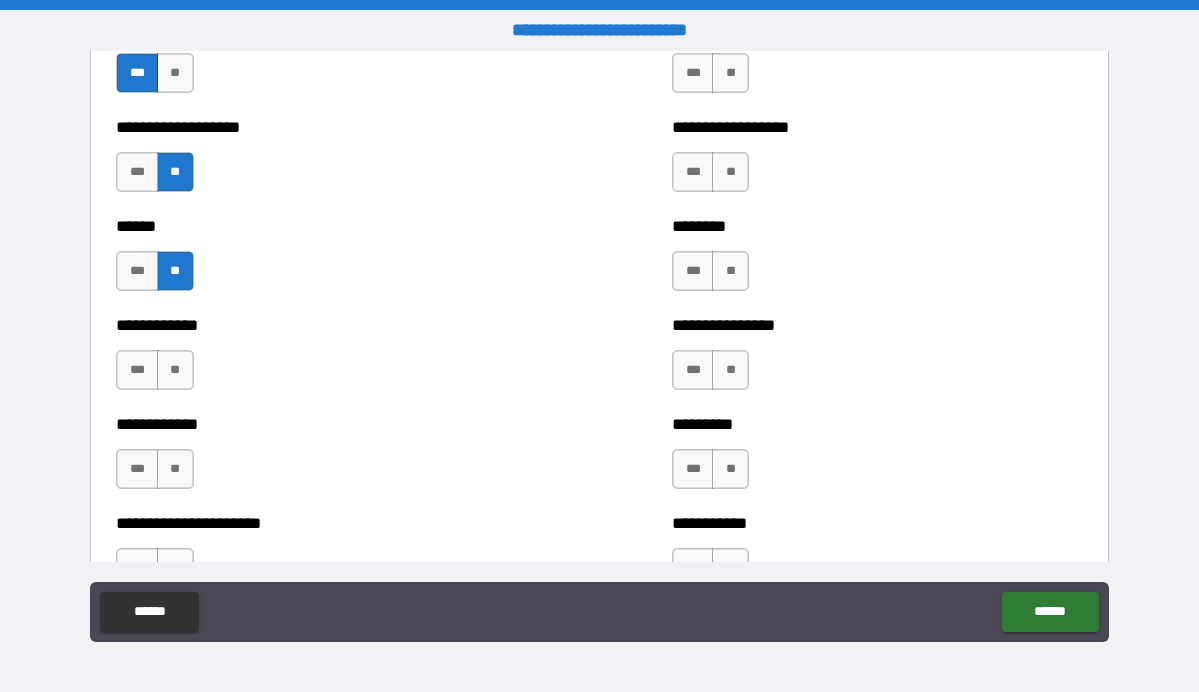 scroll, scrollTop: 4839, scrollLeft: 0, axis: vertical 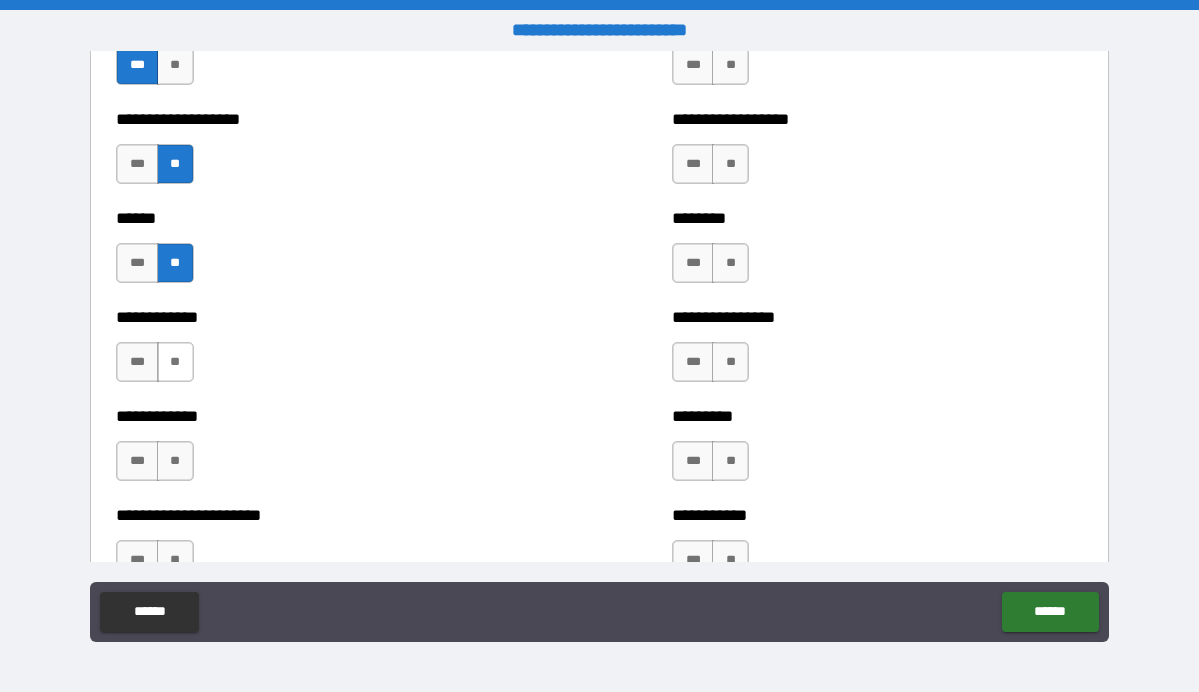 click on "**" at bounding box center (175, 362) 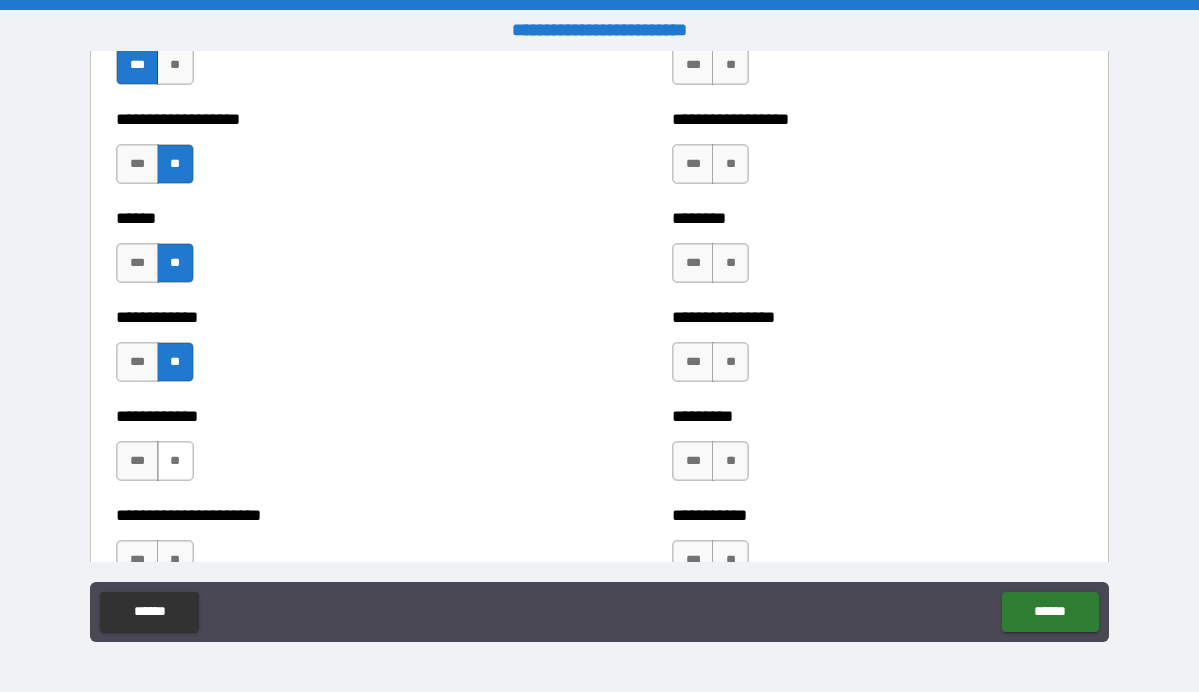 click on "**" at bounding box center (175, 461) 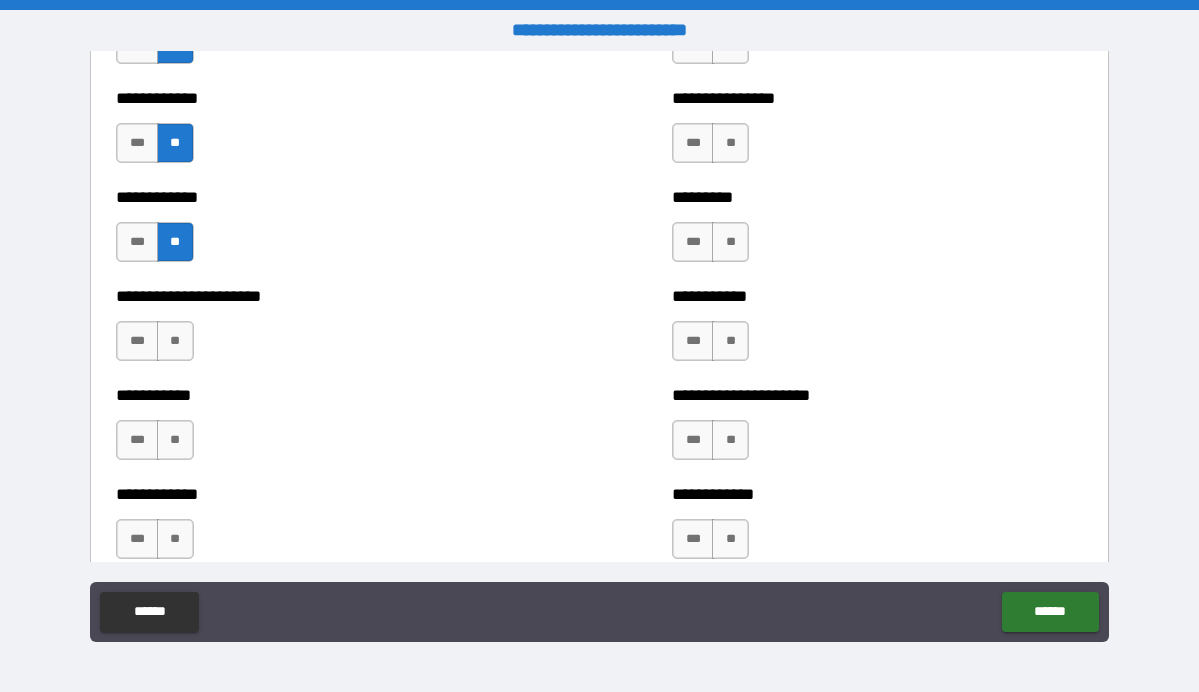 scroll, scrollTop: 5063, scrollLeft: 0, axis: vertical 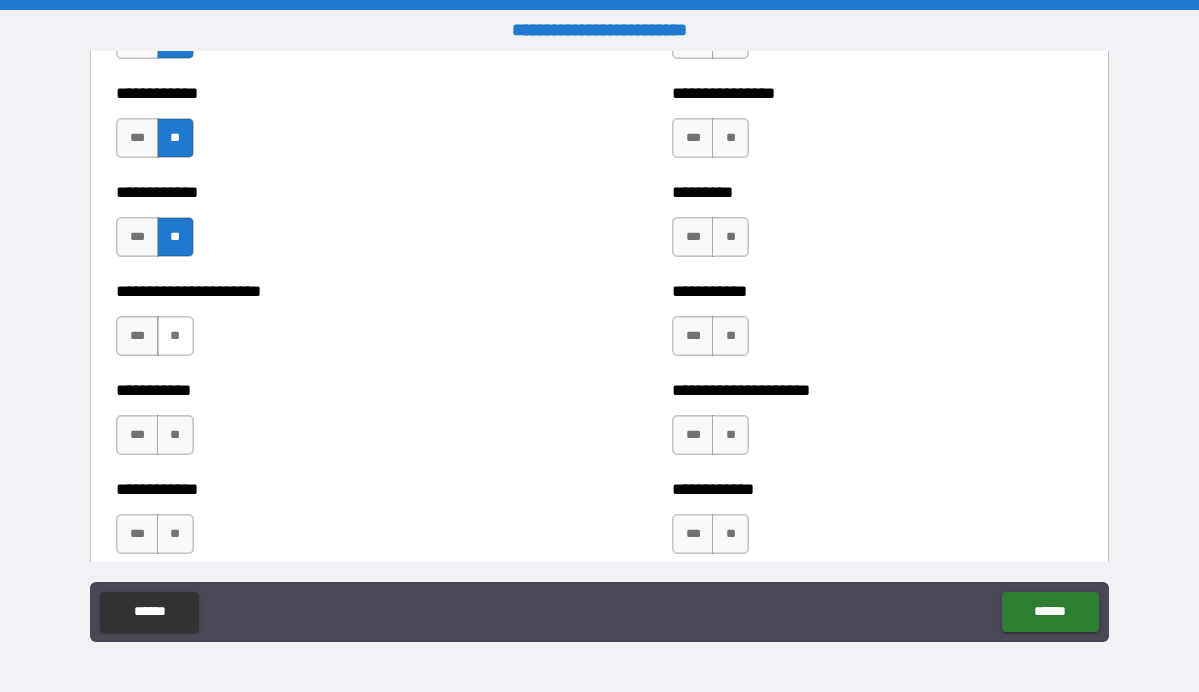 click on "**" at bounding box center (175, 336) 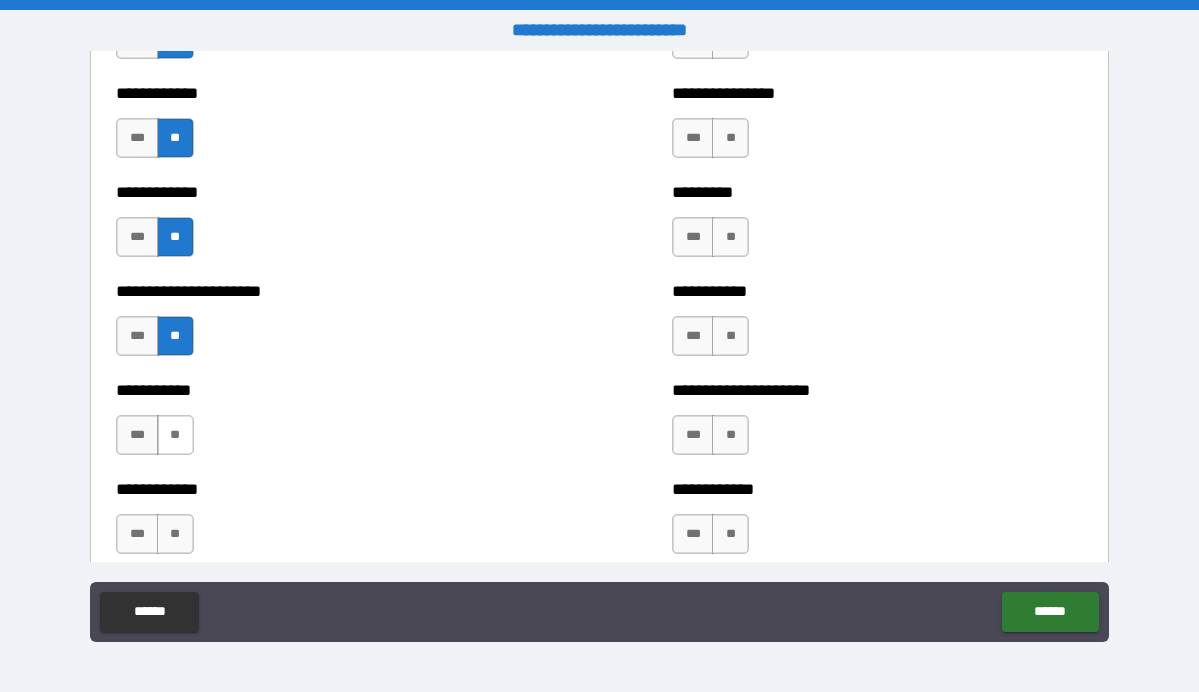 click on "**" at bounding box center [175, 435] 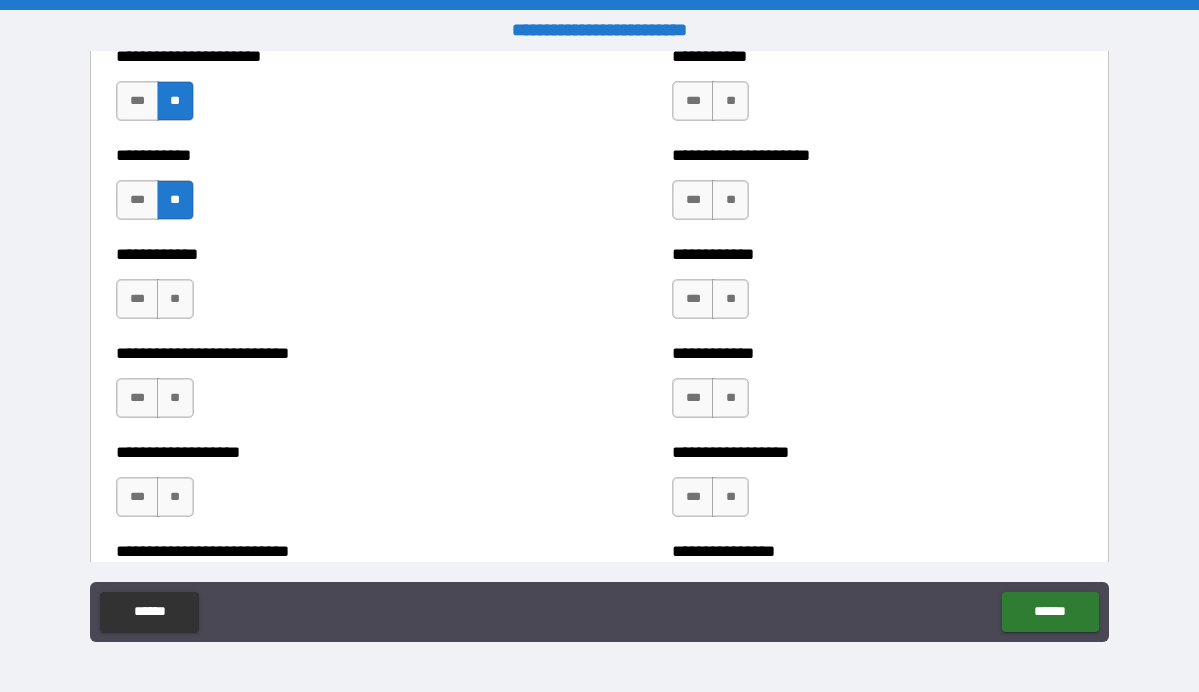 scroll, scrollTop: 5300, scrollLeft: 0, axis: vertical 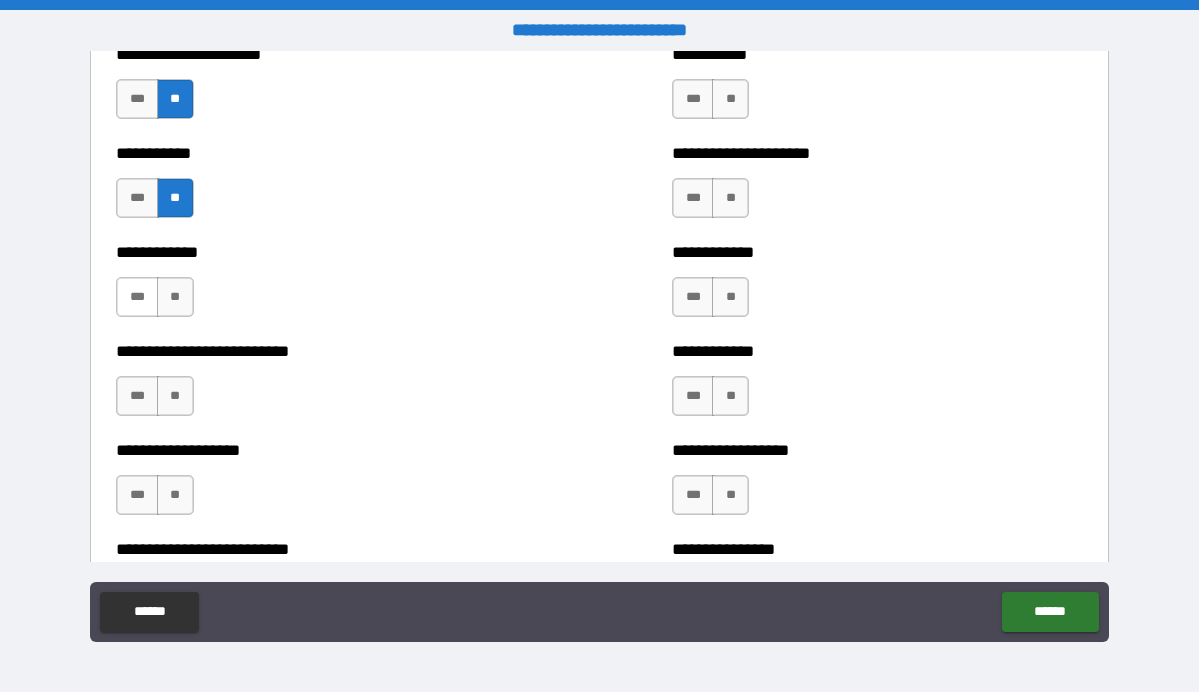 click on "***" at bounding box center (137, 297) 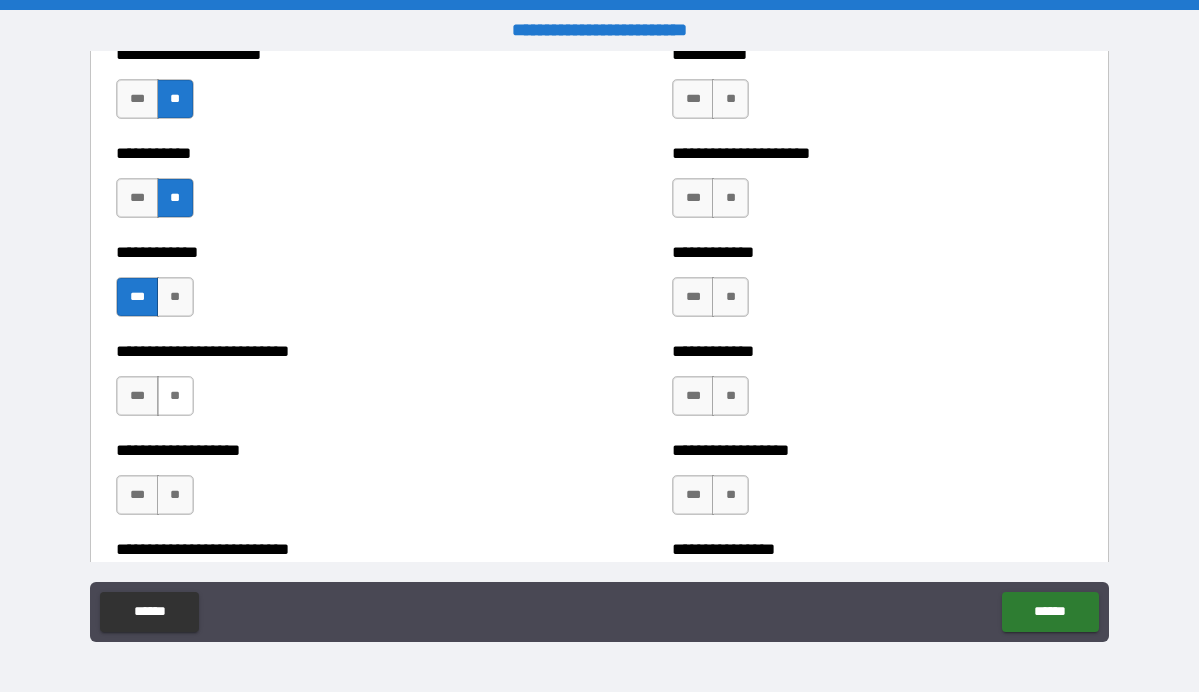 click on "**" at bounding box center (175, 396) 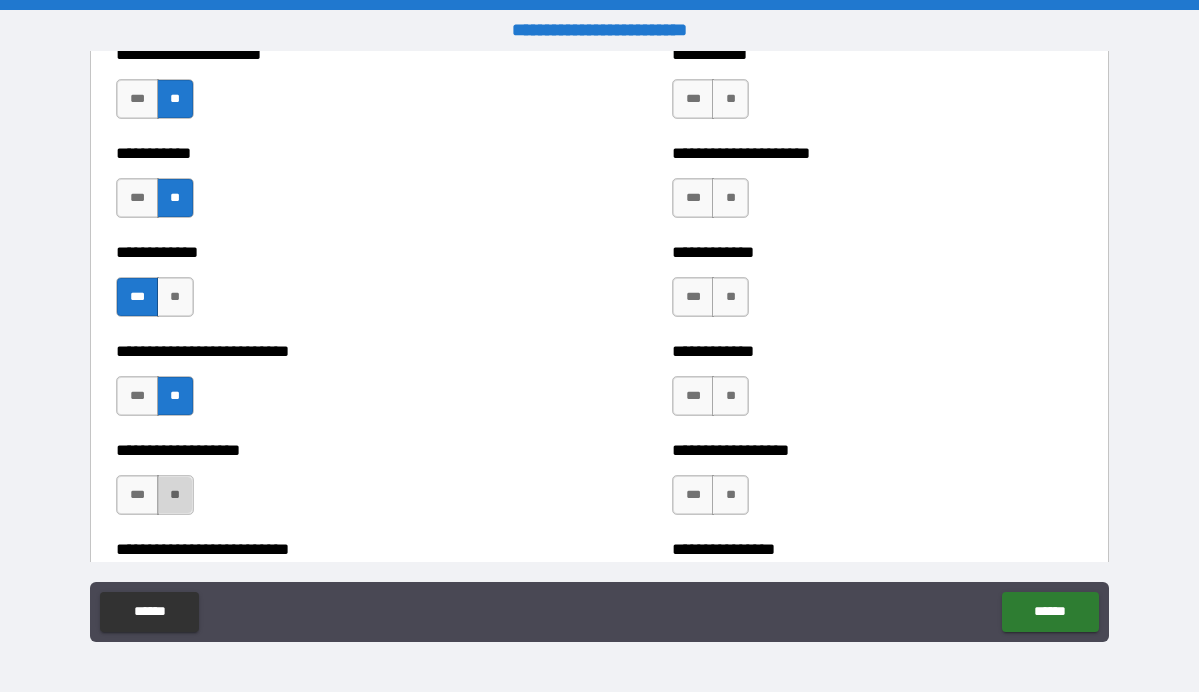 click on "**" at bounding box center (175, 495) 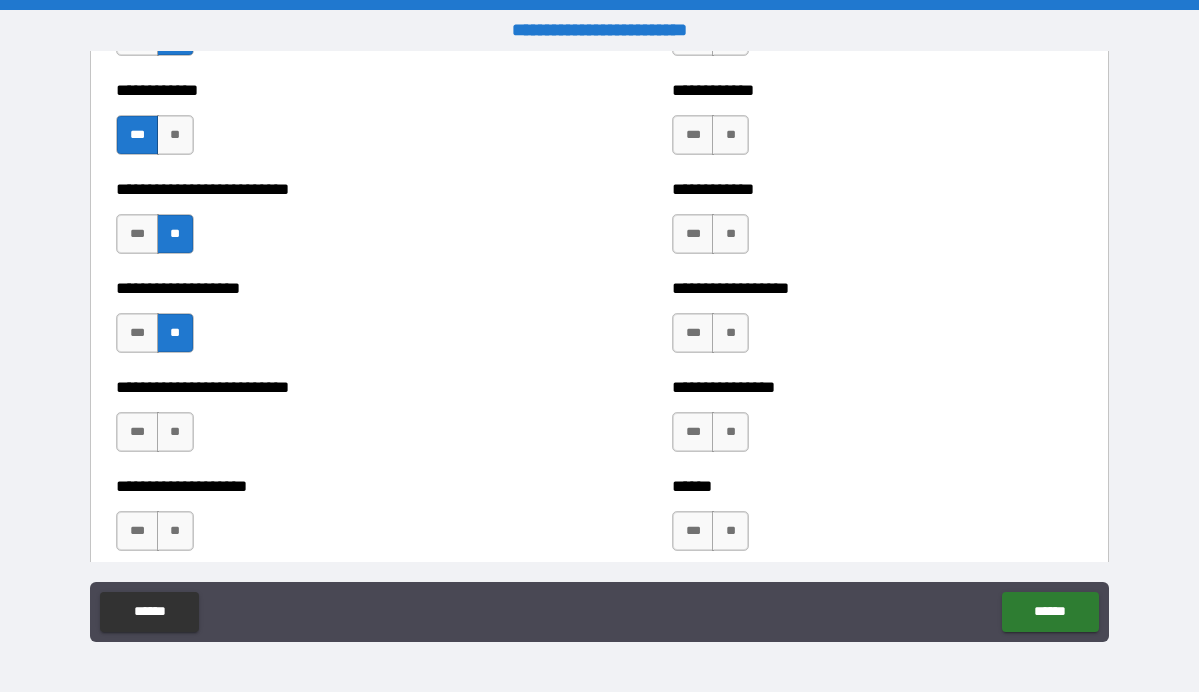 scroll, scrollTop: 5463, scrollLeft: 0, axis: vertical 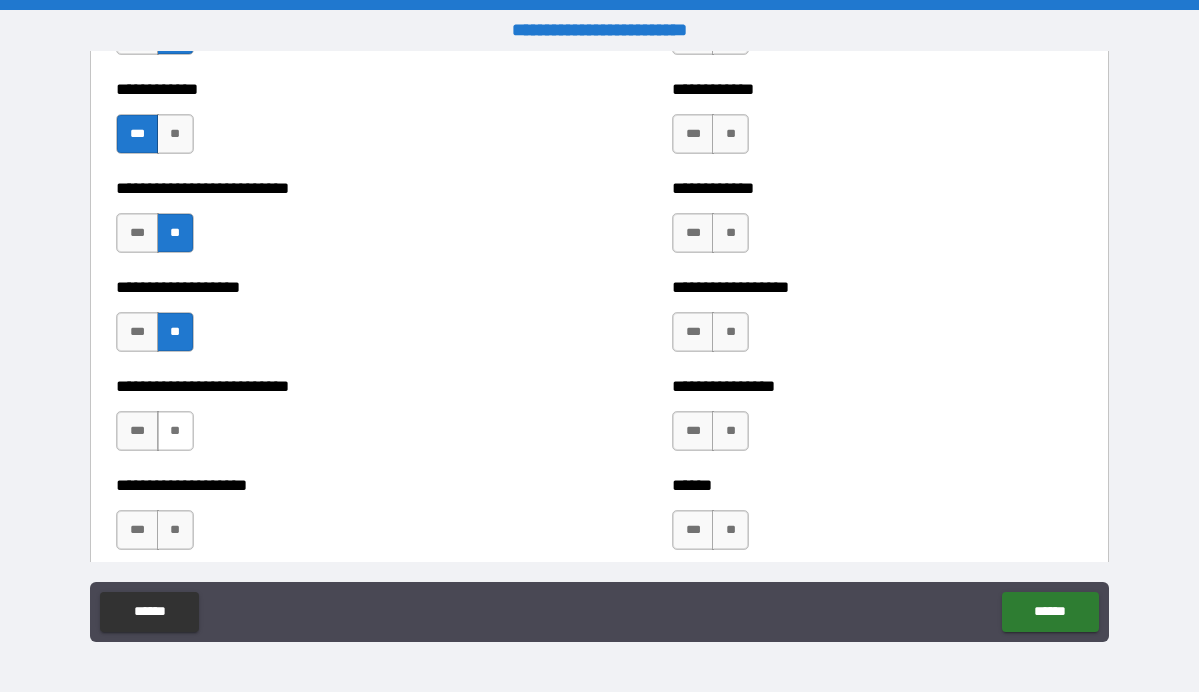 click on "**" at bounding box center [175, 431] 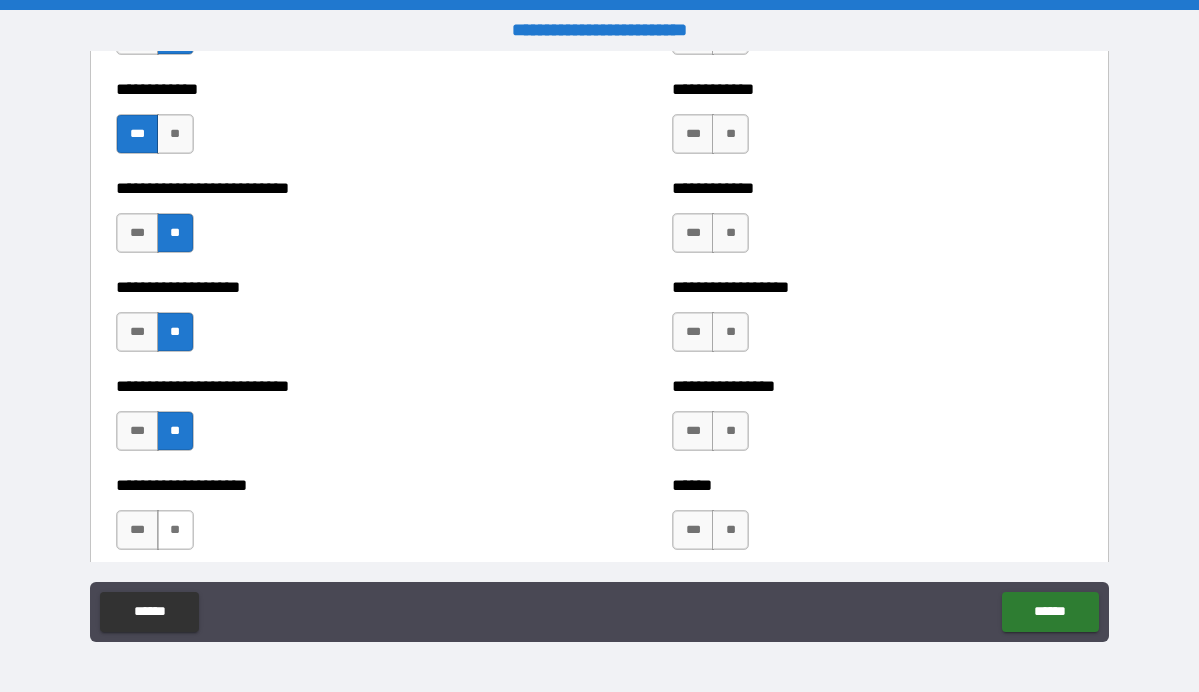 click on "**" at bounding box center [175, 530] 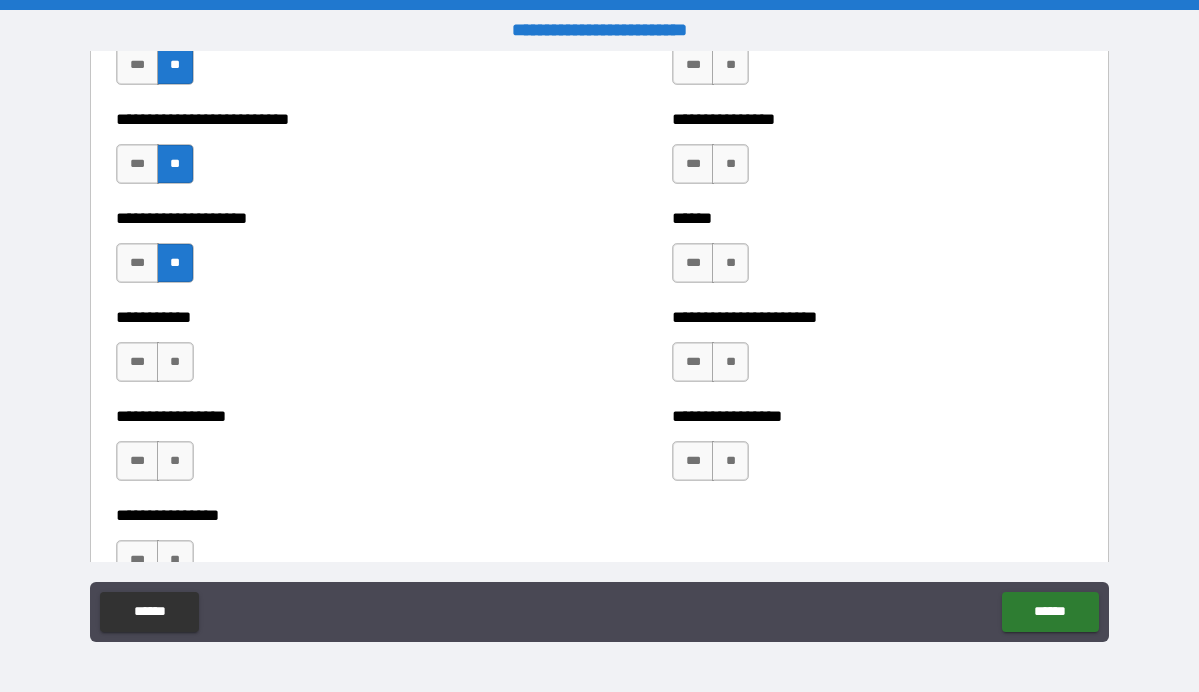 scroll, scrollTop: 5731, scrollLeft: 0, axis: vertical 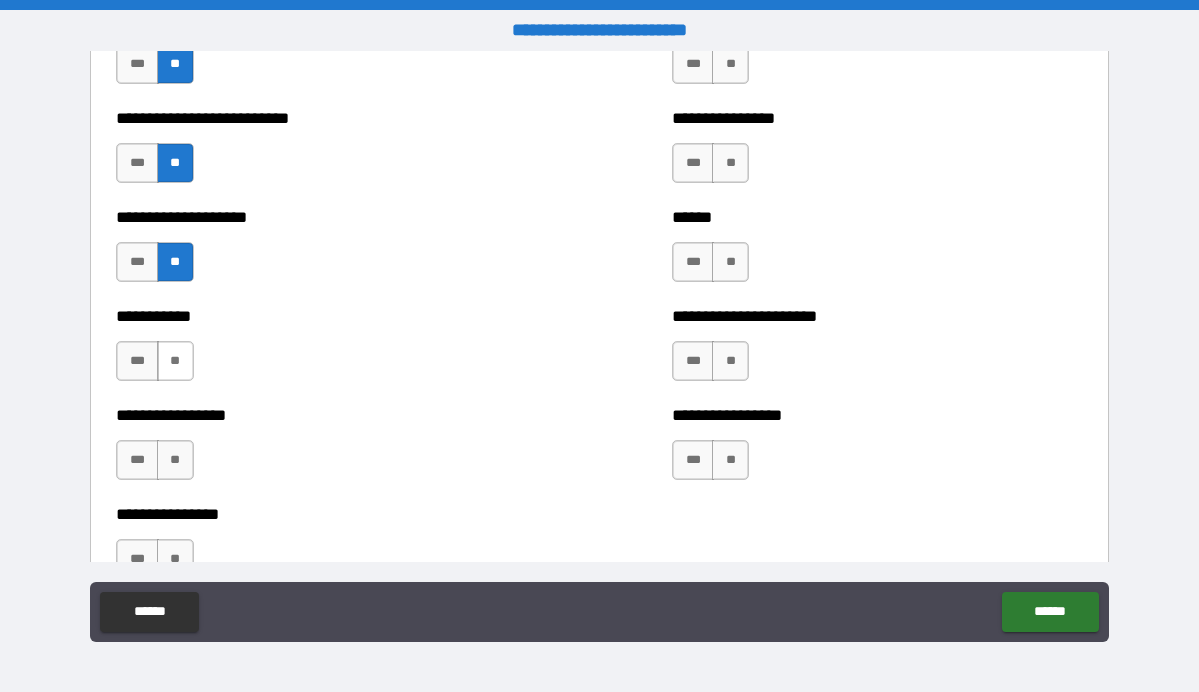 click on "**" at bounding box center (175, 361) 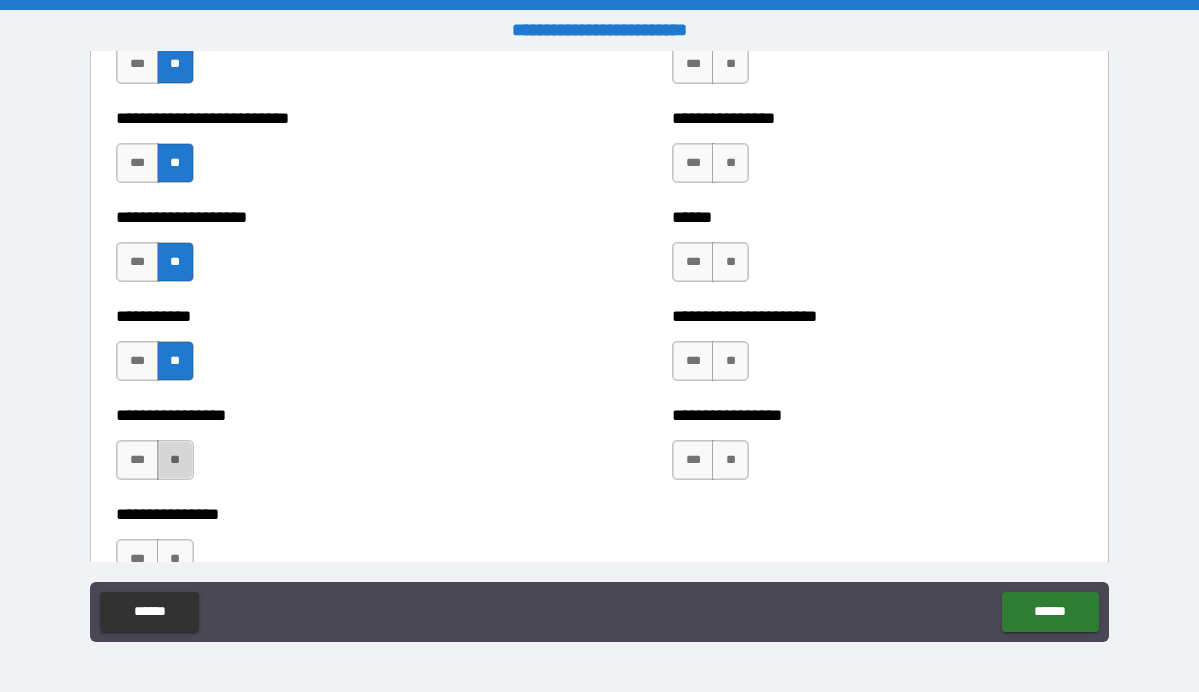 click on "**" at bounding box center (175, 460) 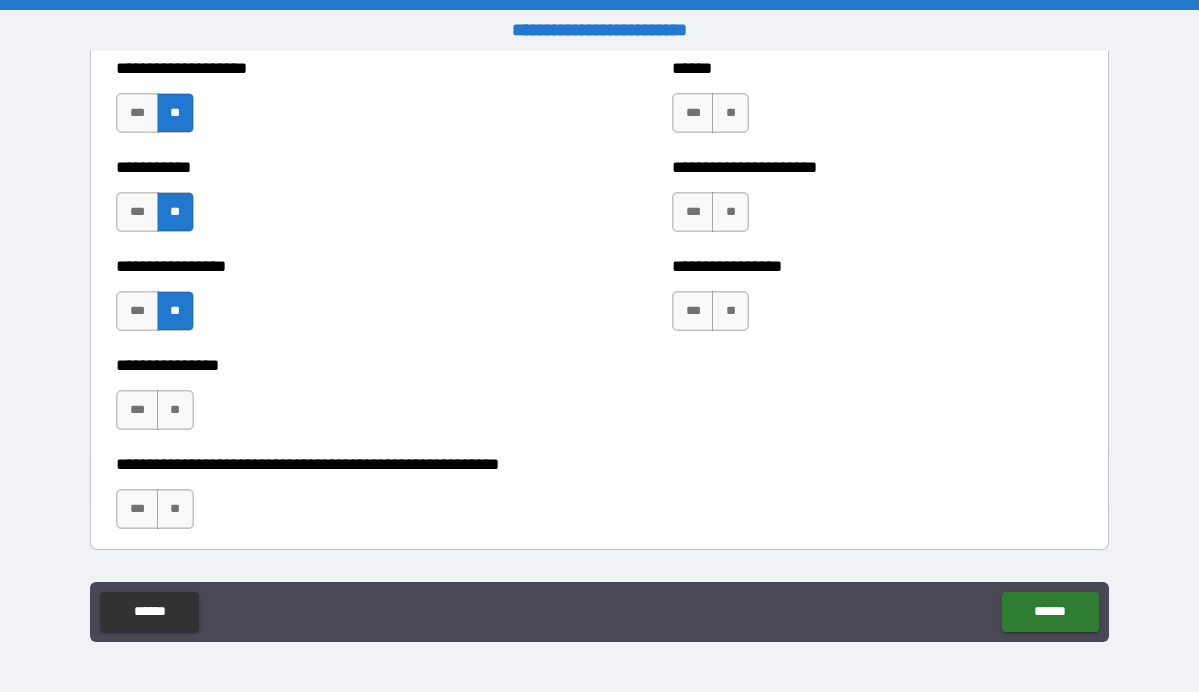 scroll, scrollTop: 5902, scrollLeft: 0, axis: vertical 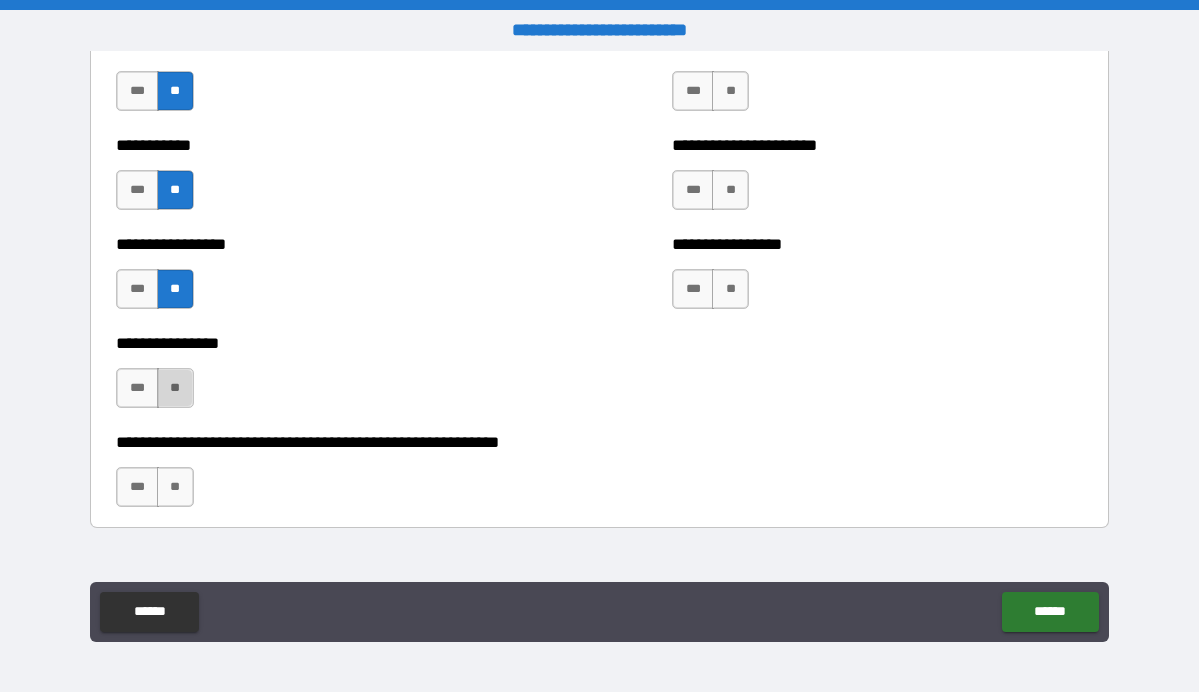 click on "**" at bounding box center [175, 388] 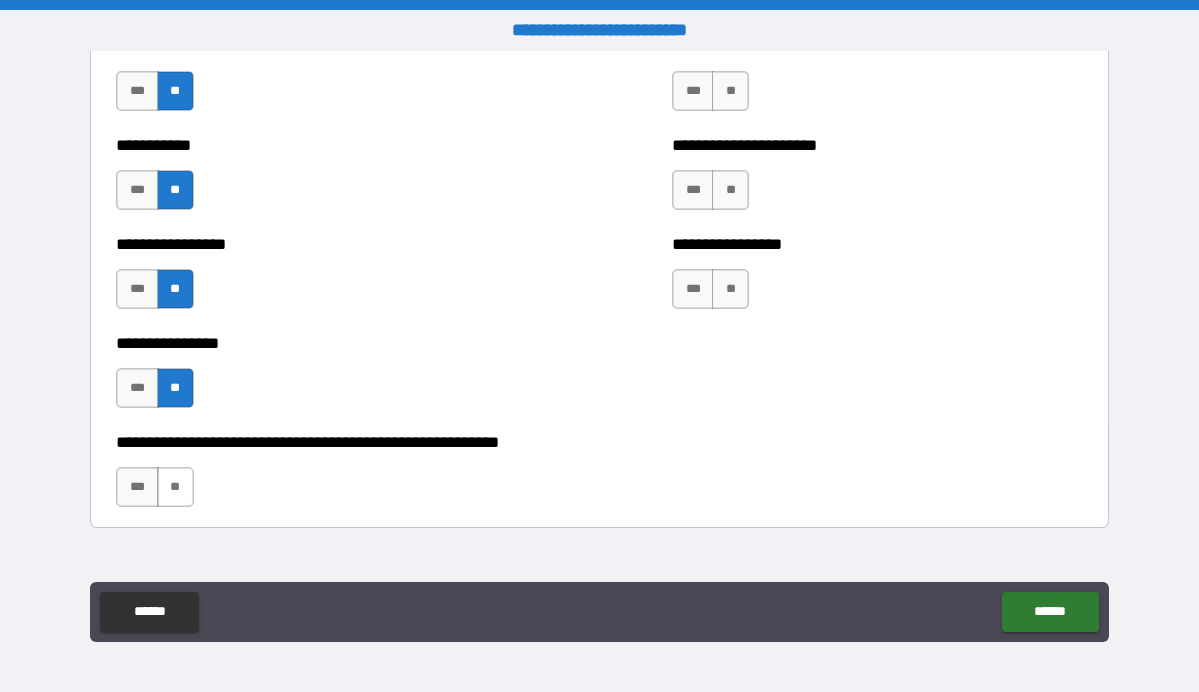 click on "**" at bounding box center [175, 487] 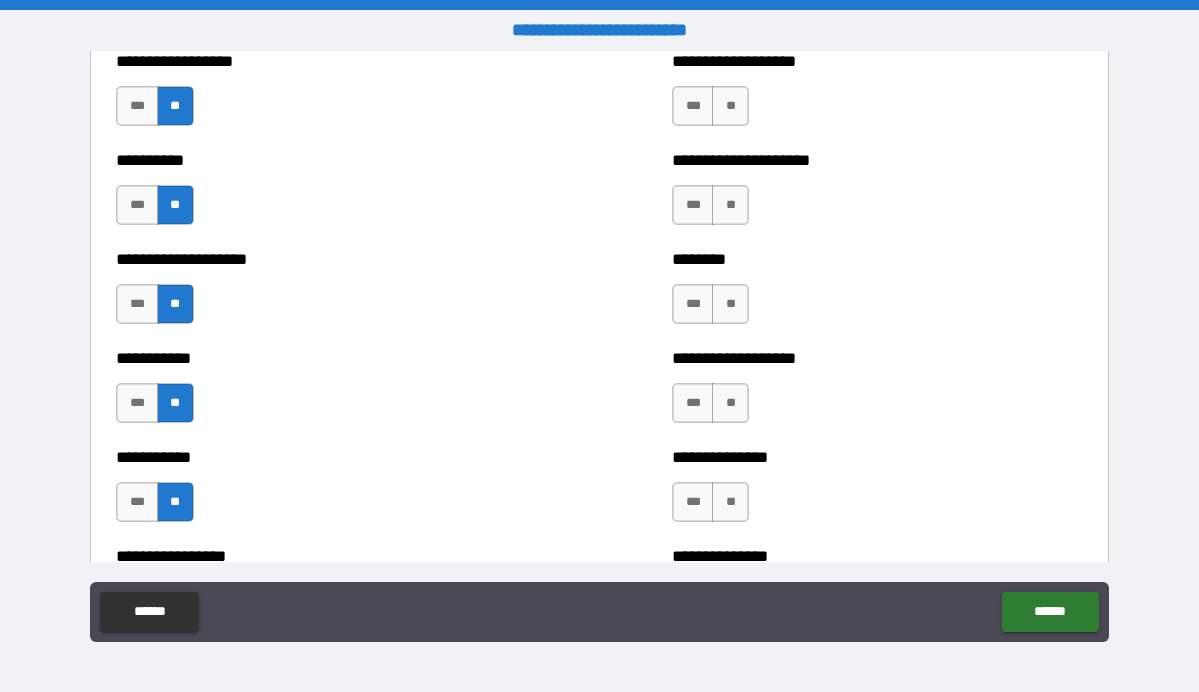 scroll, scrollTop: 2433, scrollLeft: 0, axis: vertical 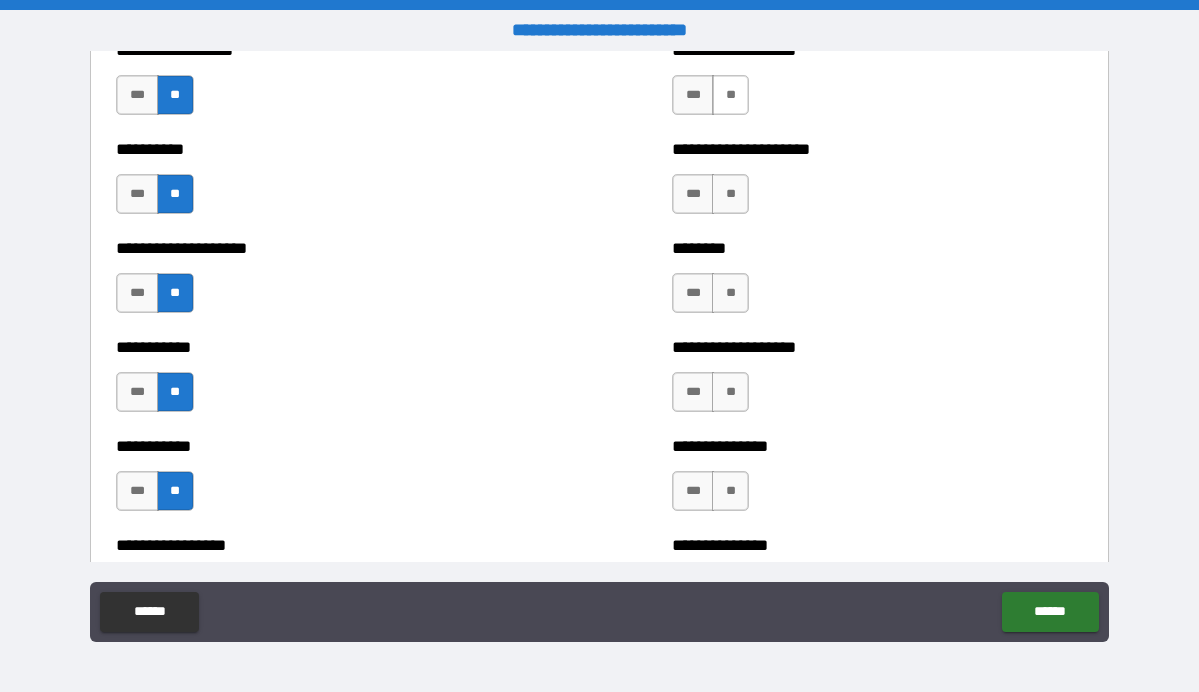 click on "**" at bounding box center [730, 95] 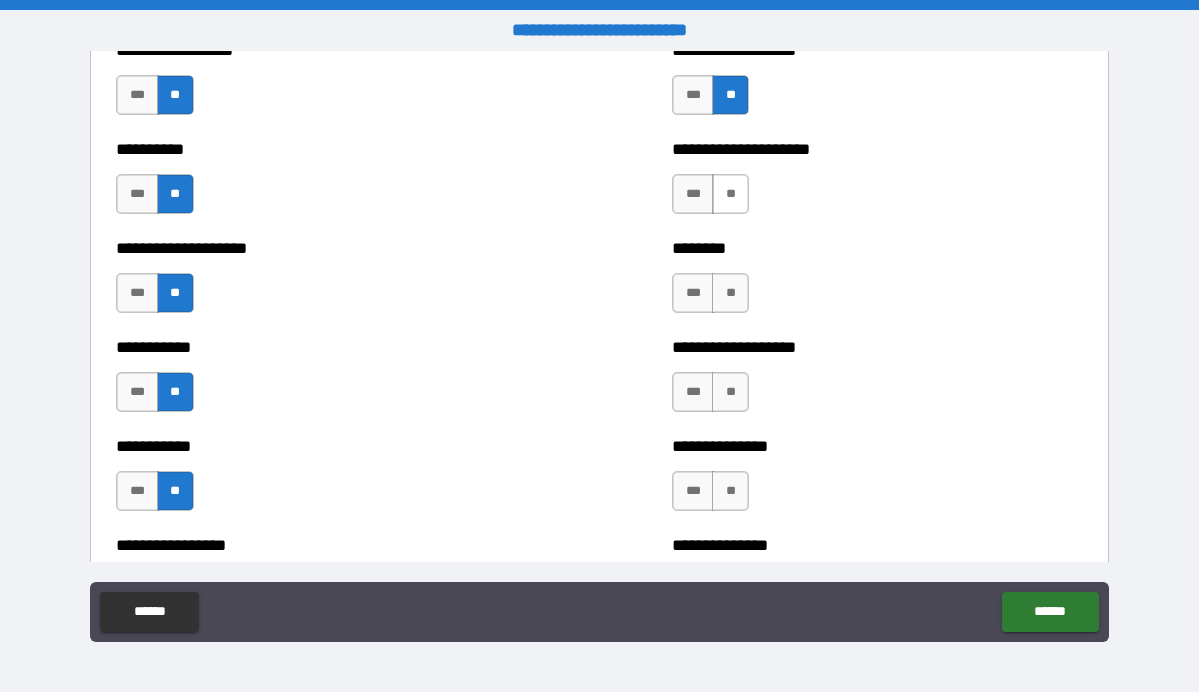 click on "**" at bounding box center [730, 194] 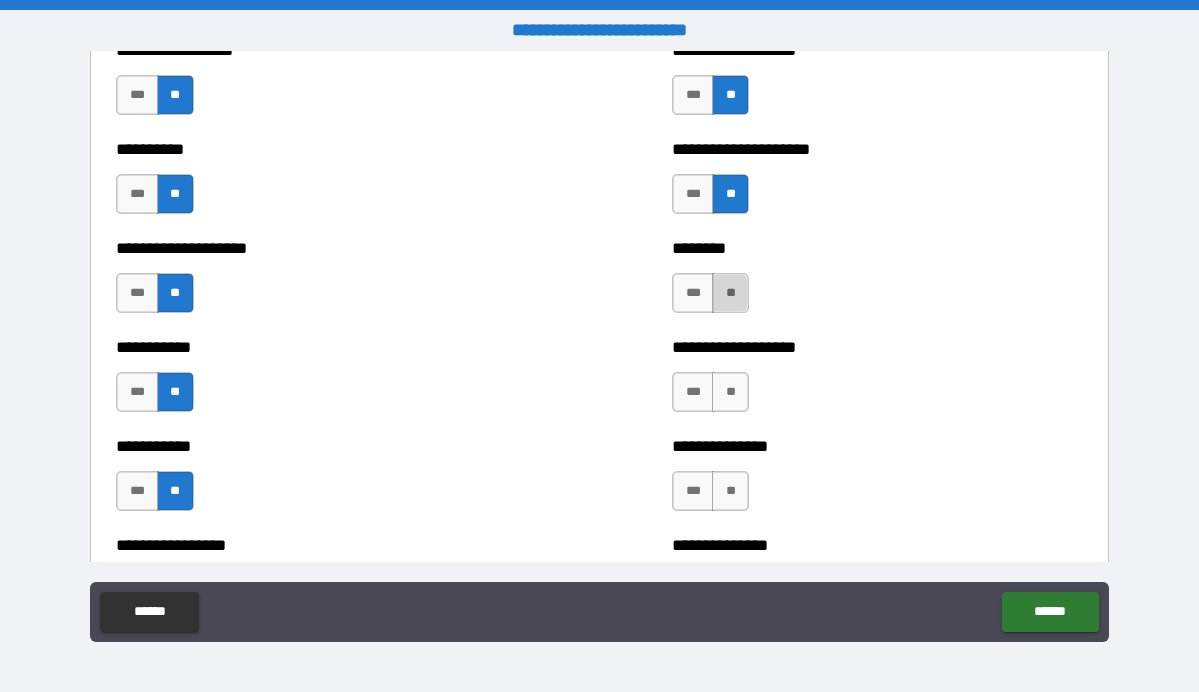 click on "**" at bounding box center (730, 293) 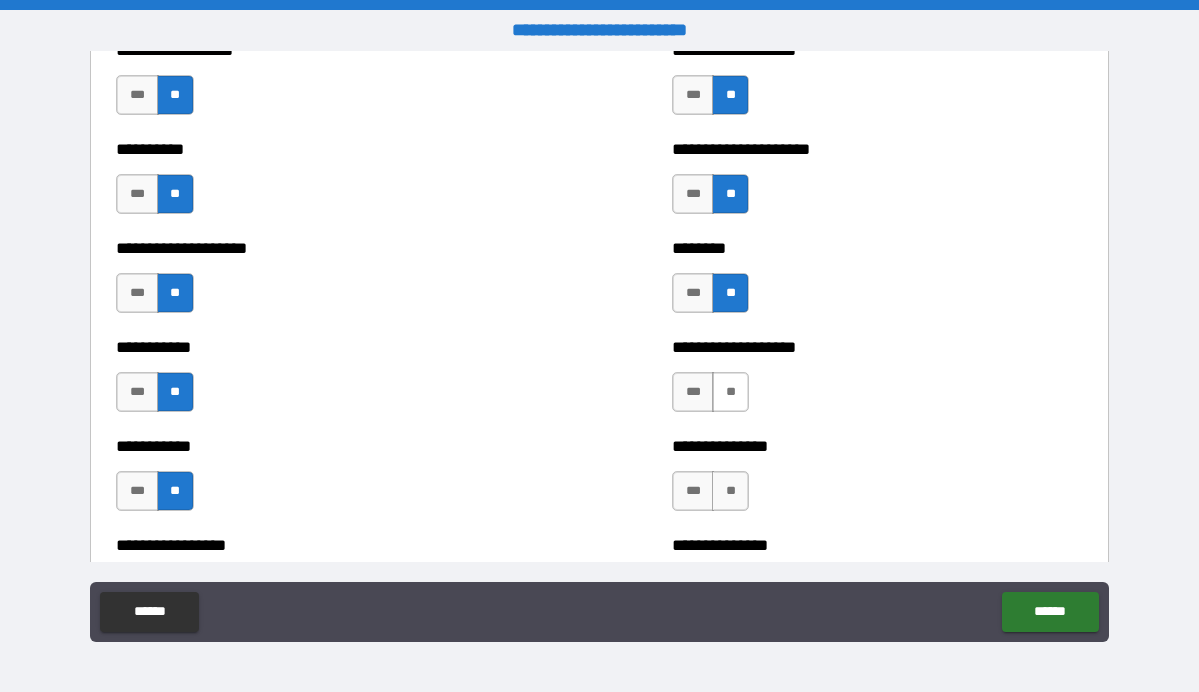 click on "**" at bounding box center [730, 392] 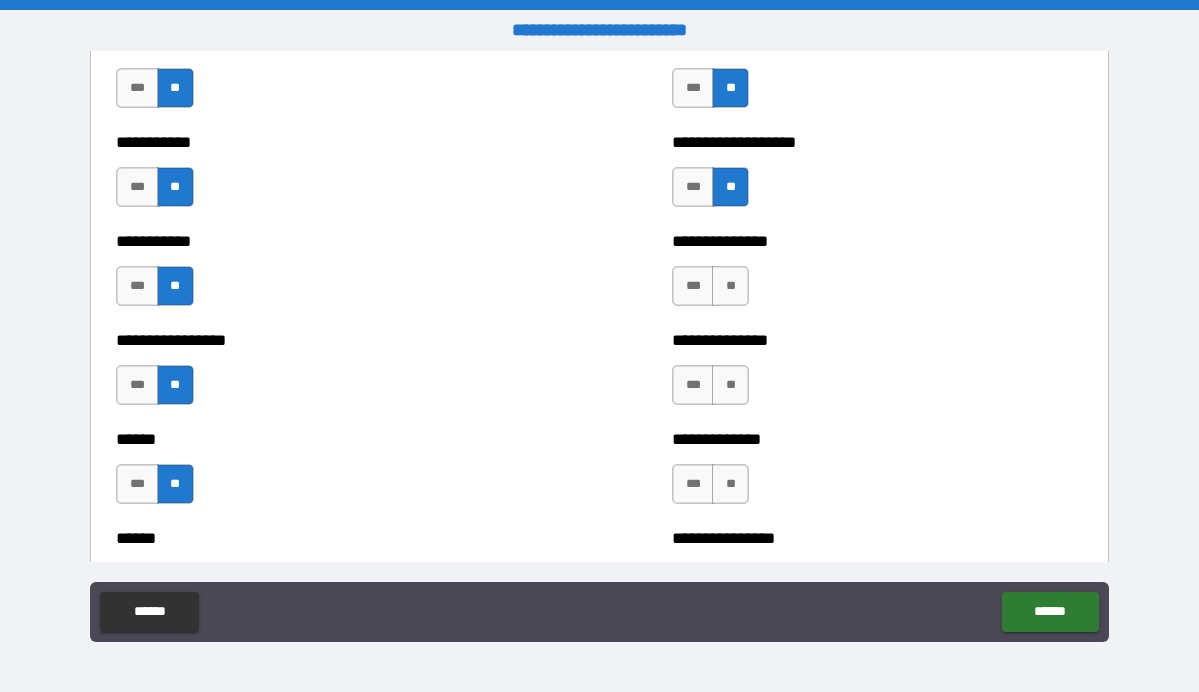 scroll, scrollTop: 2653, scrollLeft: 0, axis: vertical 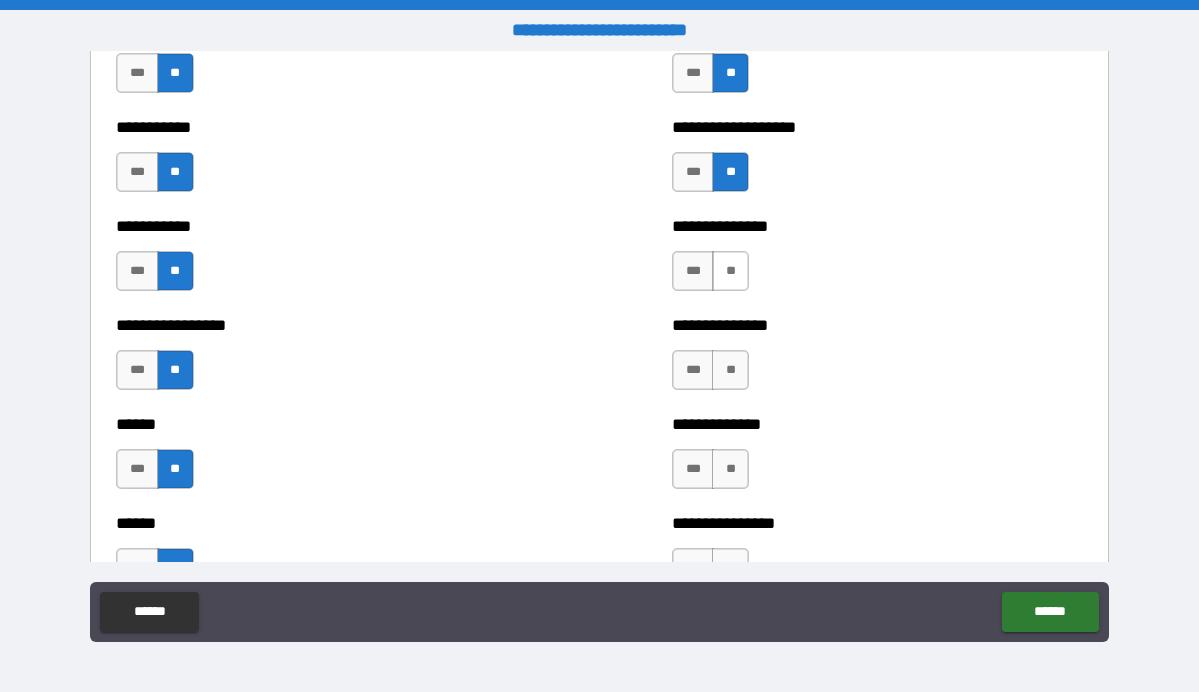click on "**" at bounding box center [730, 271] 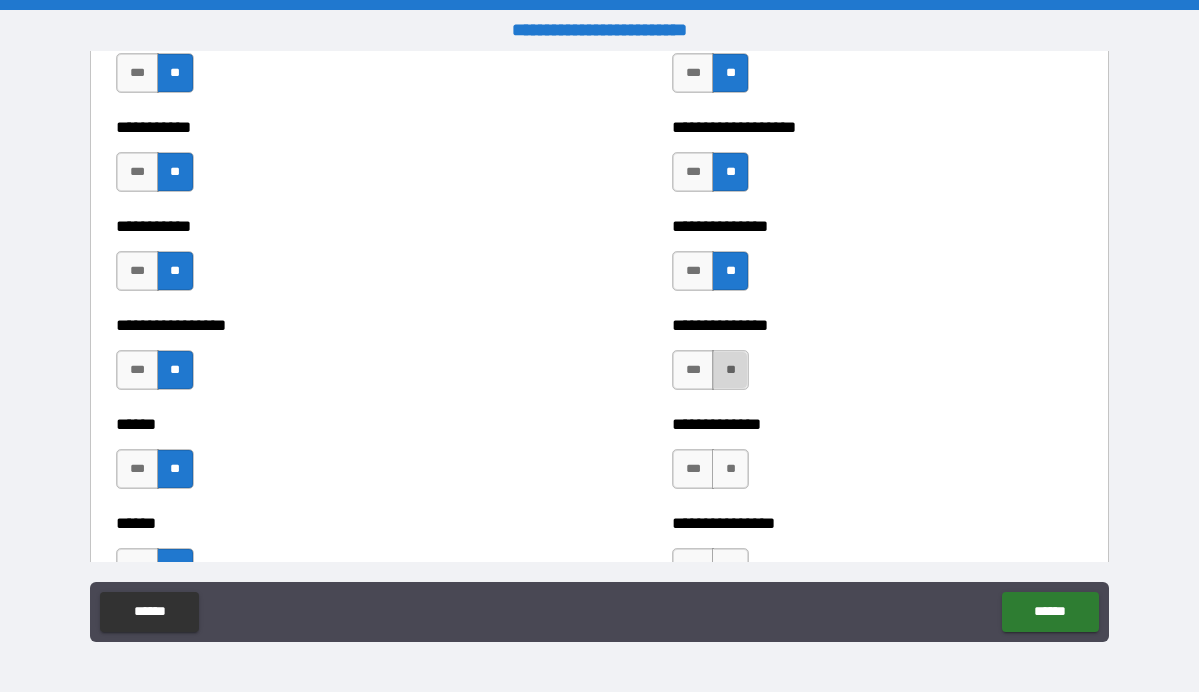 click on "**" at bounding box center (730, 370) 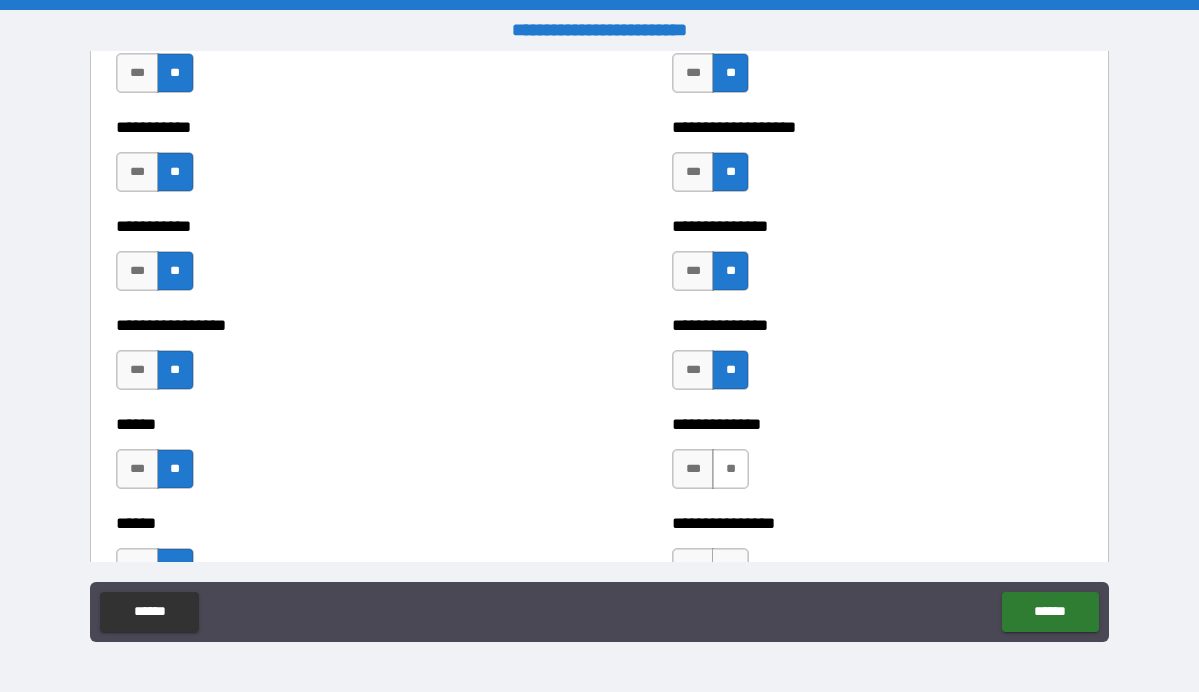 click on "**" at bounding box center [730, 469] 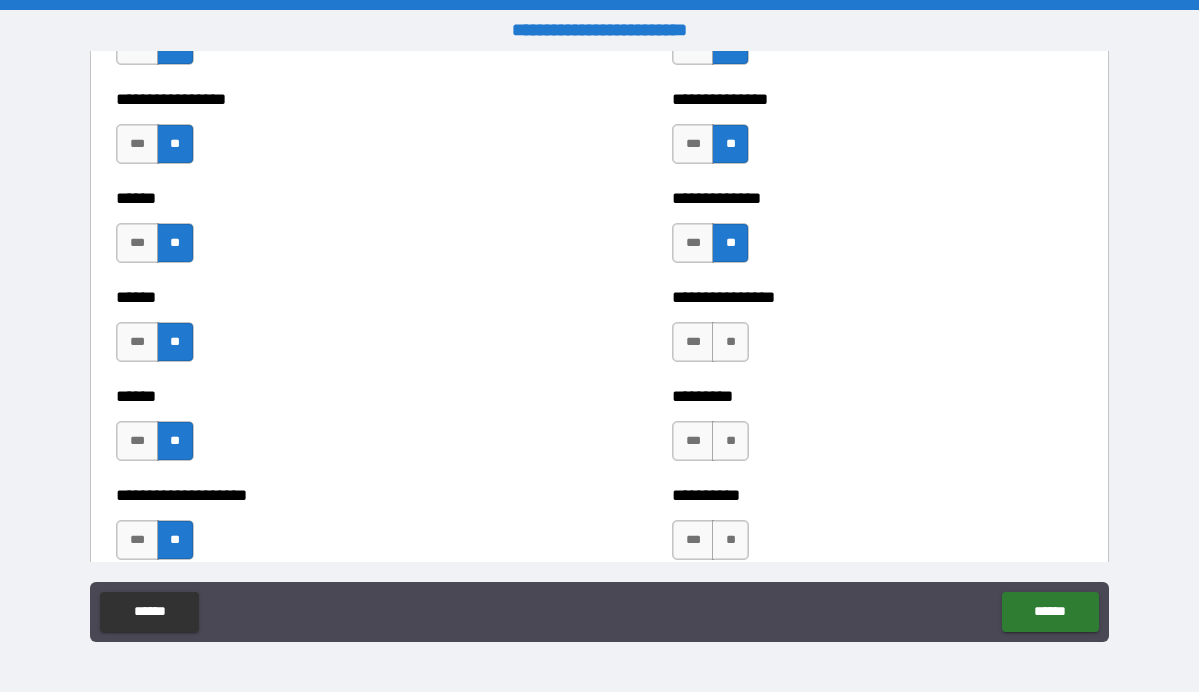 scroll, scrollTop: 2904, scrollLeft: 0, axis: vertical 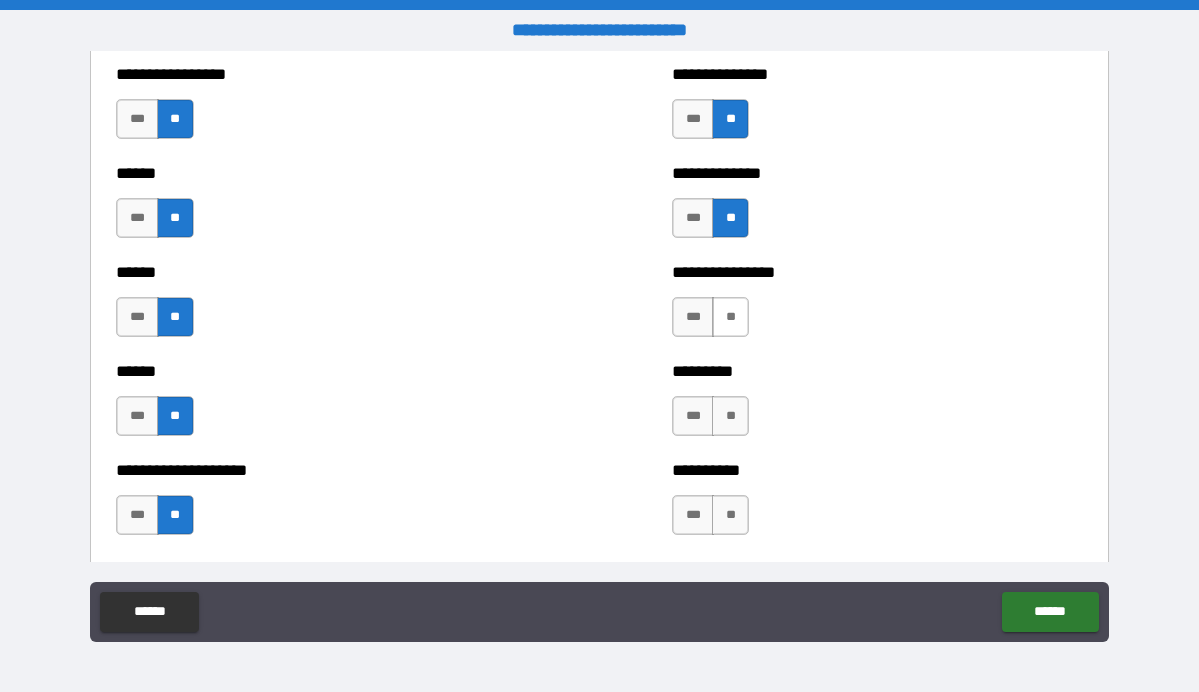 click on "**" at bounding box center (730, 317) 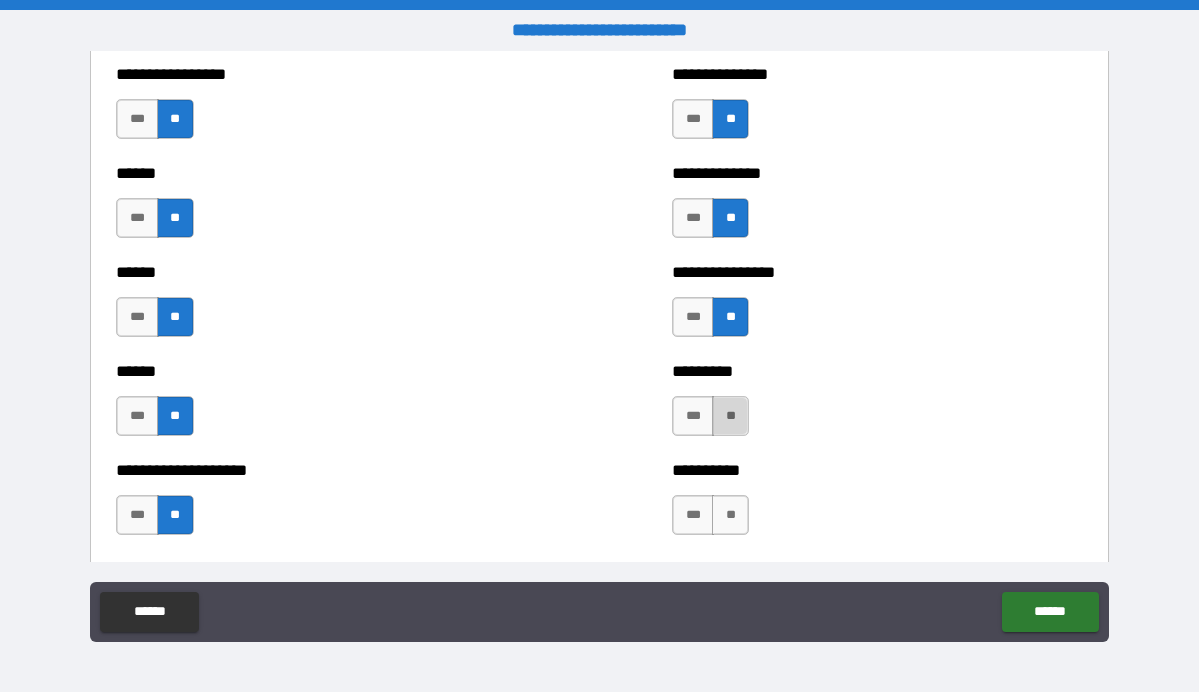 click on "**" at bounding box center (730, 416) 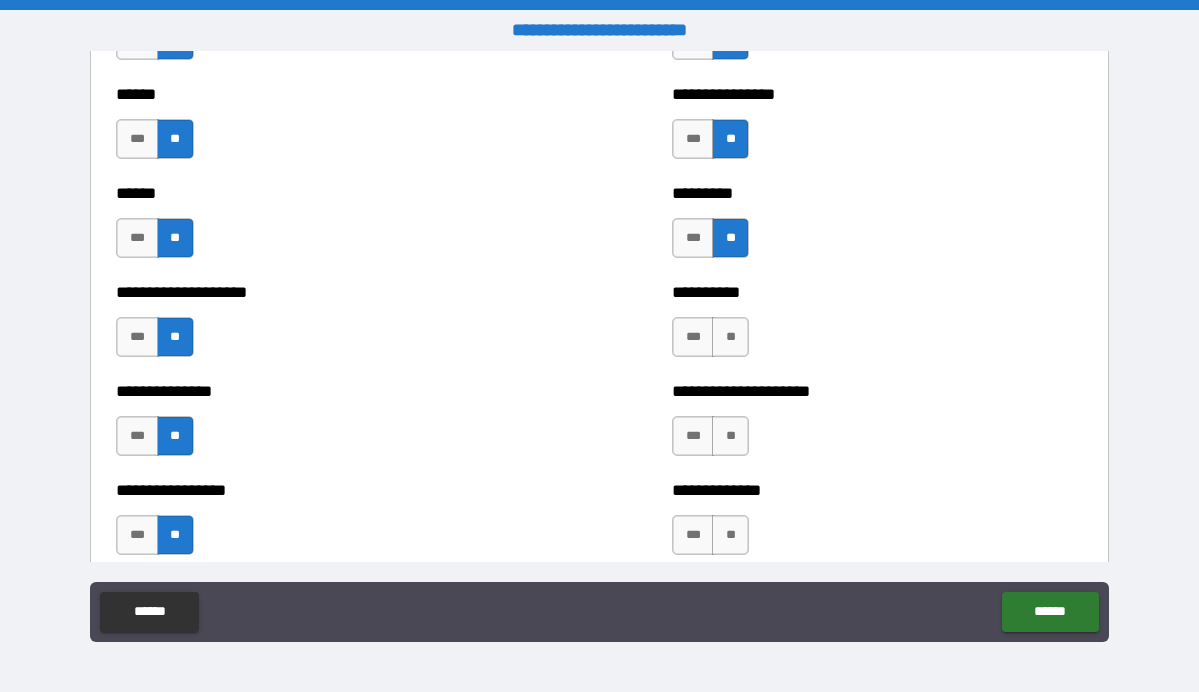 scroll, scrollTop: 3090, scrollLeft: 0, axis: vertical 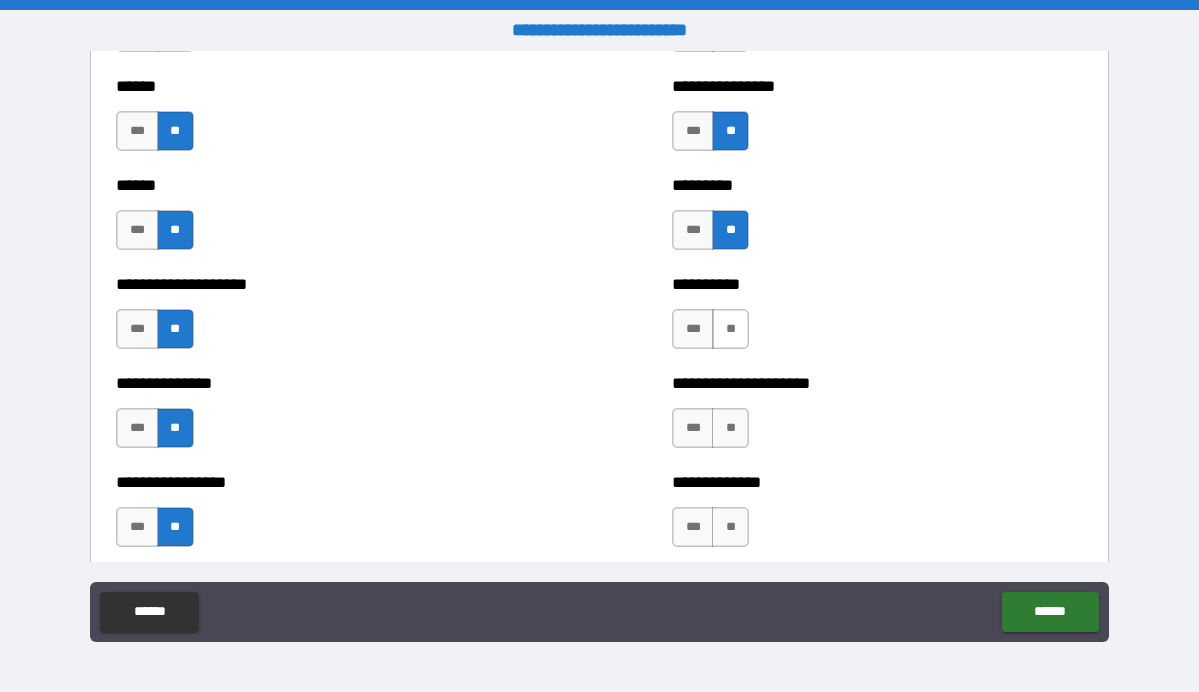 click on "**" at bounding box center (730, 329) 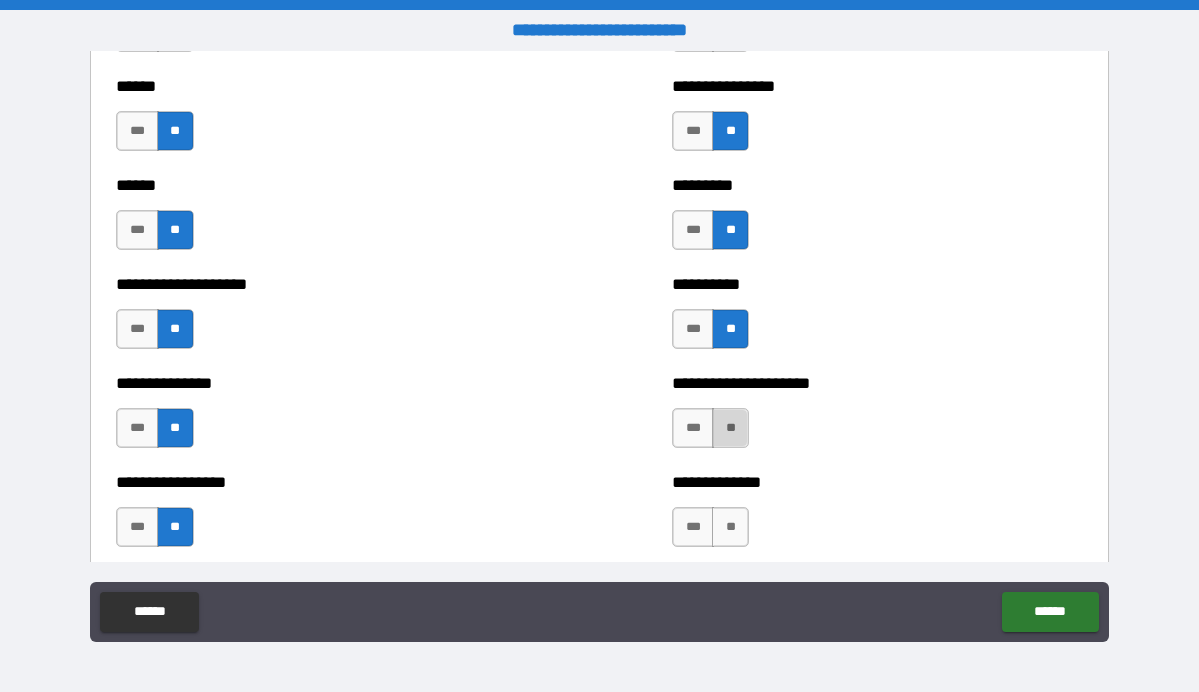 click on "**" at bounding box center [730, 428] 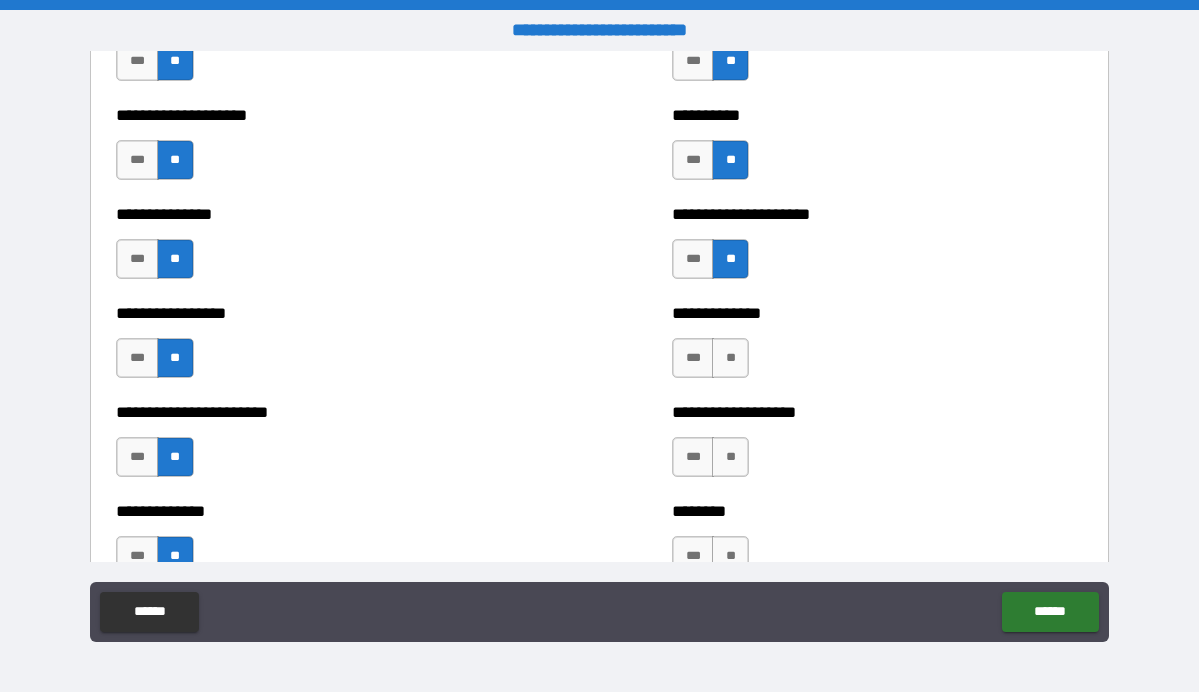 scroll, scrollTop: 3284, scrollLeft: 0, axis: vertical 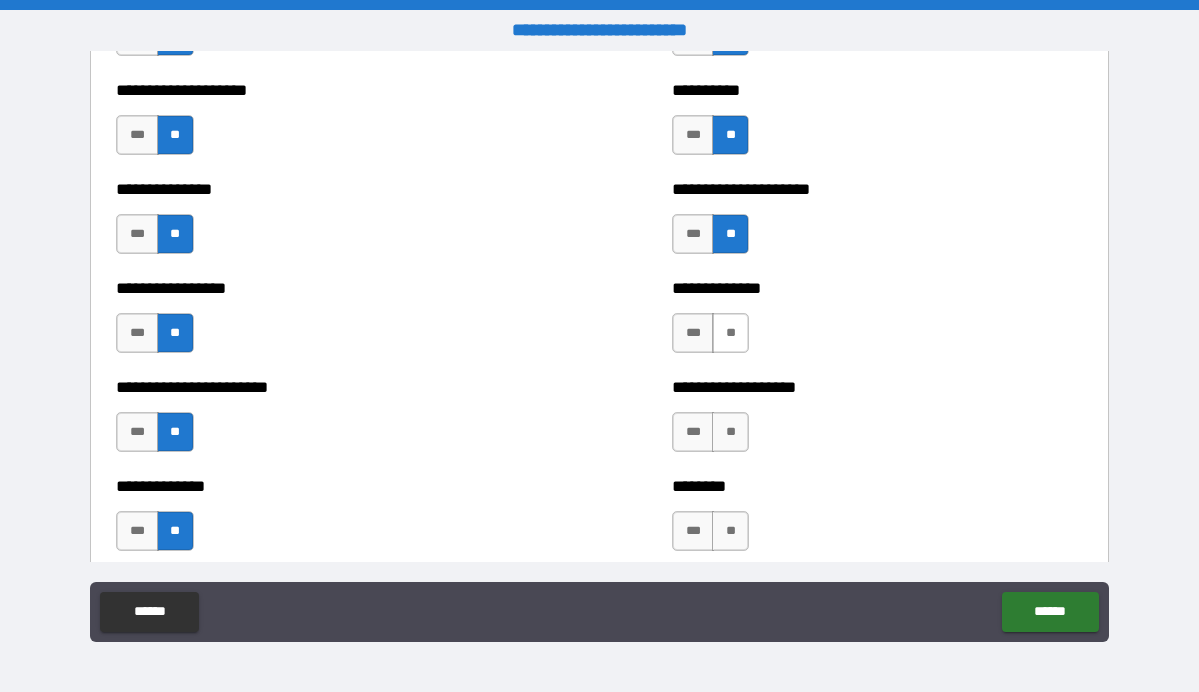 click on "**" at bounding box center [730, 333] 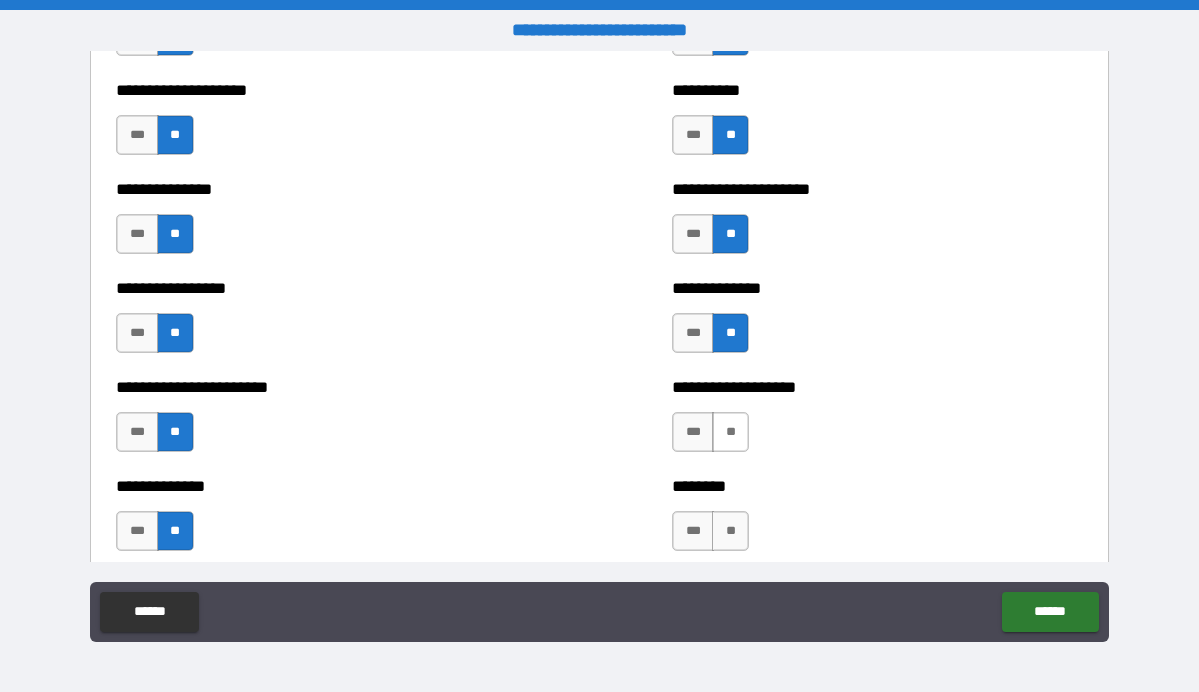 click on "**" at bounding box center (730, 432) 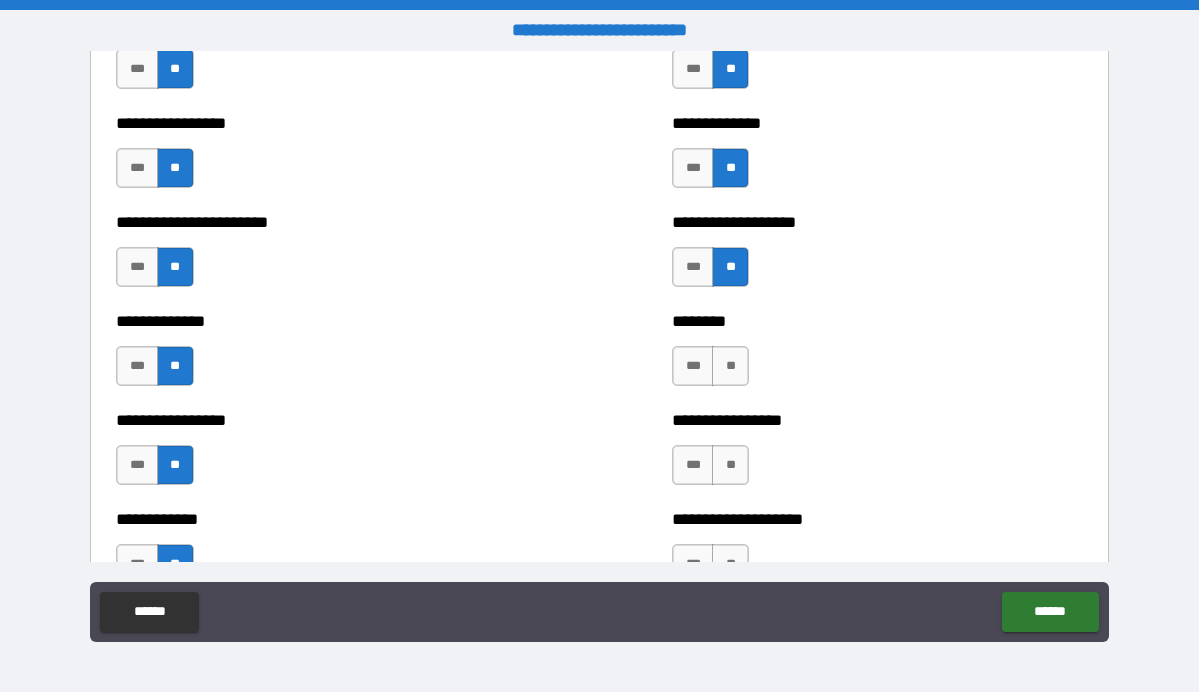 scroll, scrollTop: 3471, scrollLeft: 0, axis: vertical 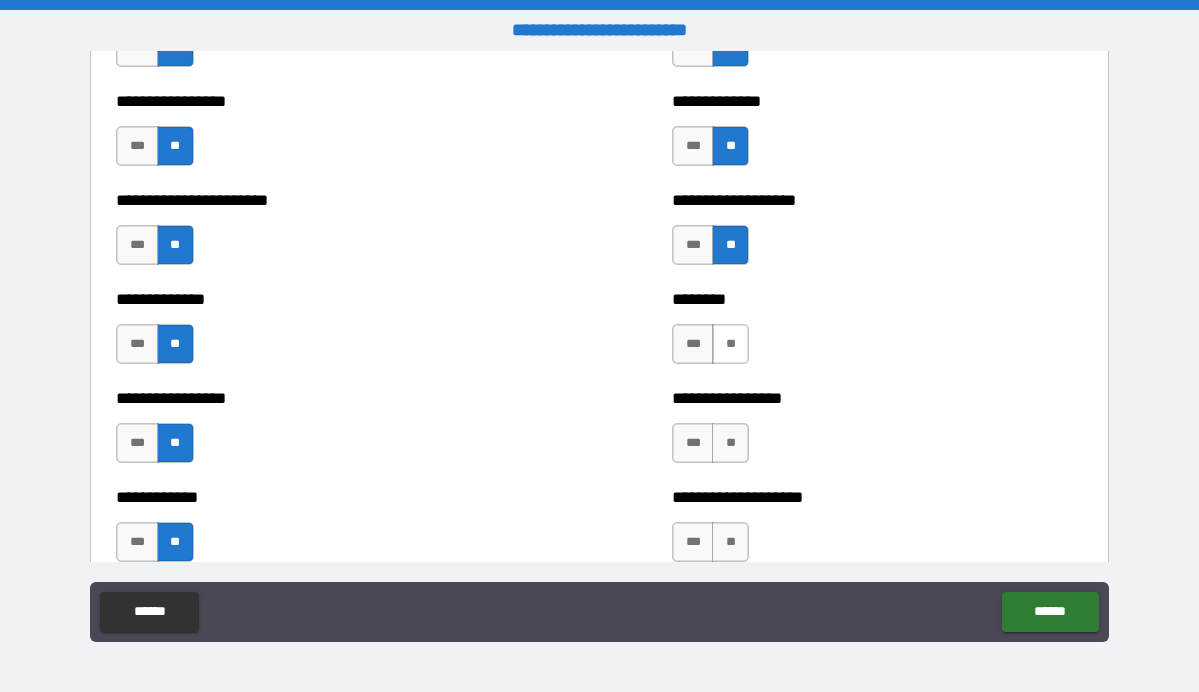 click on "**" at bounding box center [730, 344] 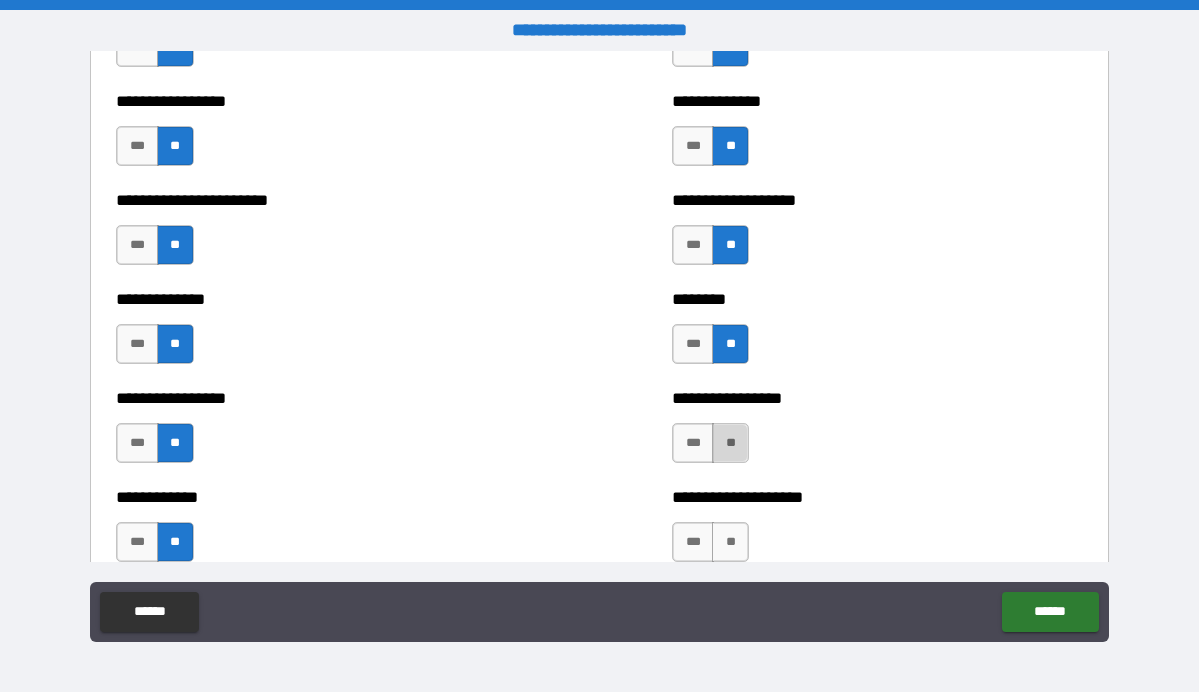 click on "**" at bounding box center (730, 443) 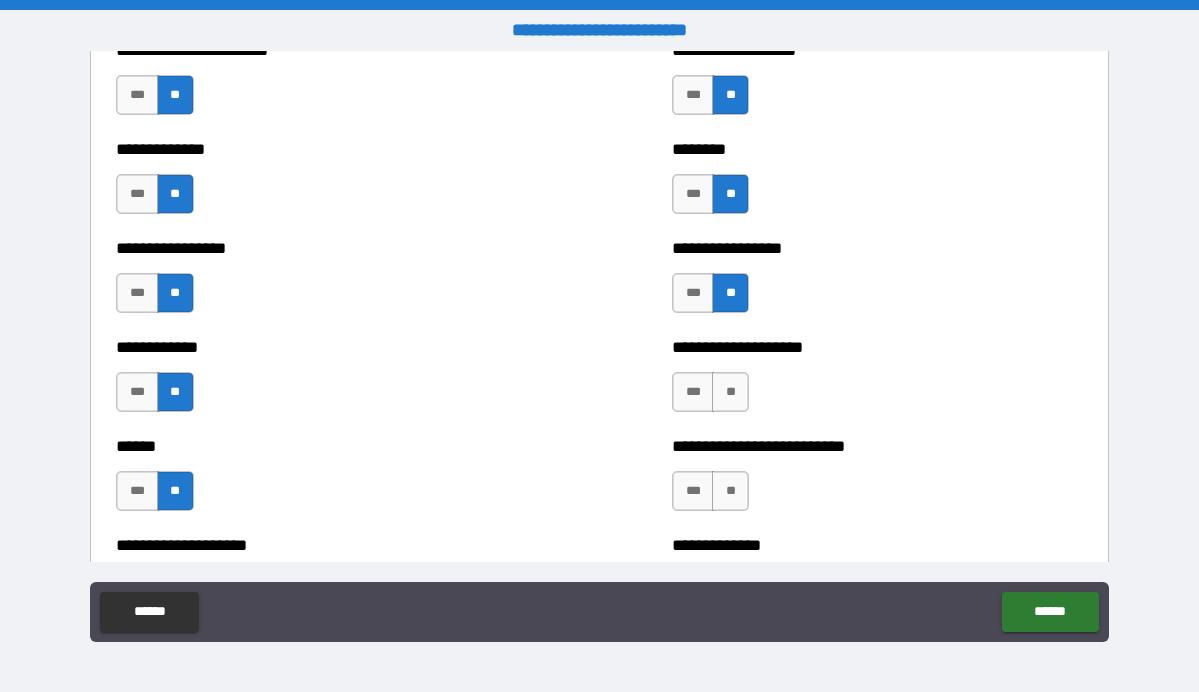 scroll, scrollTop: 3654, scrollLeft: 0, axis: vertical 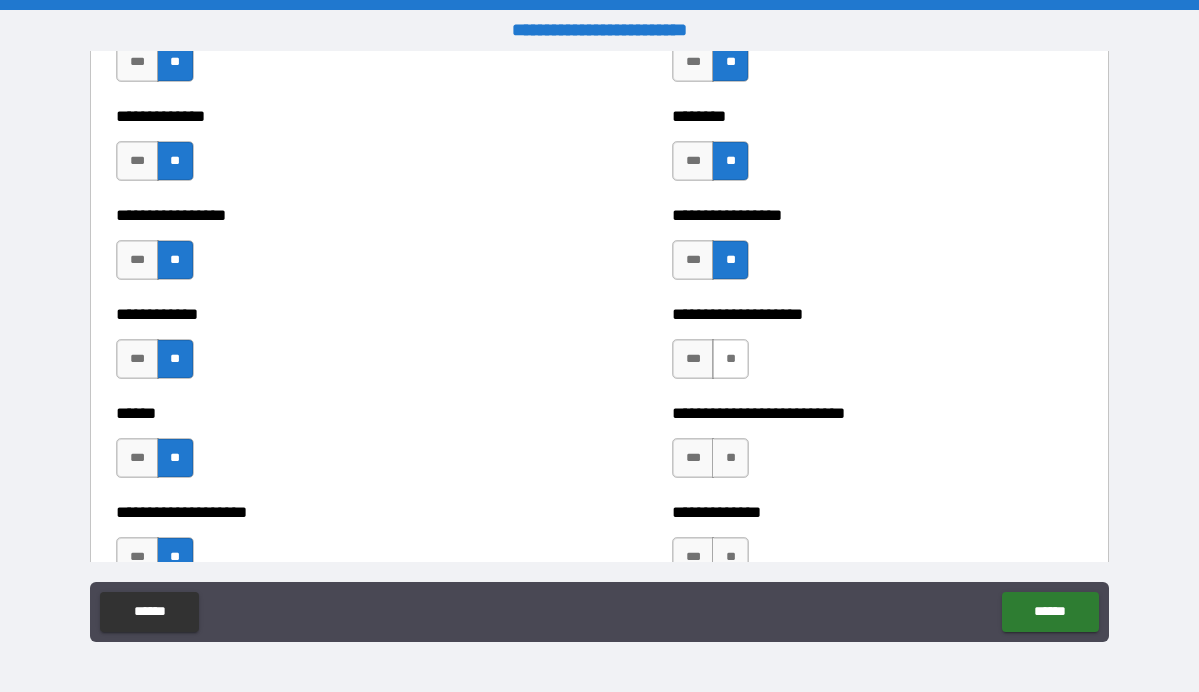 click on "**" at bounding box center (730, 359) 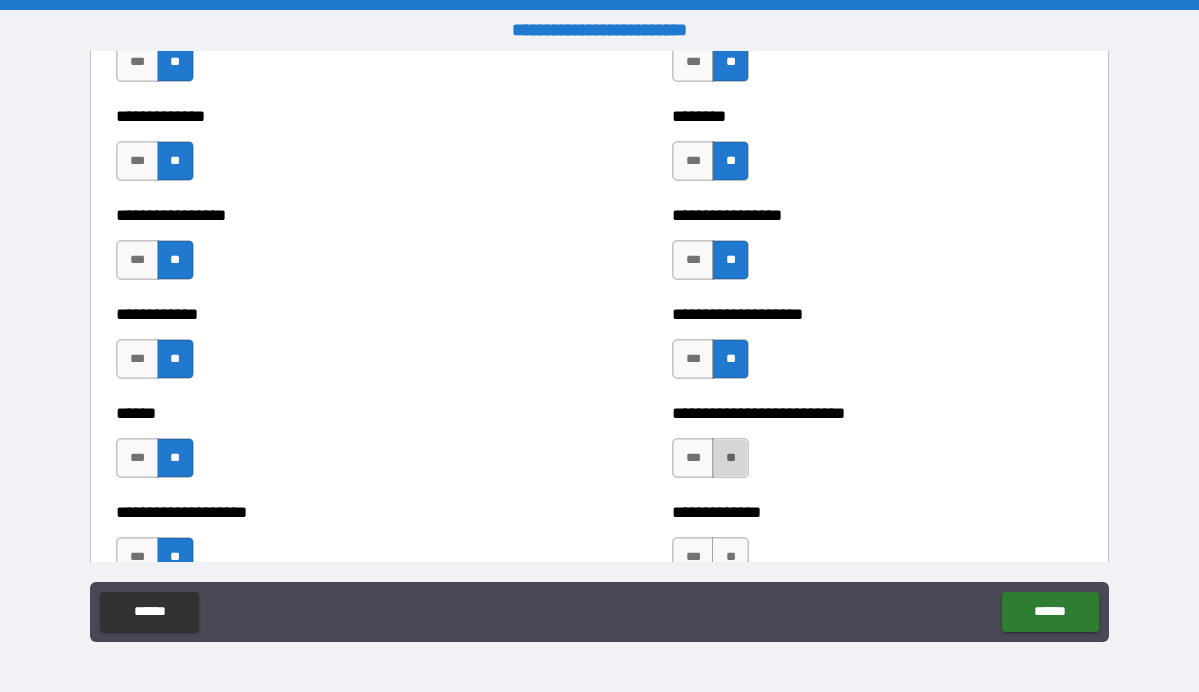 click on "**" at bounding box center [730, 458] 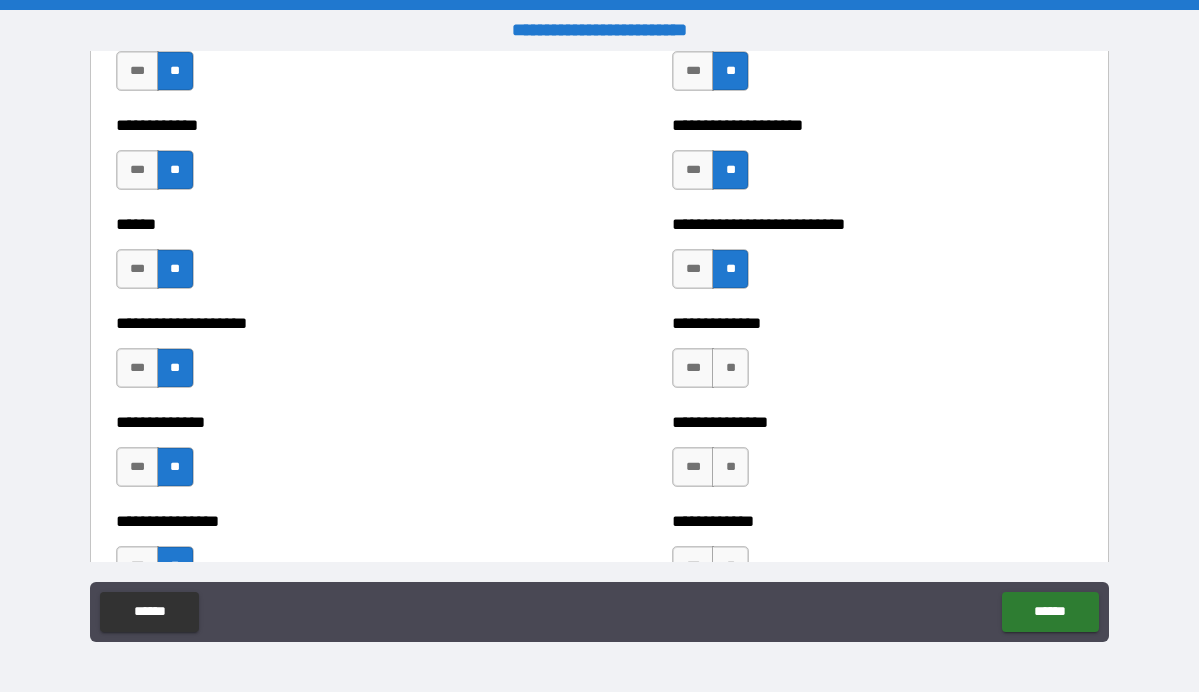 scroll, scrollTop: 3872, scrollLeft: 0, axis: vertical 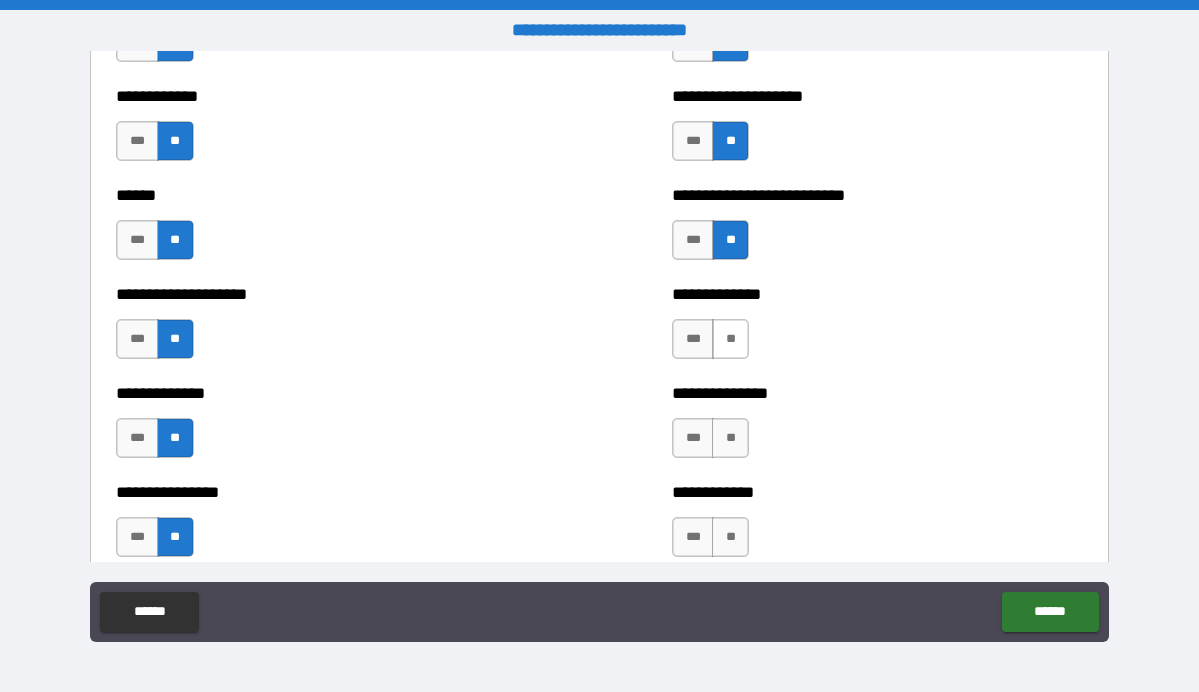 click on "**" at bounding box center [730, 339] 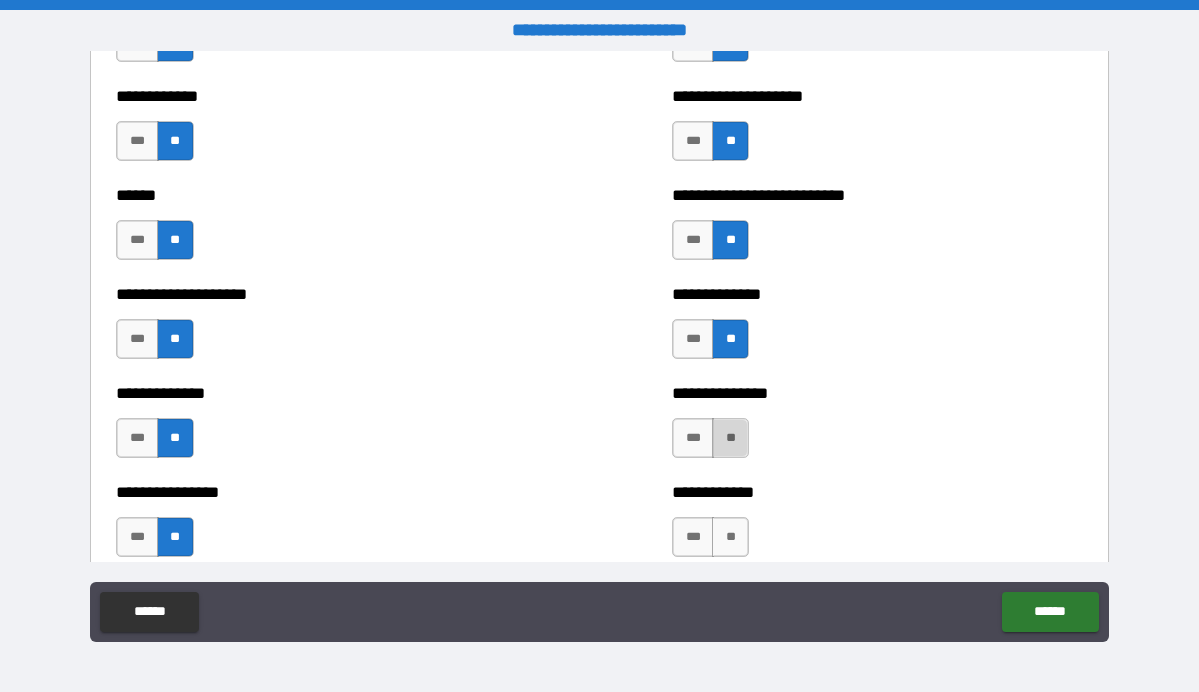click on "**" at bounding box center [730, 438] 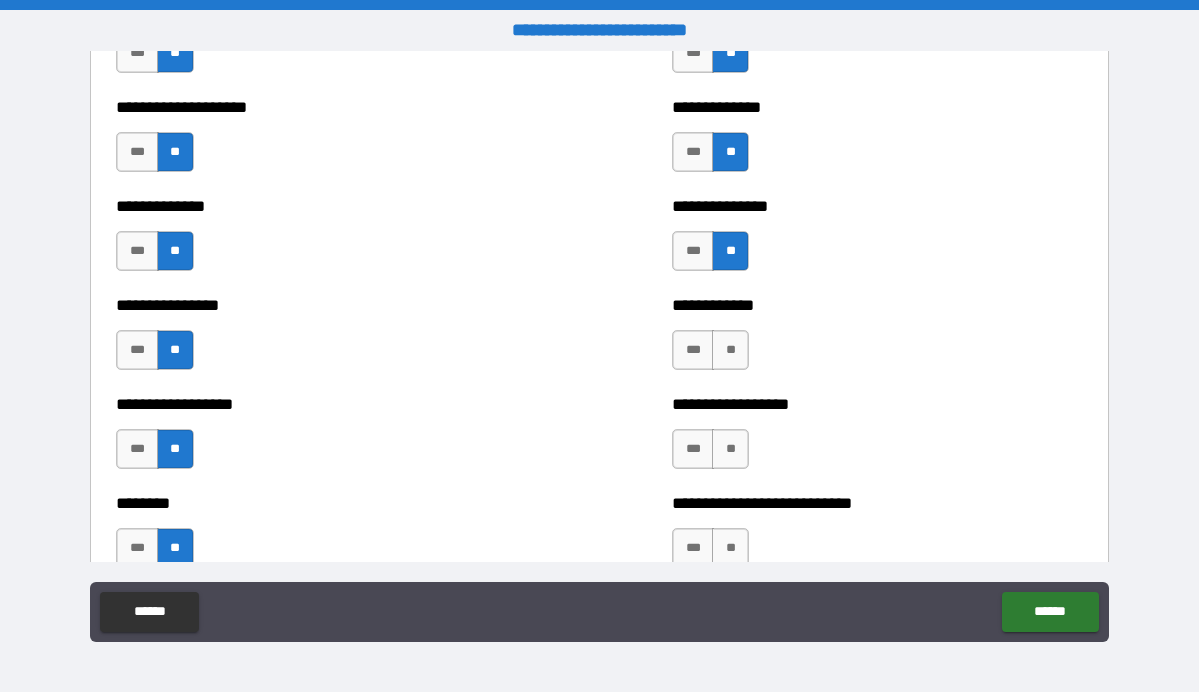 scroll, scrollTop: 4068, scrollLeft: 0, axis: vertical 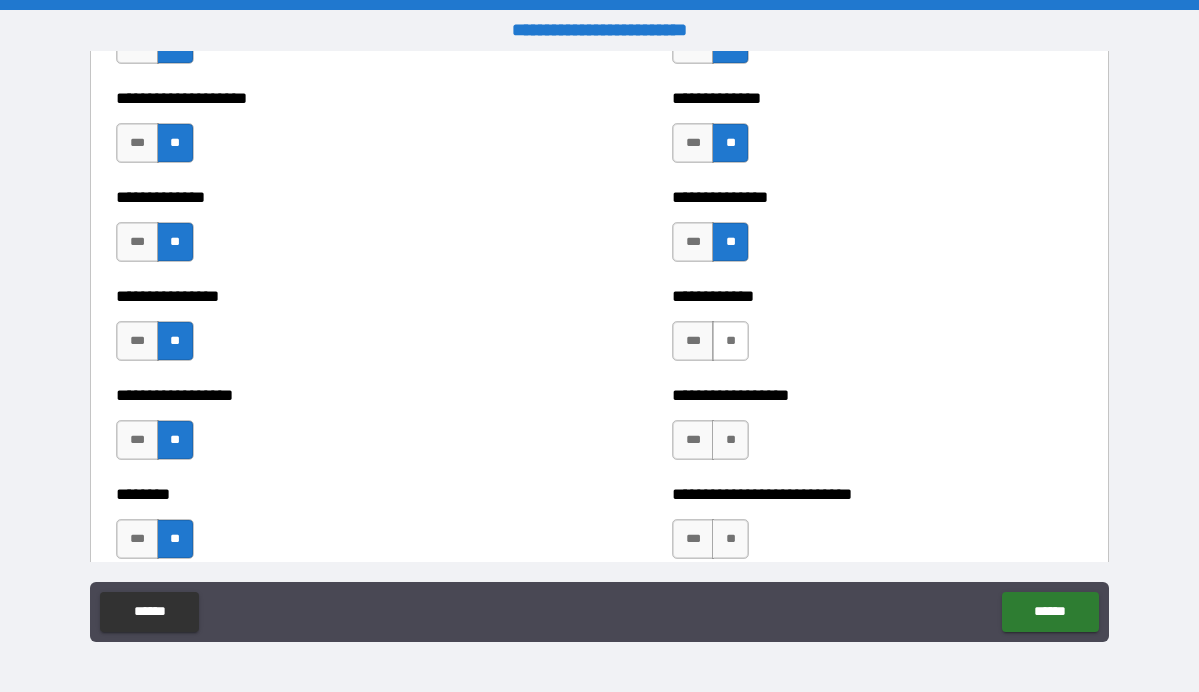 click on "**" at bounding box center (730, 341) 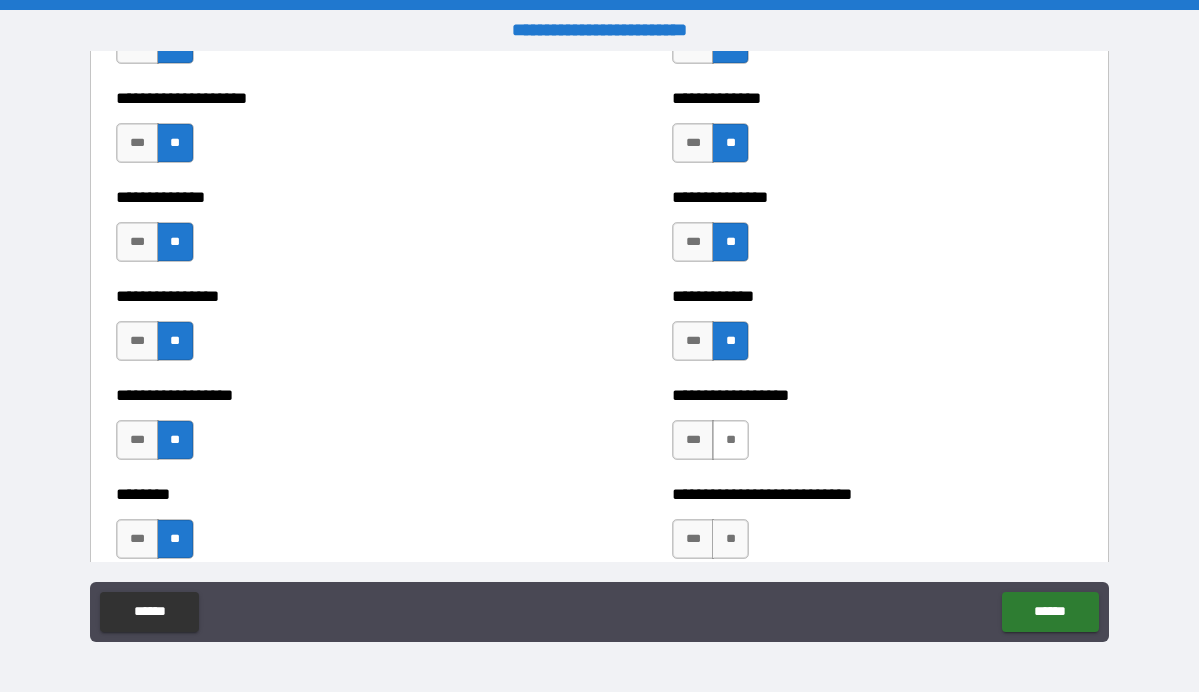 click on "**" at bounding box center [730, 440] 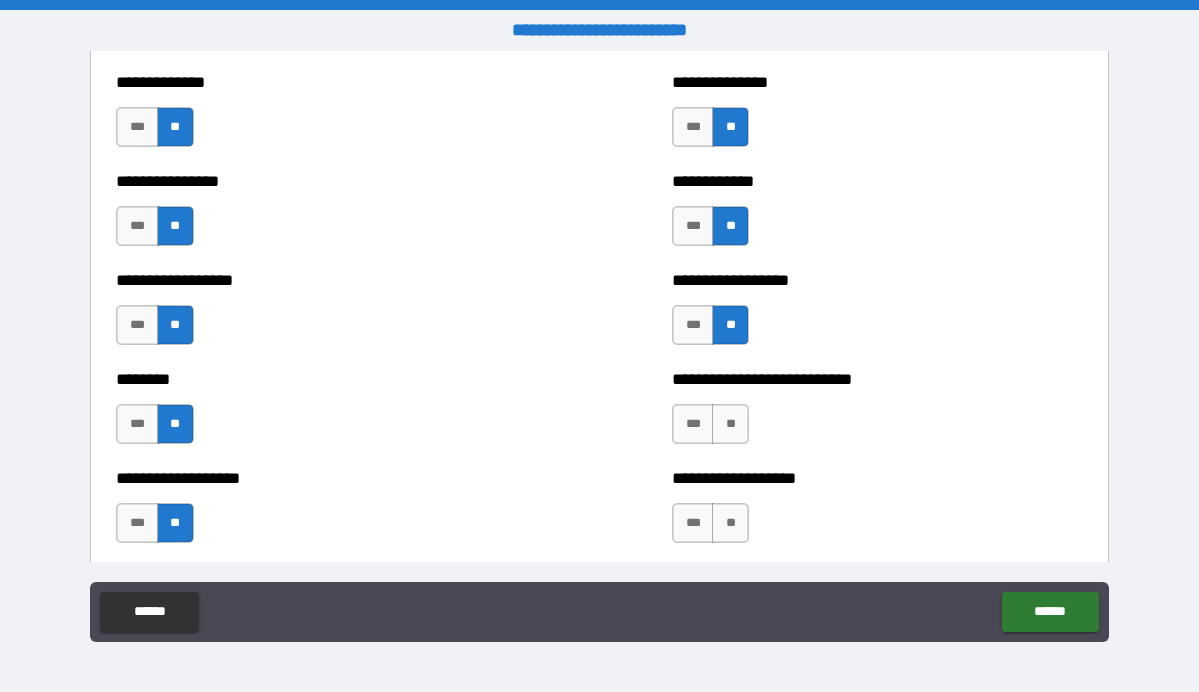 scroll, scrollTop: 4188, scrollLeft: 0, axis: vertical 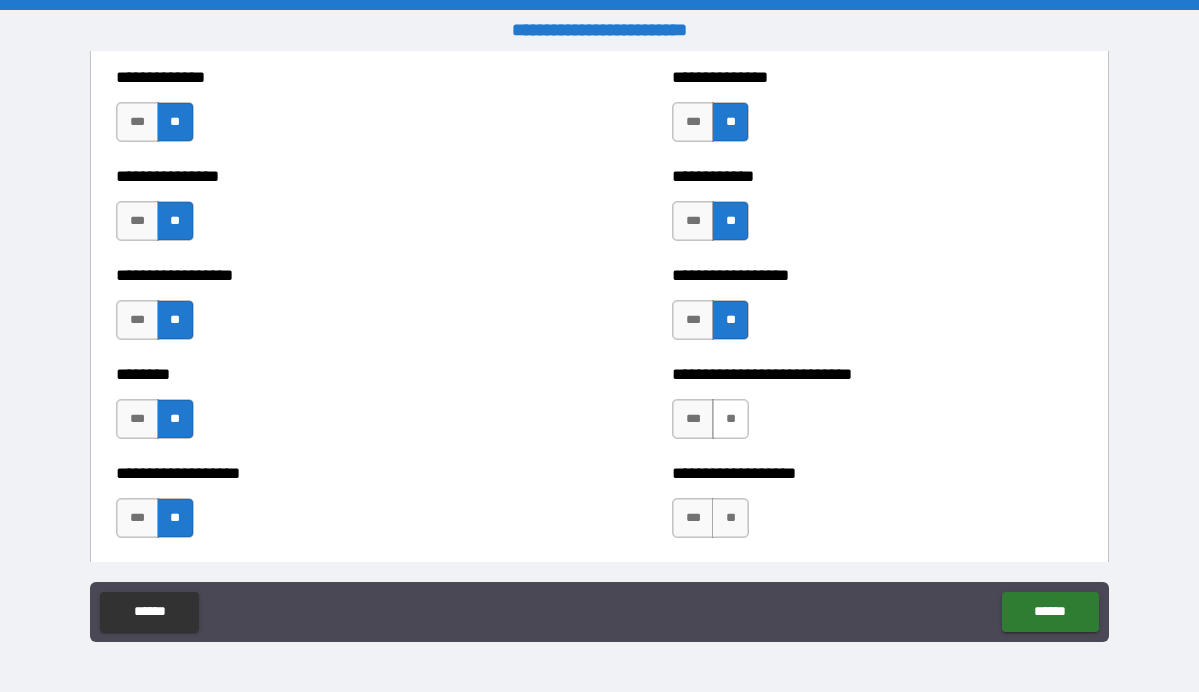 click on "**" at bounding box center [730, 419] 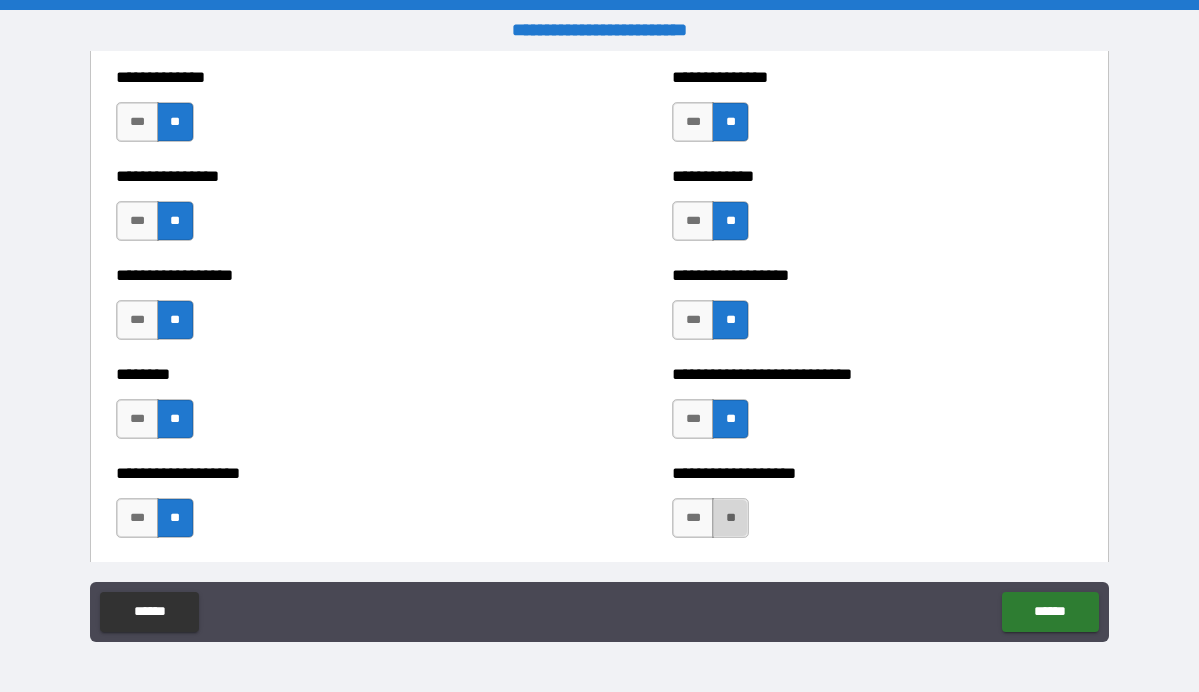 click on "**" at bounding box center [730, 518] 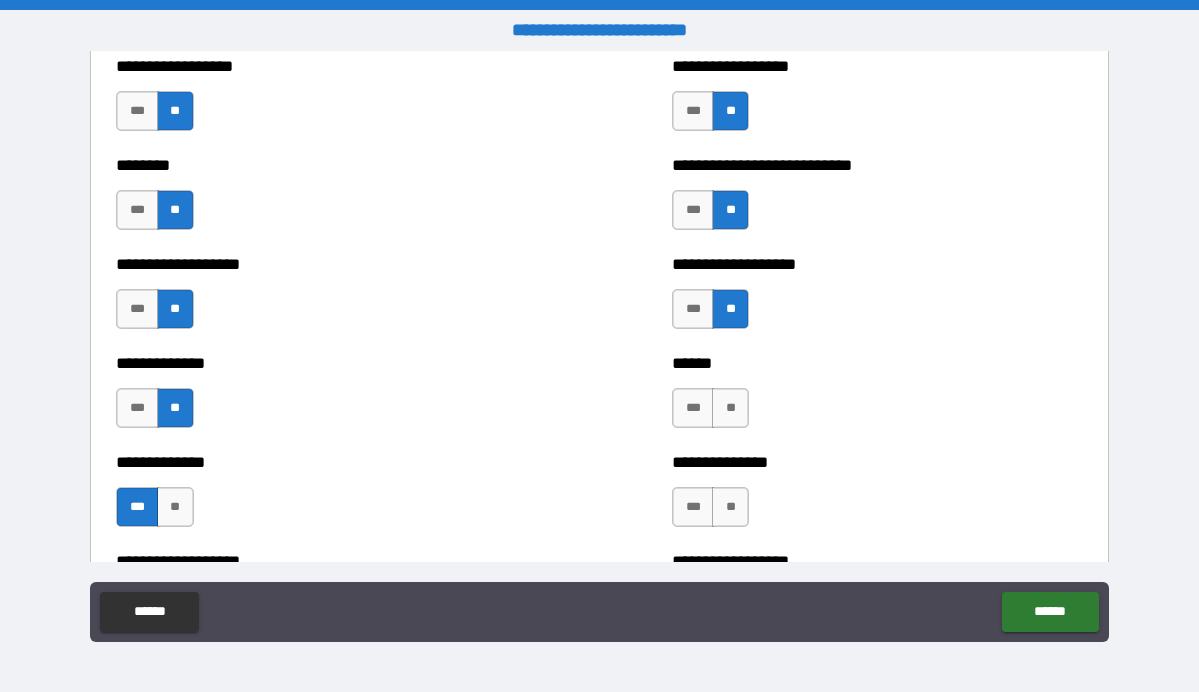 scroll, scrollTop: 4420, scrollLeft: 0, axis: vertical 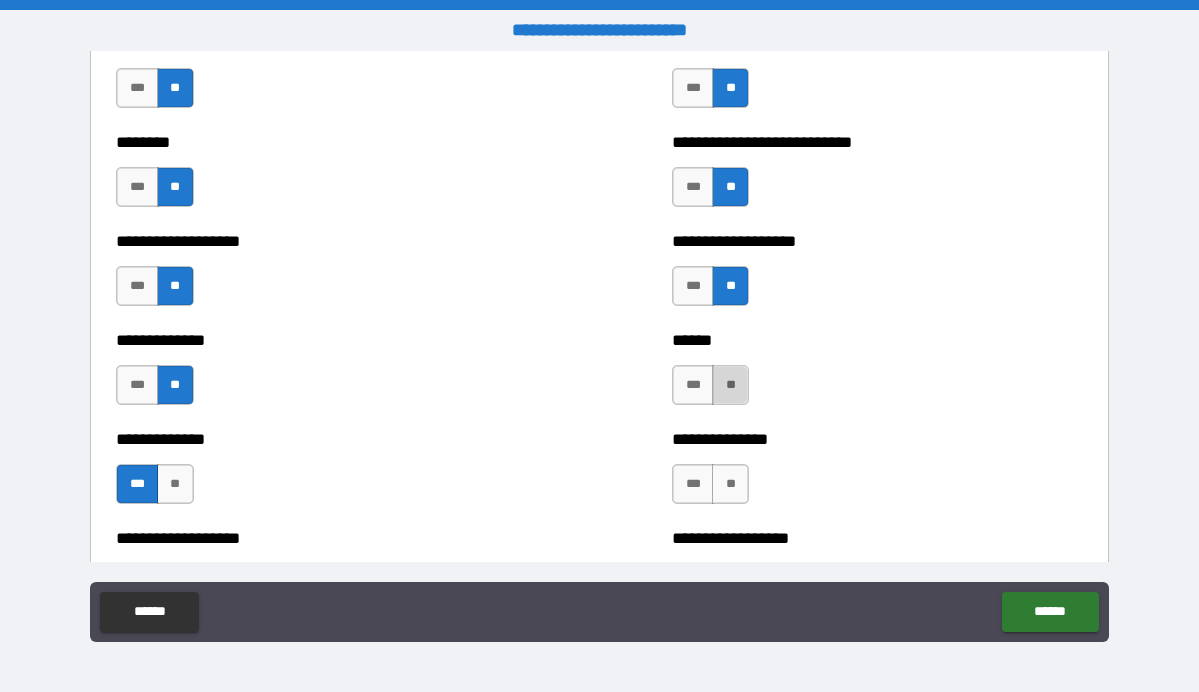 click on "**" at bounding box center [730, 385] 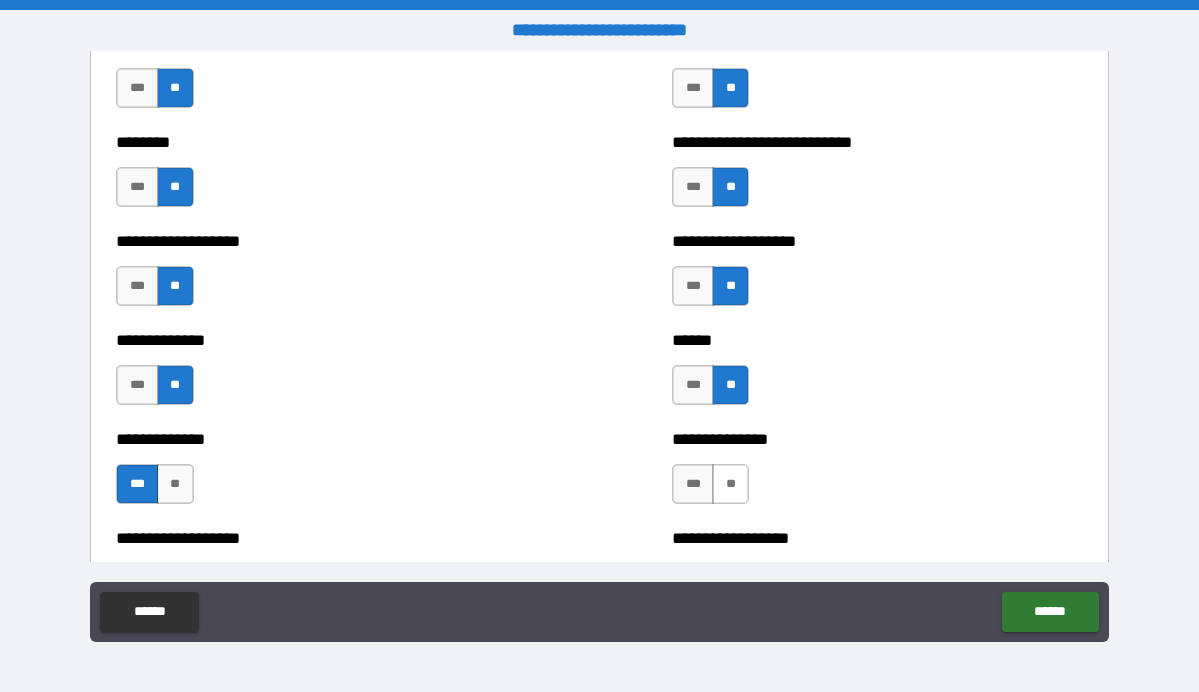 click on "**" at bounding box center [730, 484] 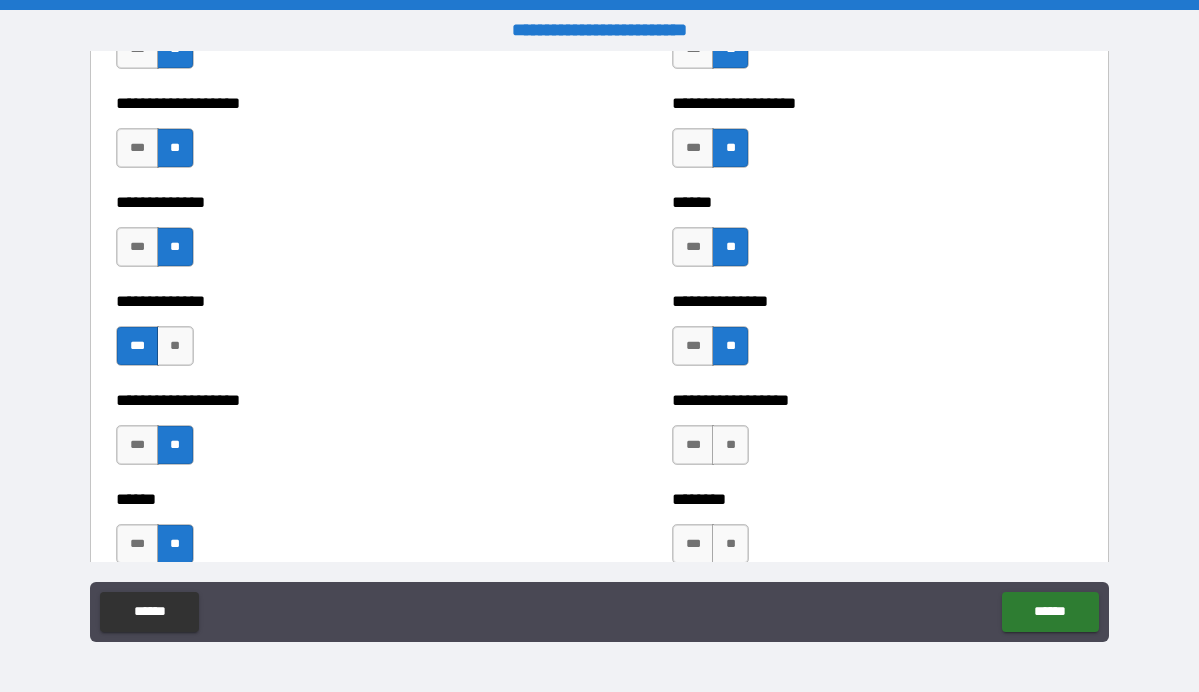 scroll, scrollTop: 4587, scrollLeft: 0, axis: vertical 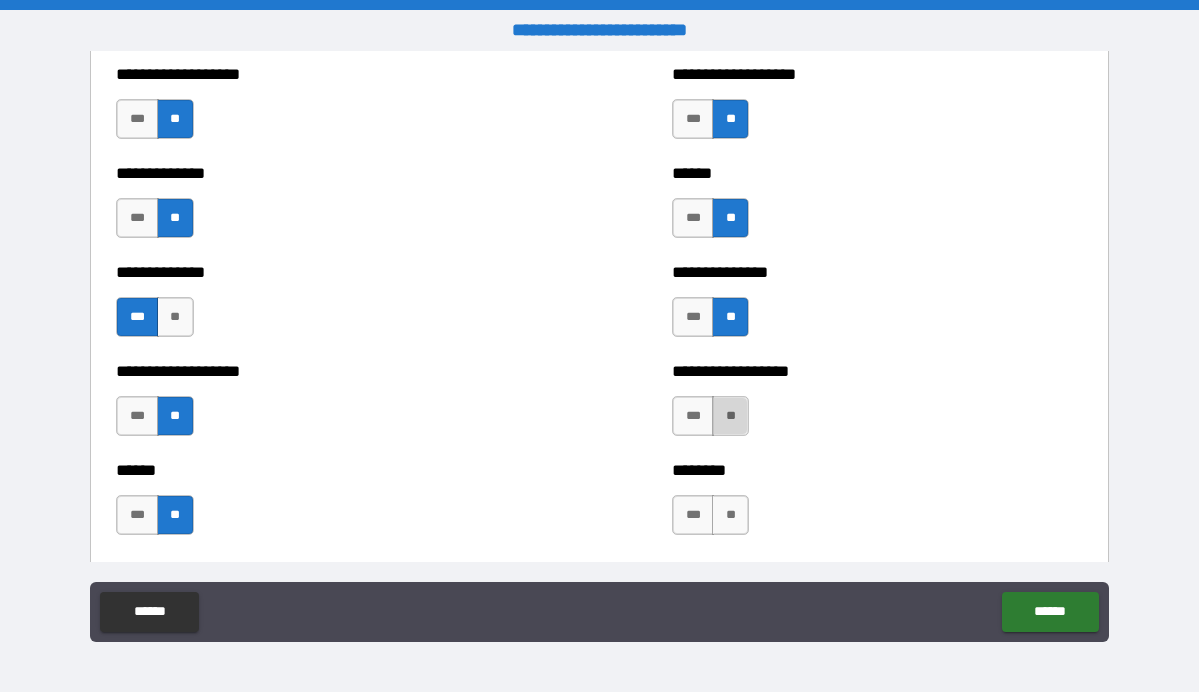 click on "**" at bounding box center [730, 416] 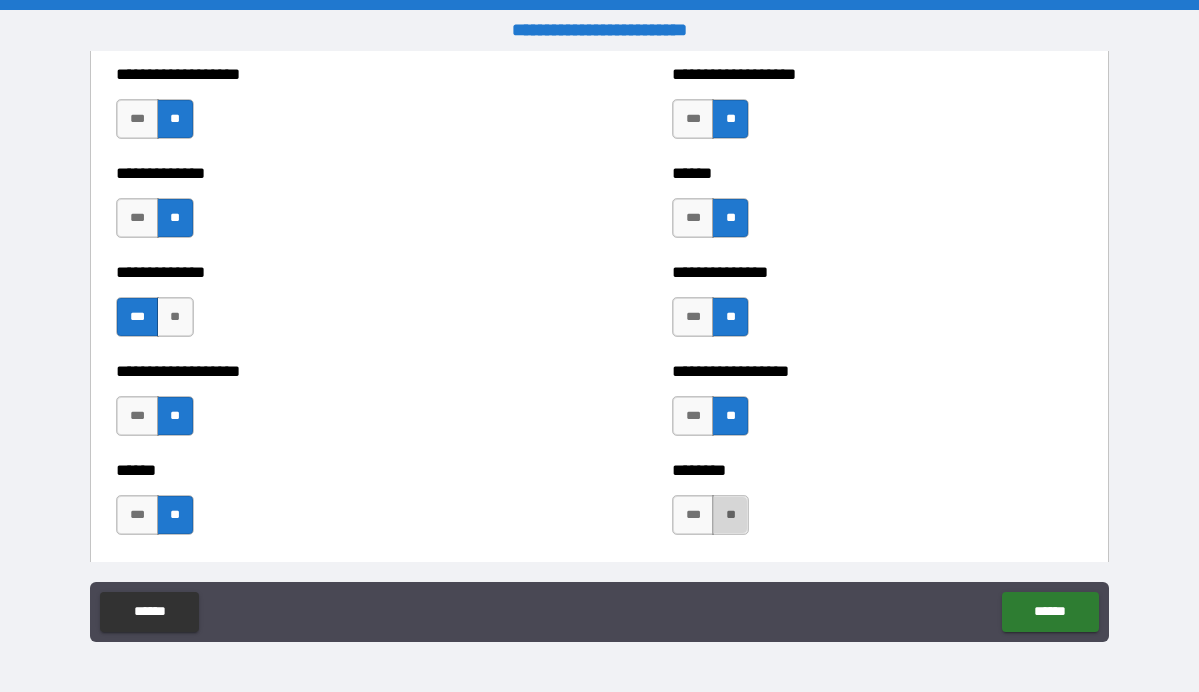 click on "**" at bounding box center [730, 515] 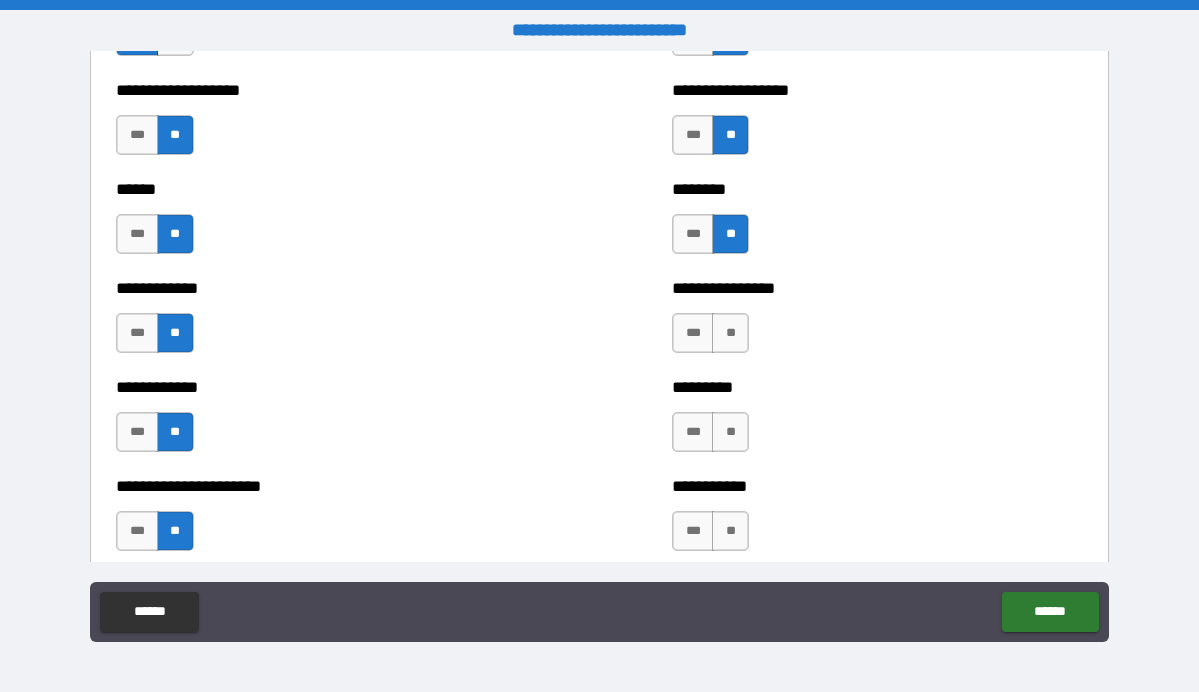 scroll, scrollTop: 4882, scrollLeft: 0, axis: vertical 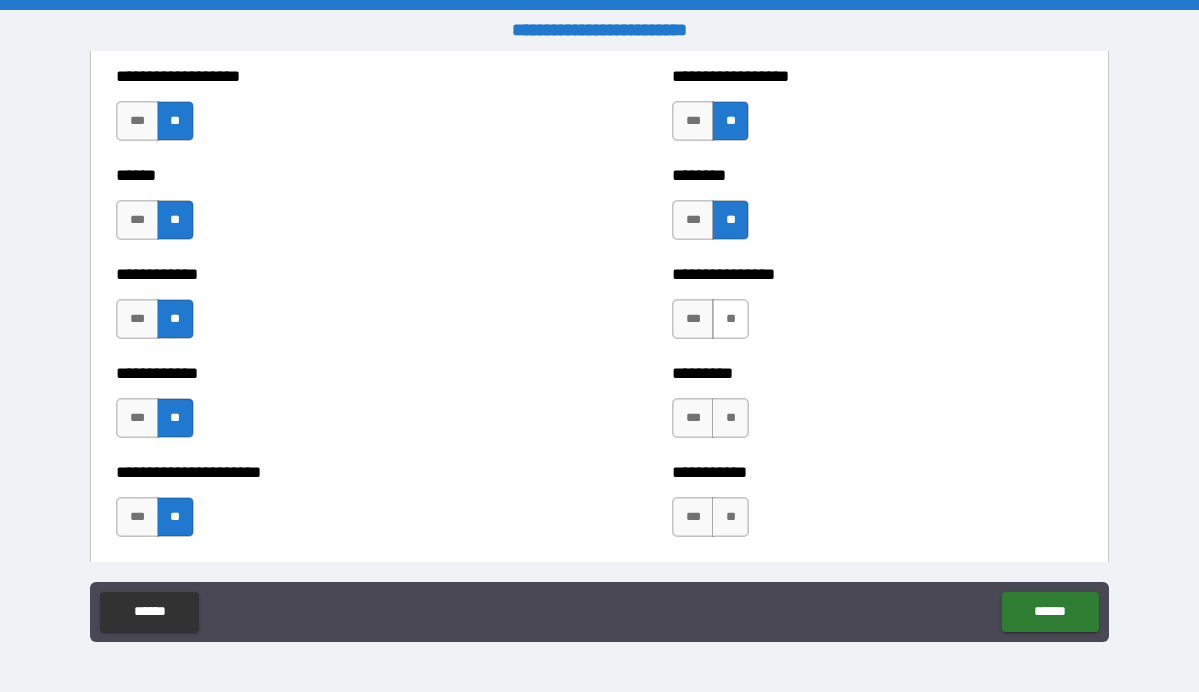 click on "**" at bounding box center (730, 319) 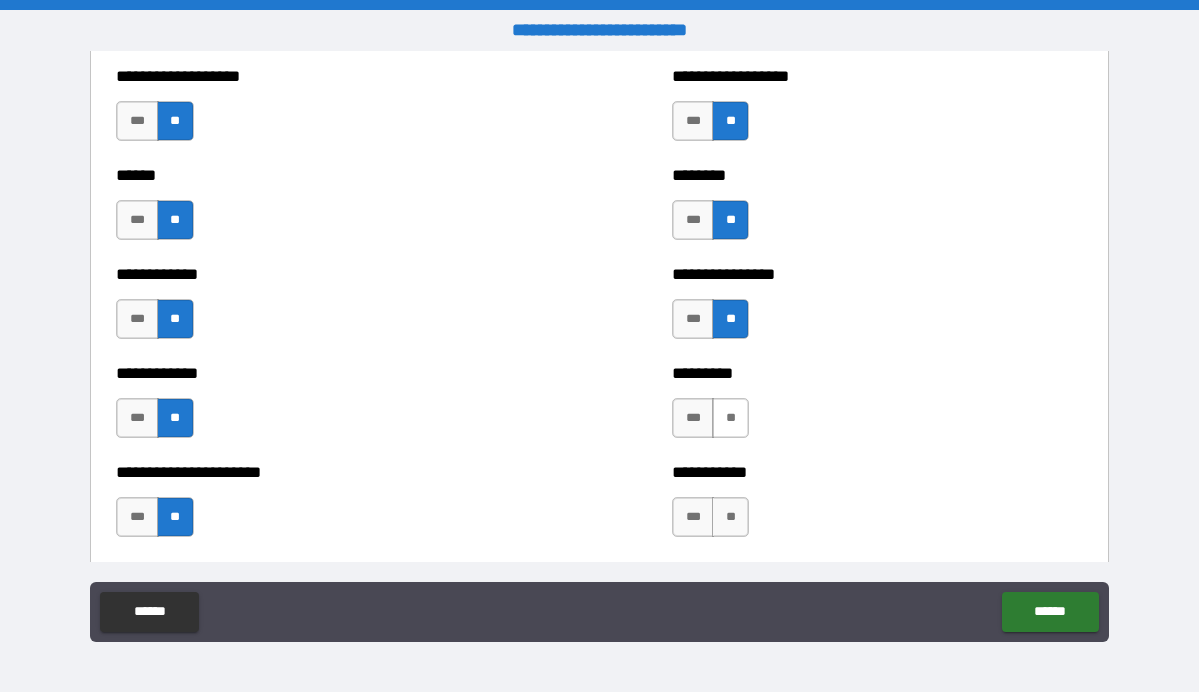 click on "**" at bounding box center (730, 418) 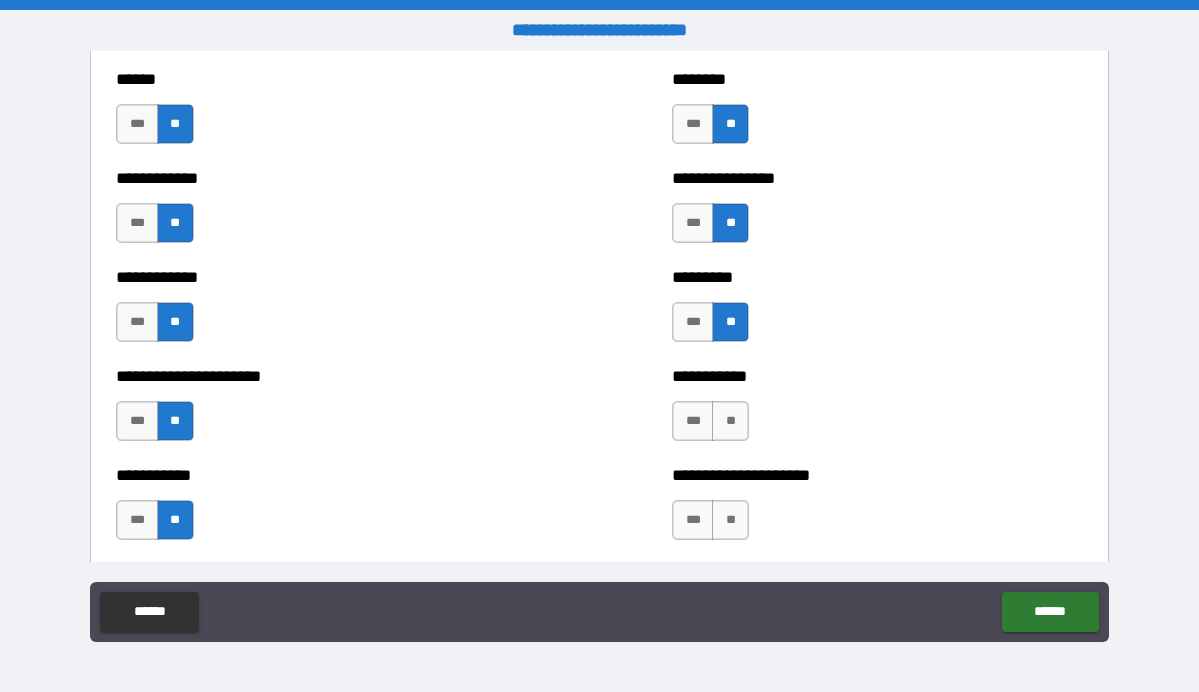 scroll, scrollTop: 5009, scrollLeft: 0, axis: vertical 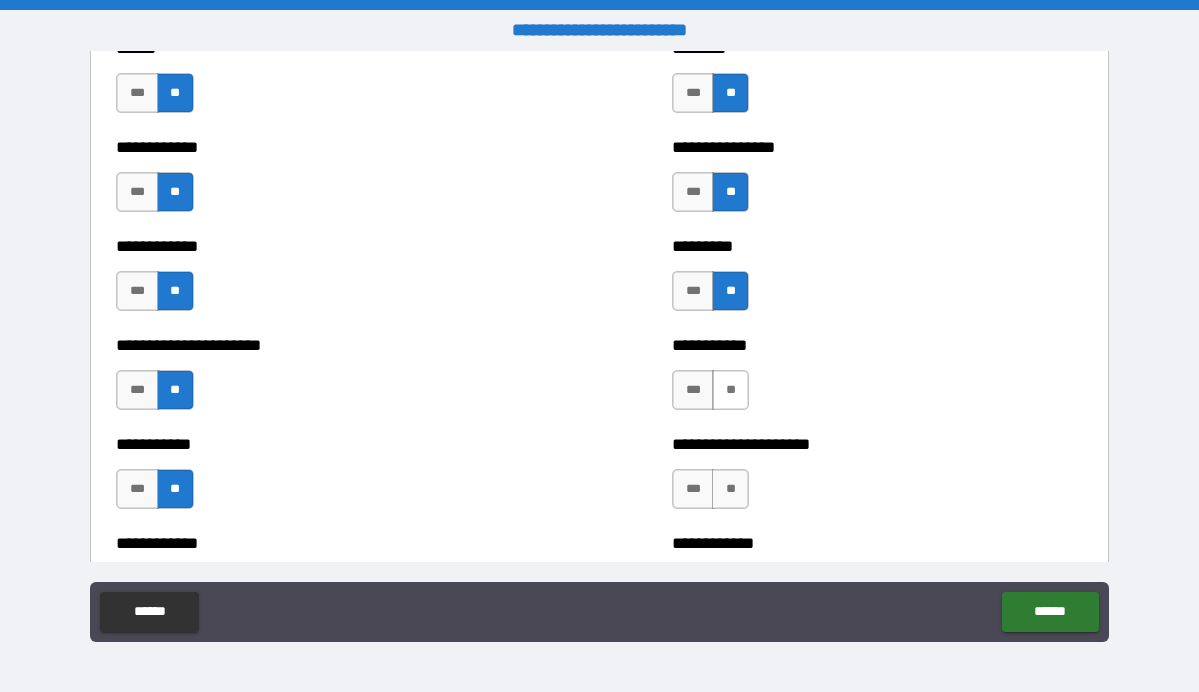 click on "**" at bounding box center (730, 390) 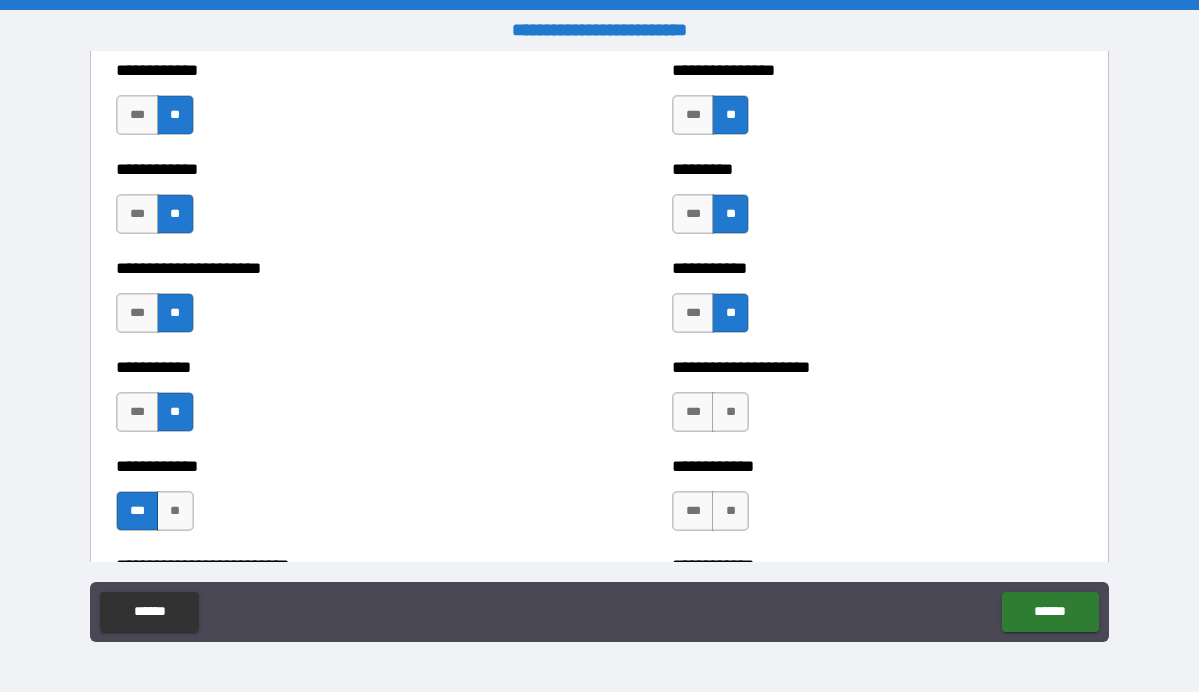 scroll, scrollTop: 5121, scrollLeft: 0, axis: vertical 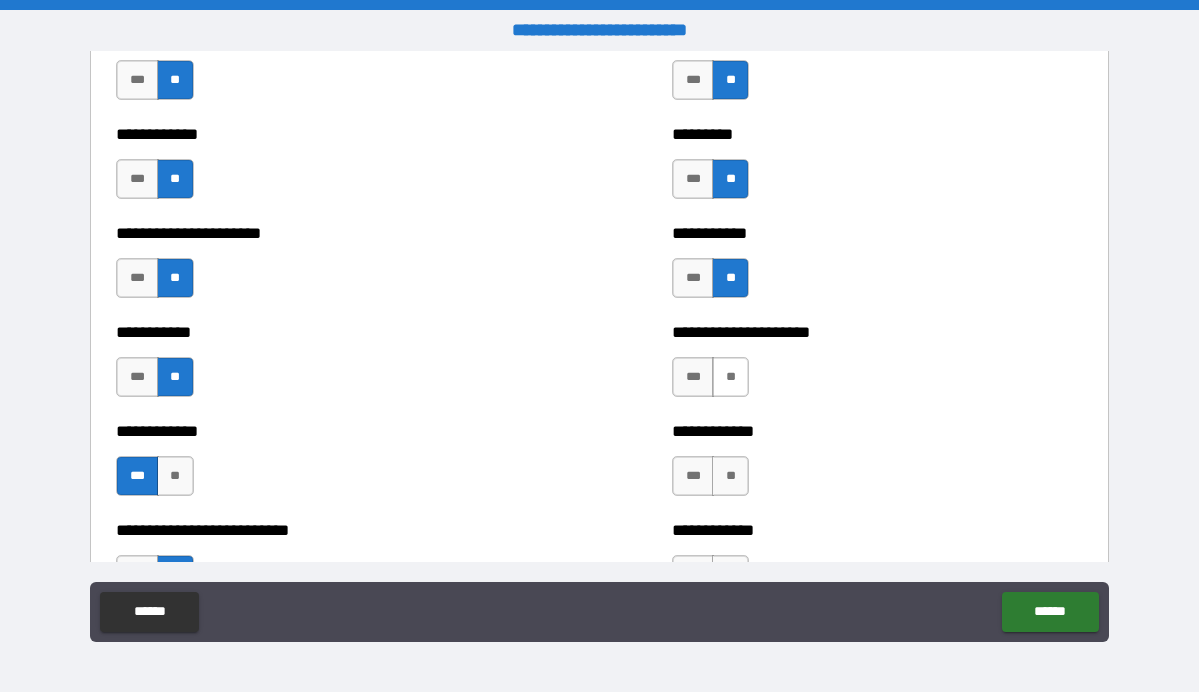 click on "**" at bounding box center (730, 377) 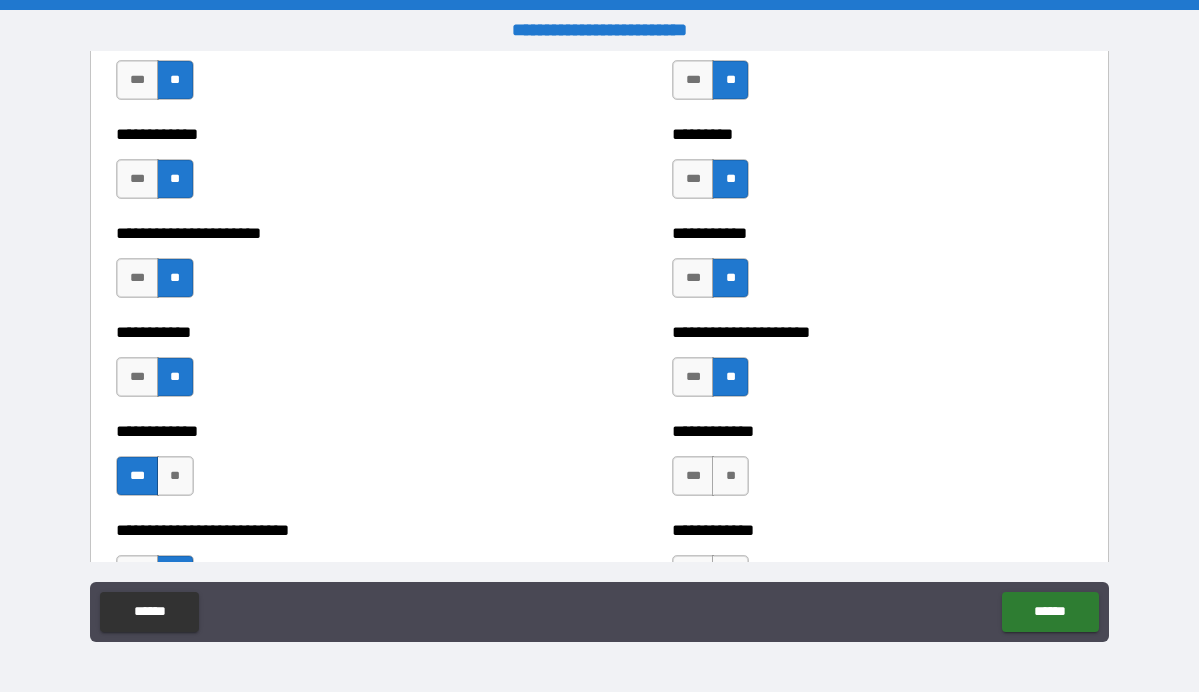 scroll, scrollTop: 5229, scrollLeft: 0, axis: vertical 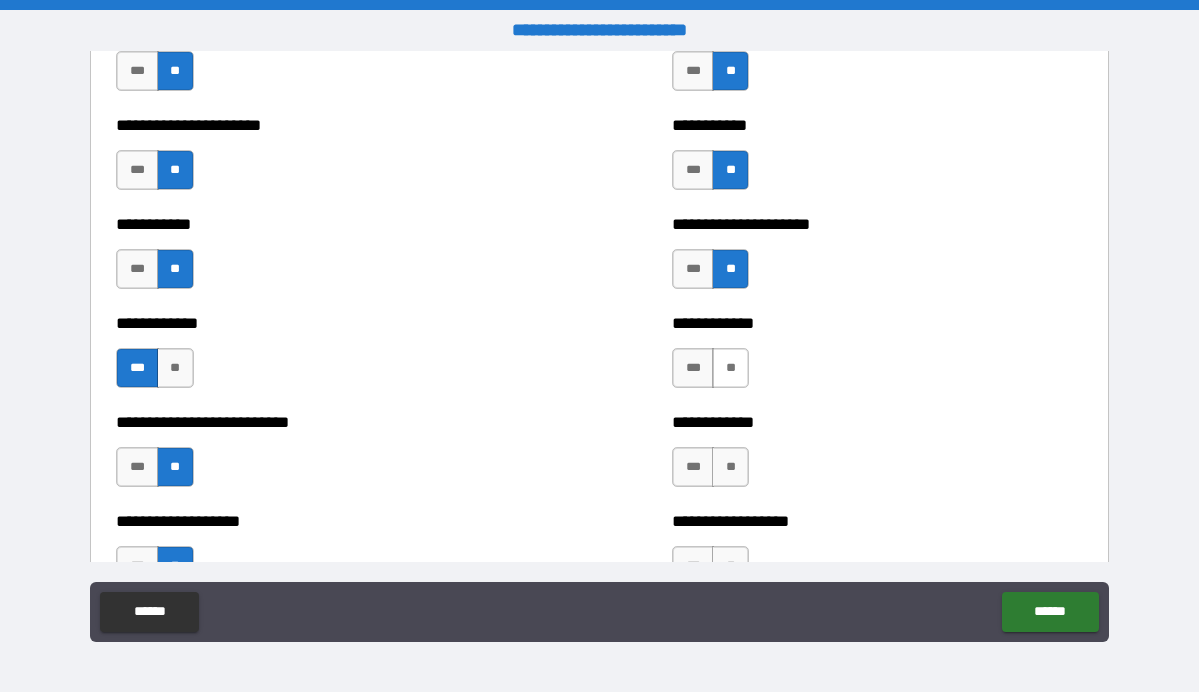 click on "**" at bounding box center (730, 368) 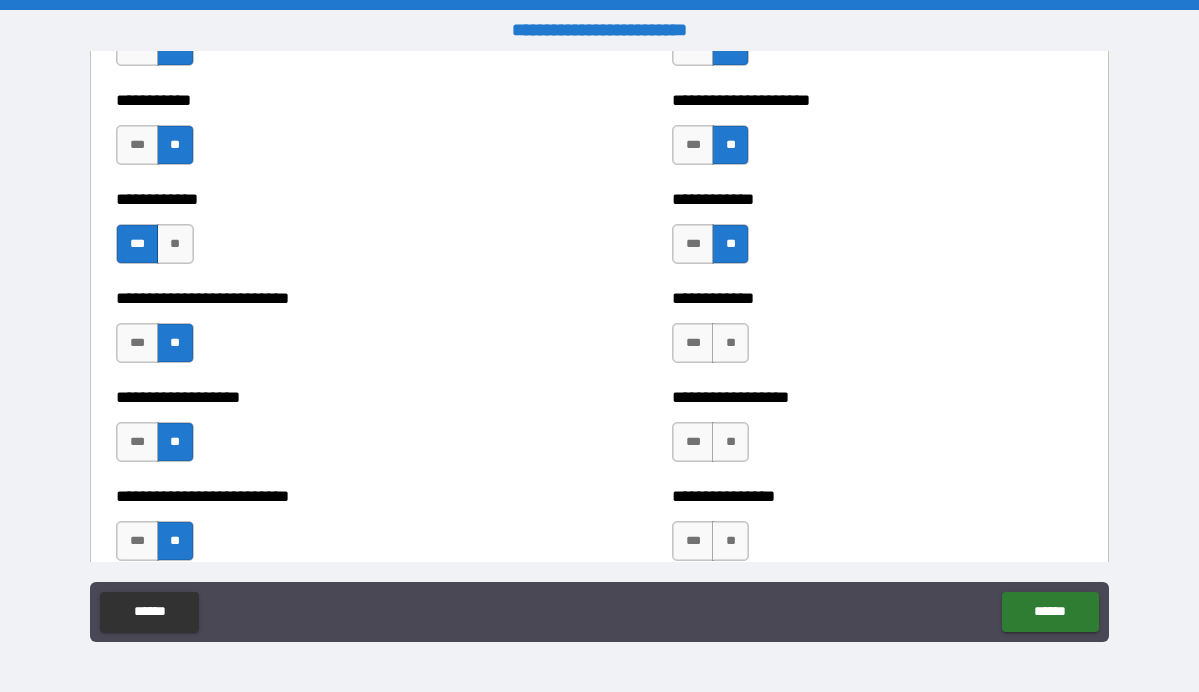 scroll, scrollTop: 5373, scrollLeft: 0, axis: vertical 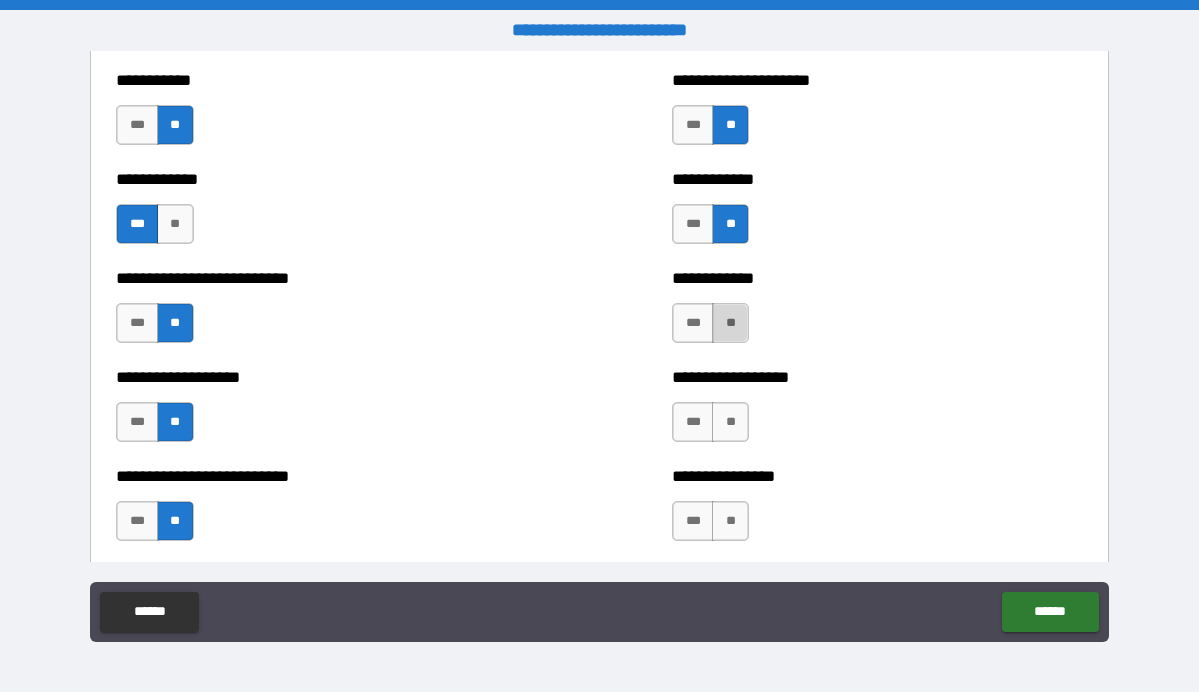 click on "**" at bounding box center (730, 323) 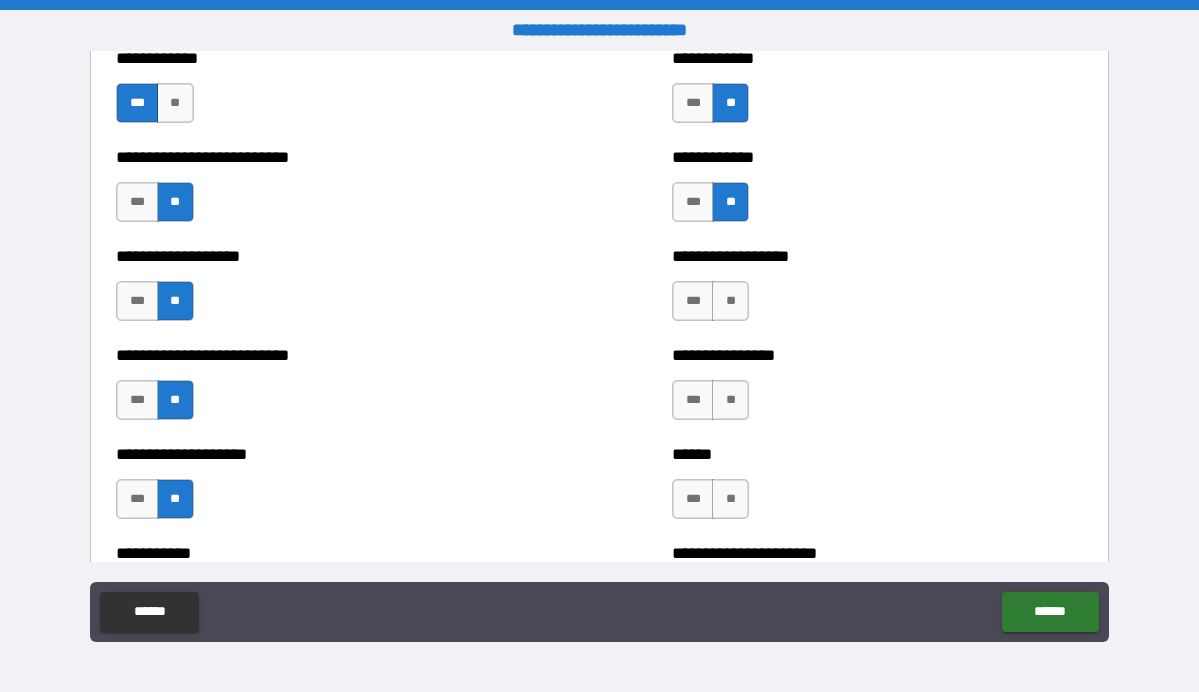 scroll, scrollTop: 5495, scrollLeft: 0, axis: vertical 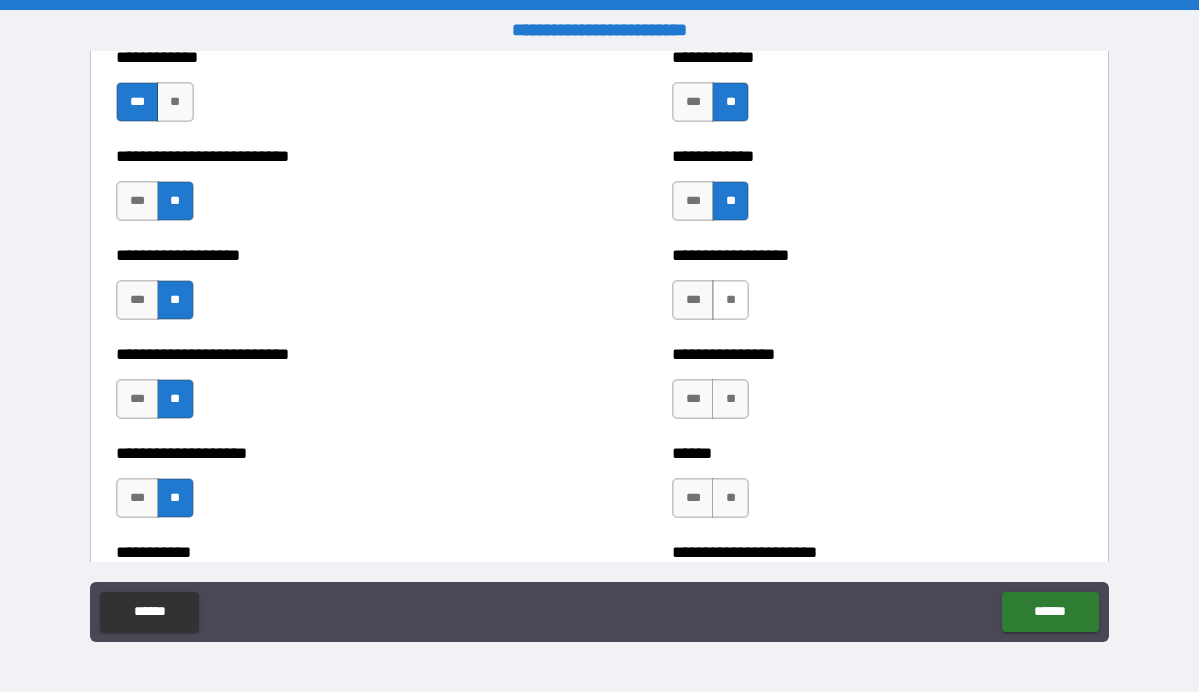 click on "**" at bounding box center [730, 300] 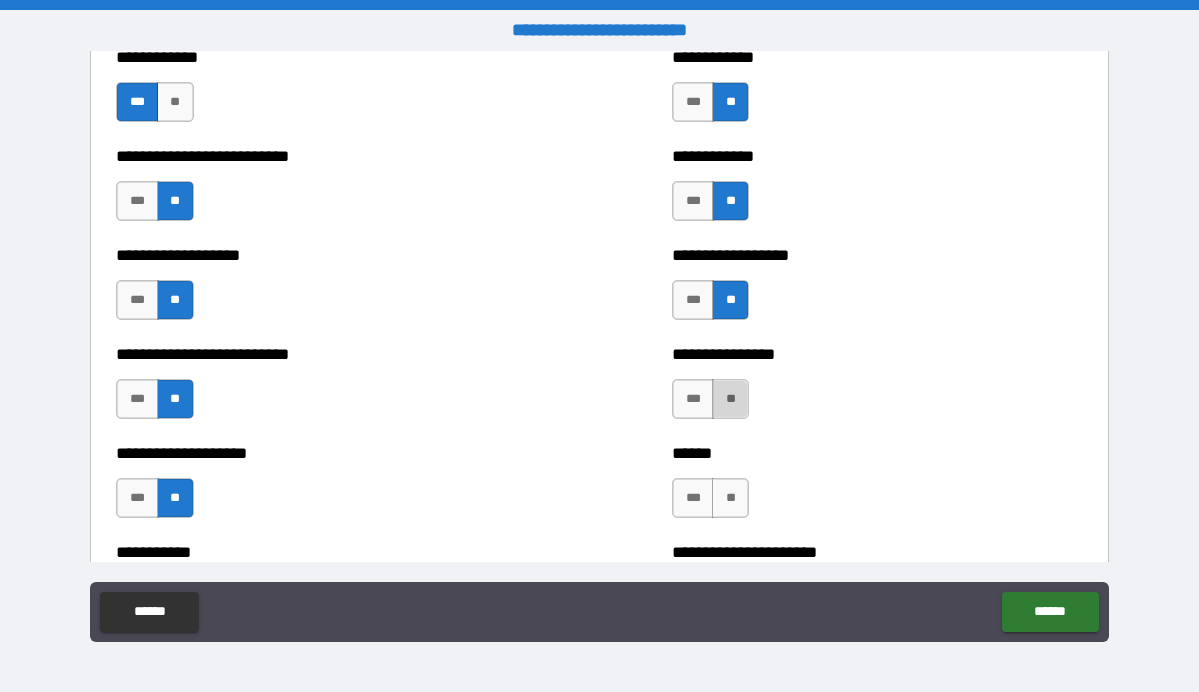 click on "**" at bounding box center [730, 399] 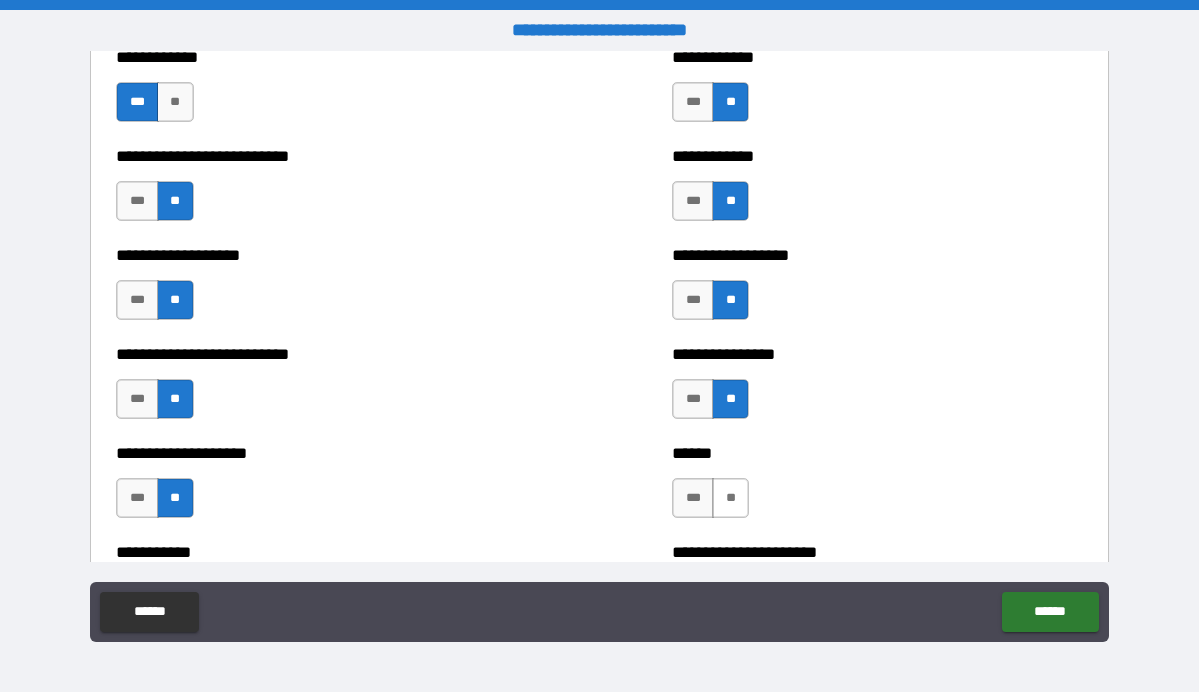 click on "**" at bounding box center (730, 498) 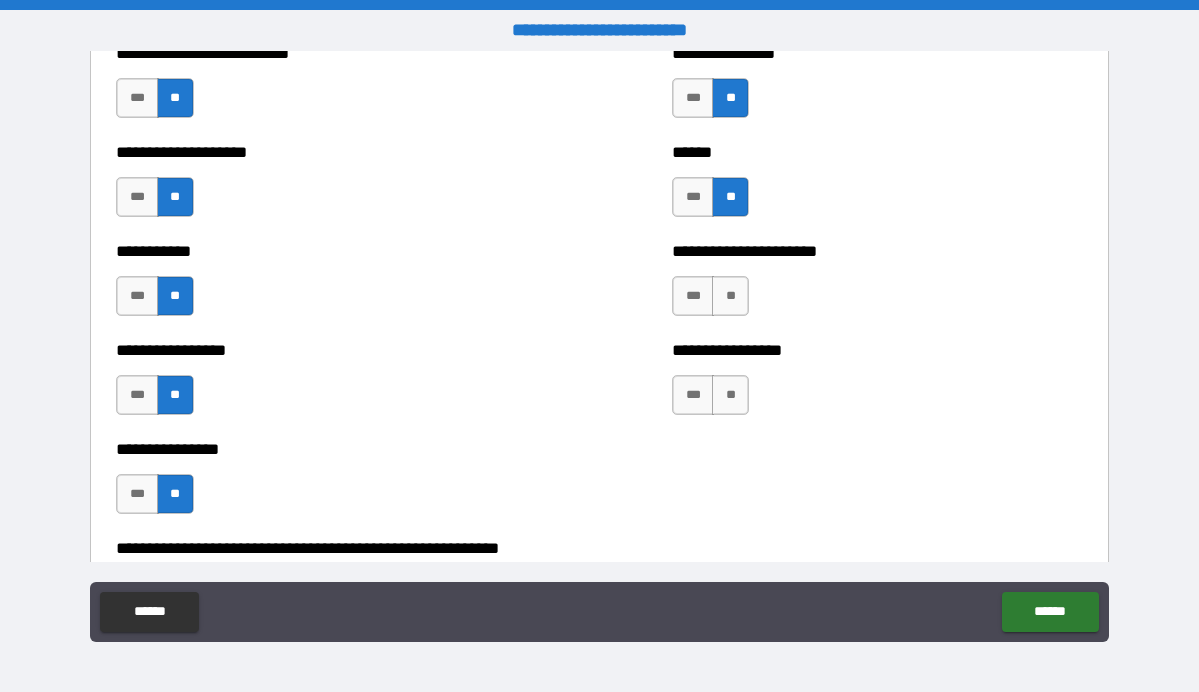scroll, scrollTop: 5800, scrollLeft: 0, axis: vertical 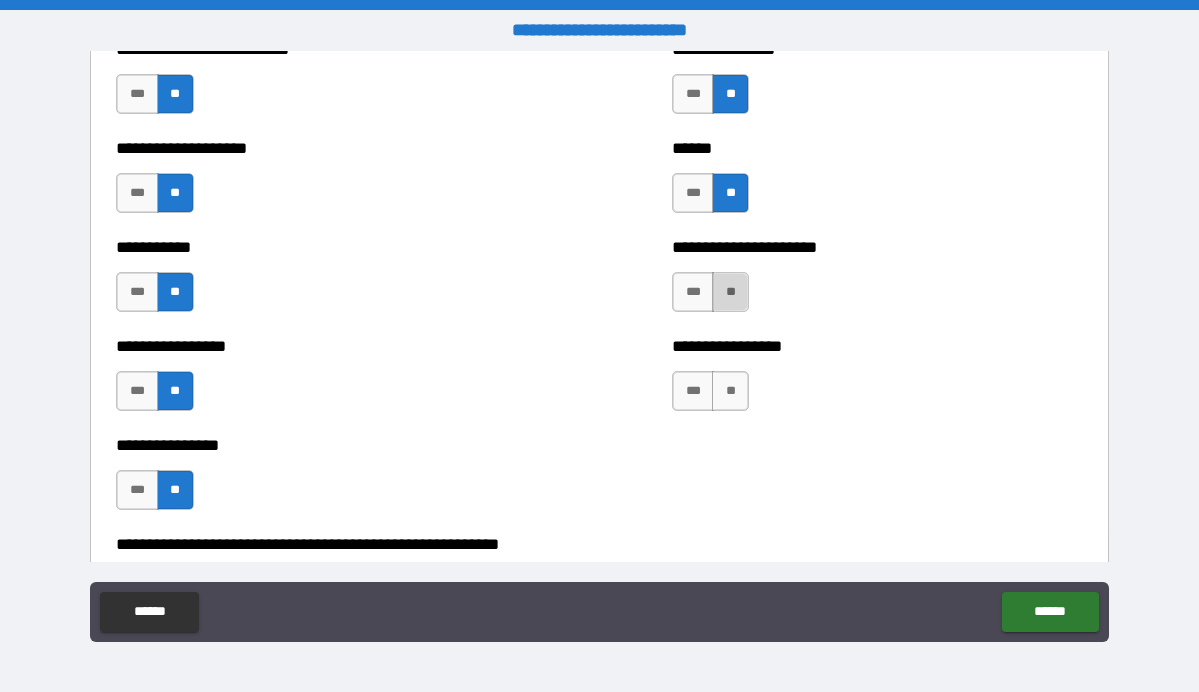 click on "**" at bounding box center (730, 292) 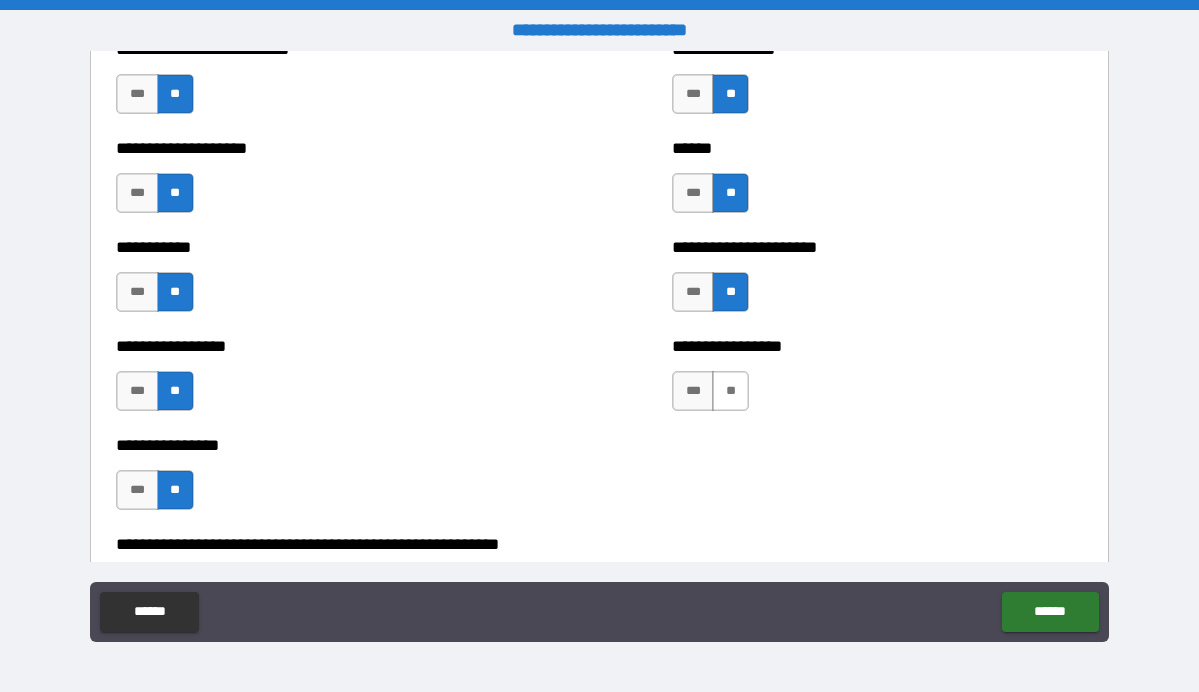 click on "**" at bounding box center [730, 391] 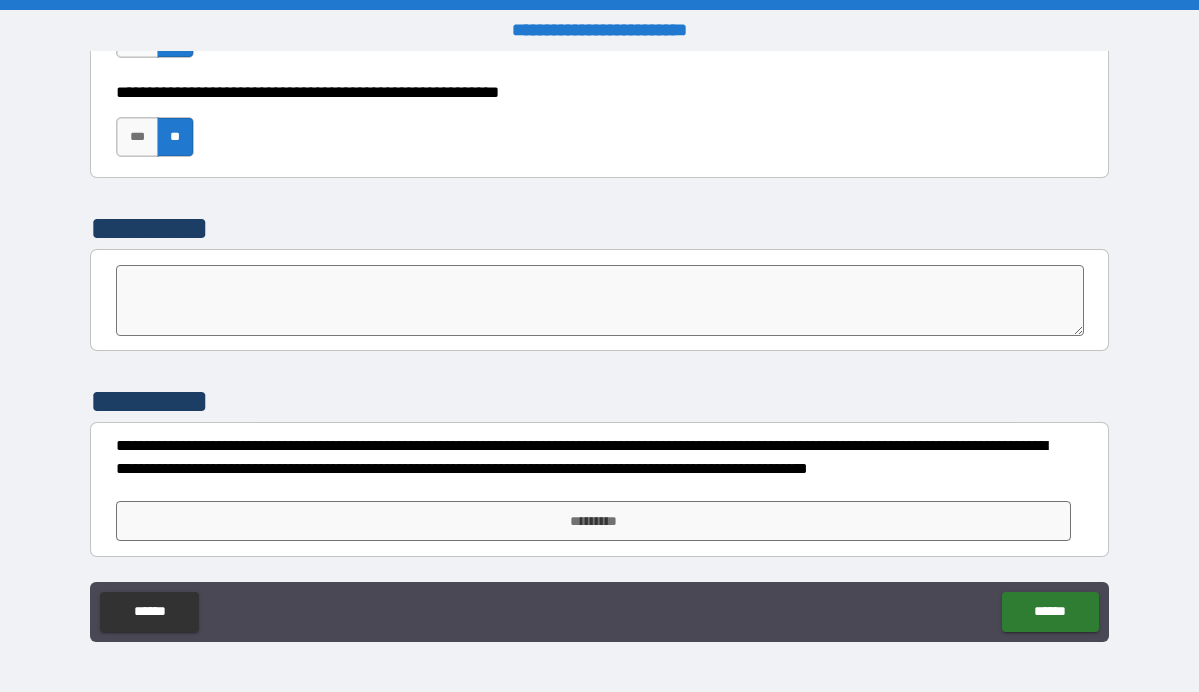 scroll, scrollTop: 6252, scrollLeft: 0, axis: vertical 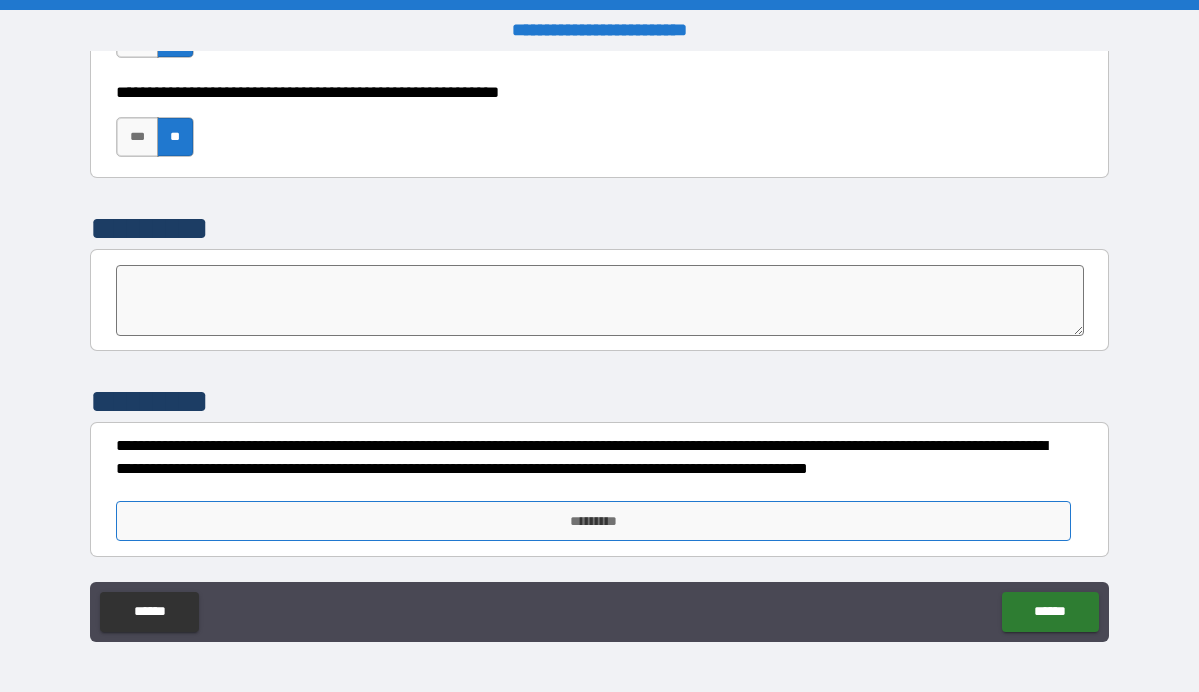 click on "*********" at bounding box center (593, 521) 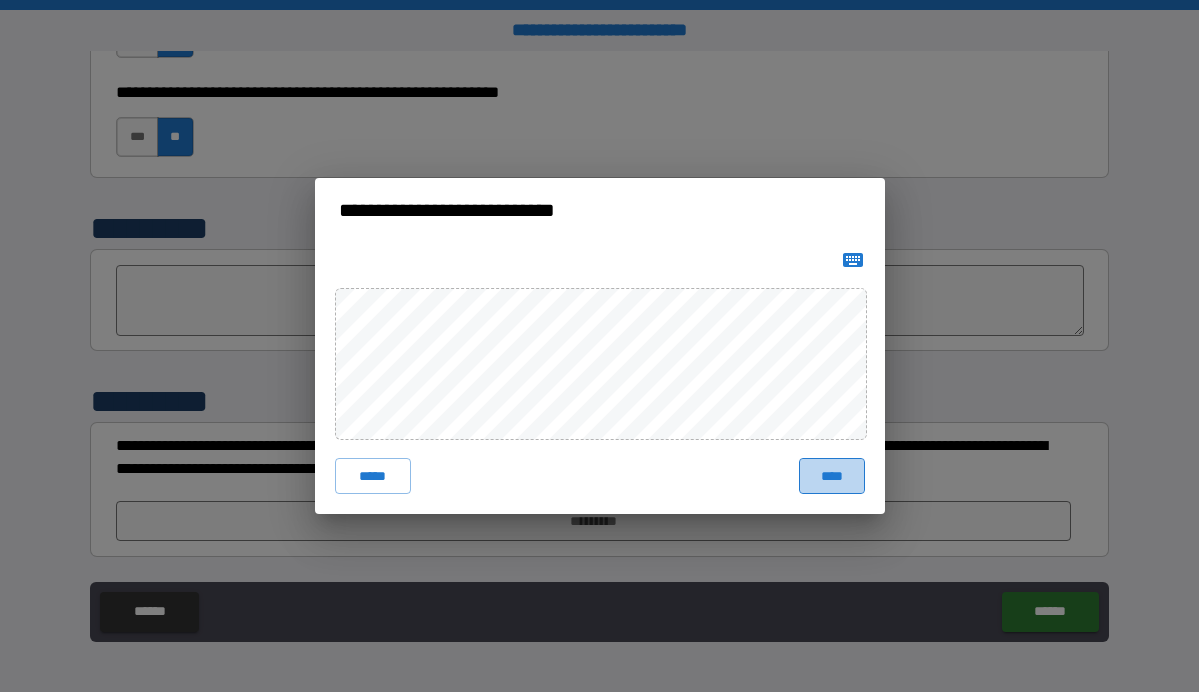 click on "****" at bounding box center [832, 476] 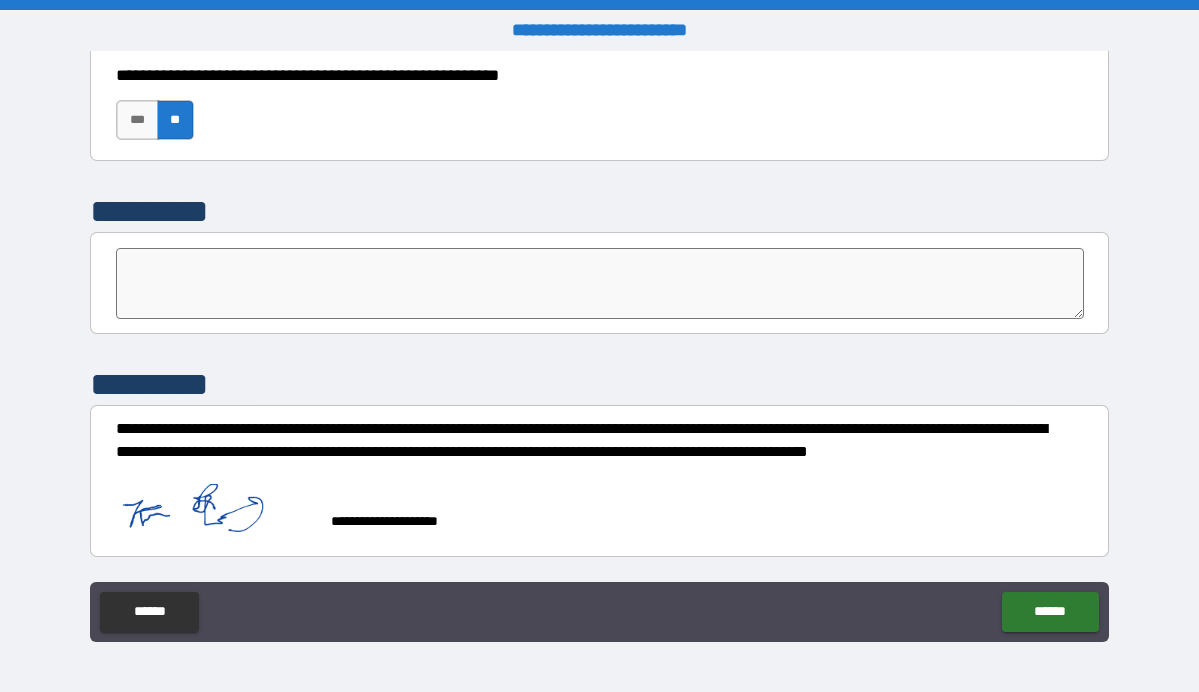 scroll, scrollTop: 6269, scrollLeft: 0, axis: vertical 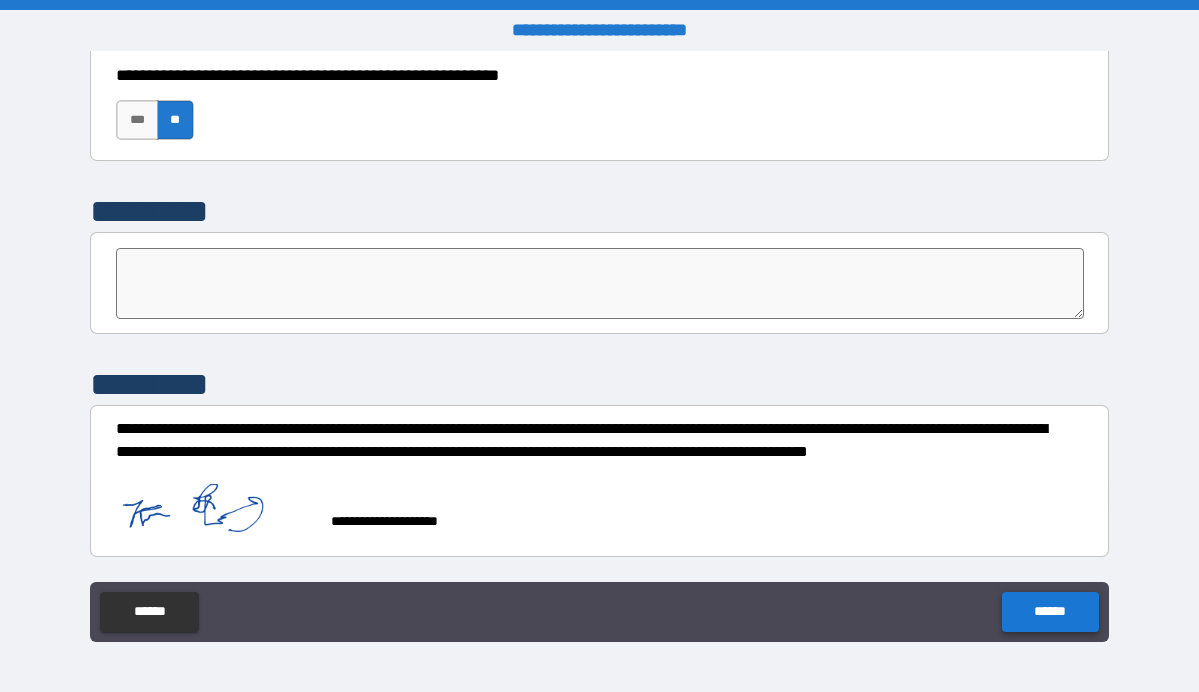 click on "******" at bounding box center [1050, 612] 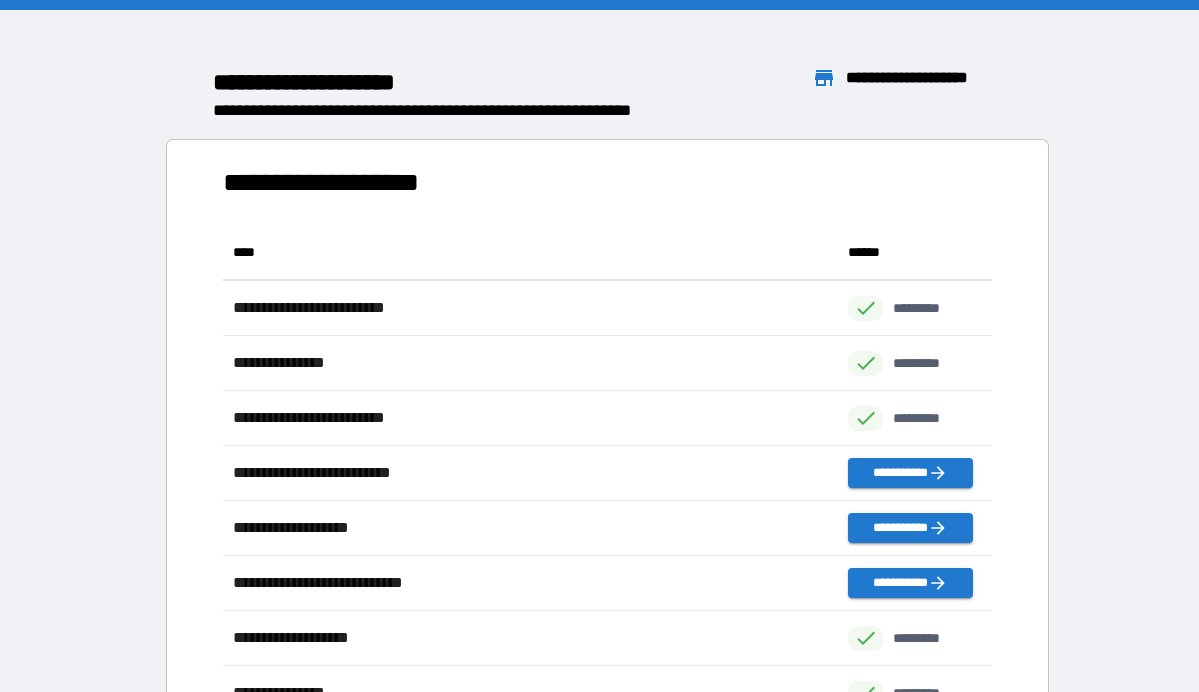 scroll, scrollTop: 1, scrollLeft: 1, axis: both 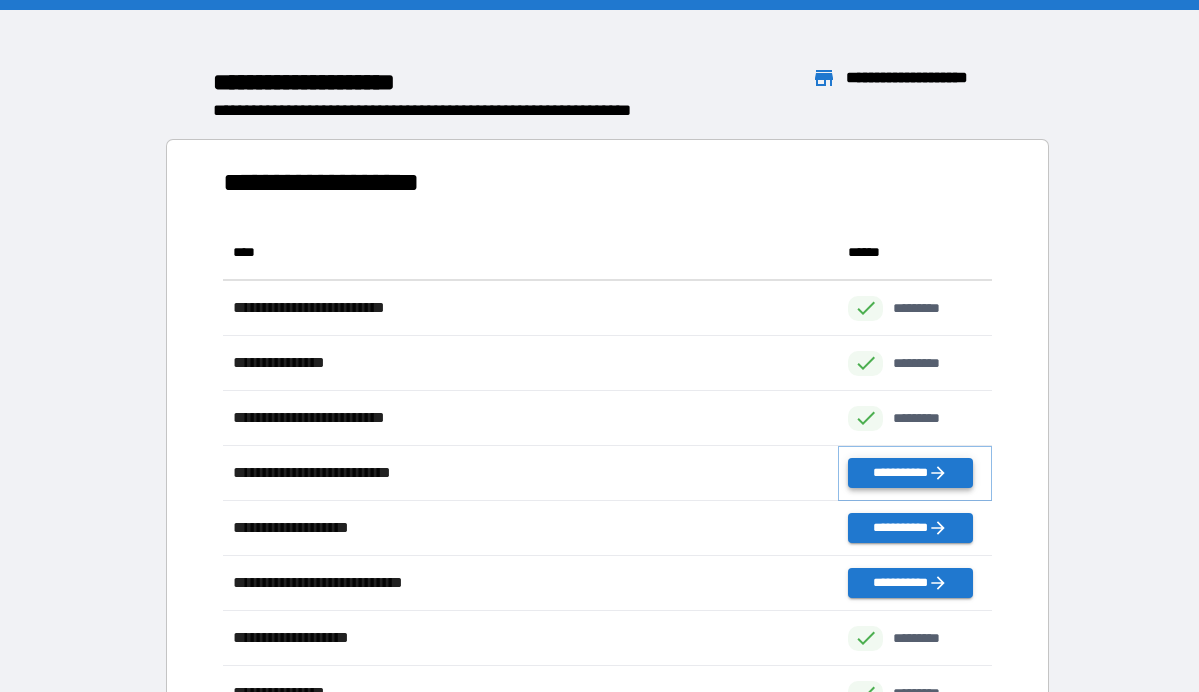 click on "**********" at bounding box center [910, 473] 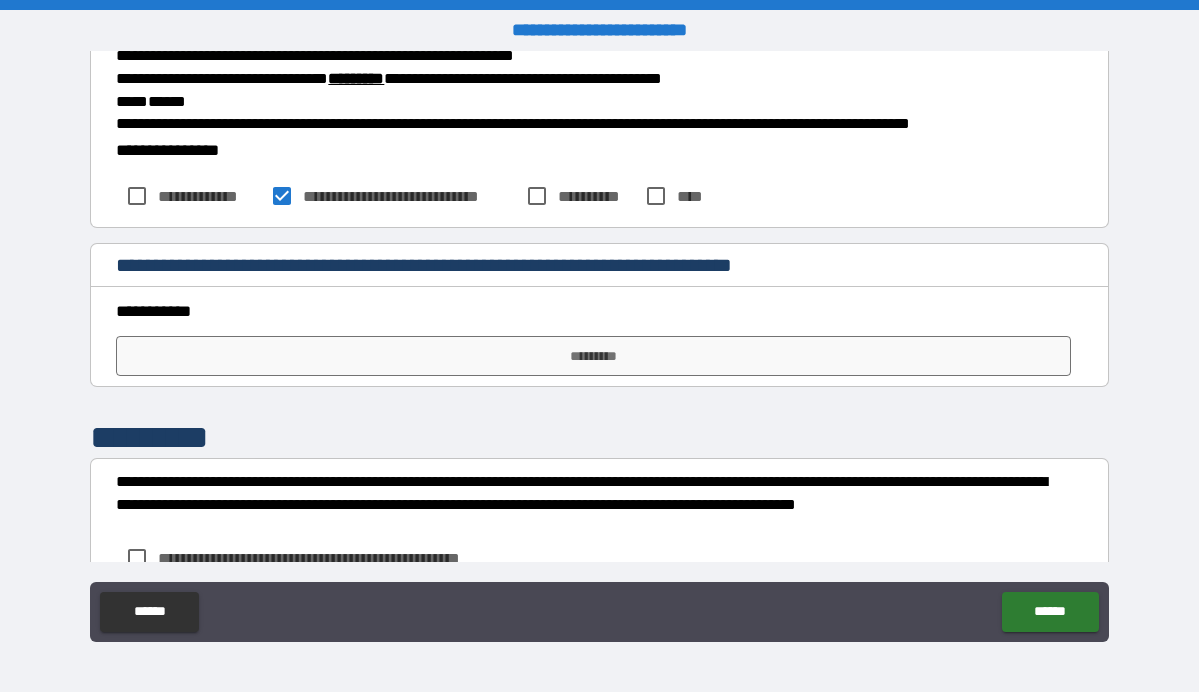 scroll, scrollTop: 364, scrollLeft: 0, axis: vertical 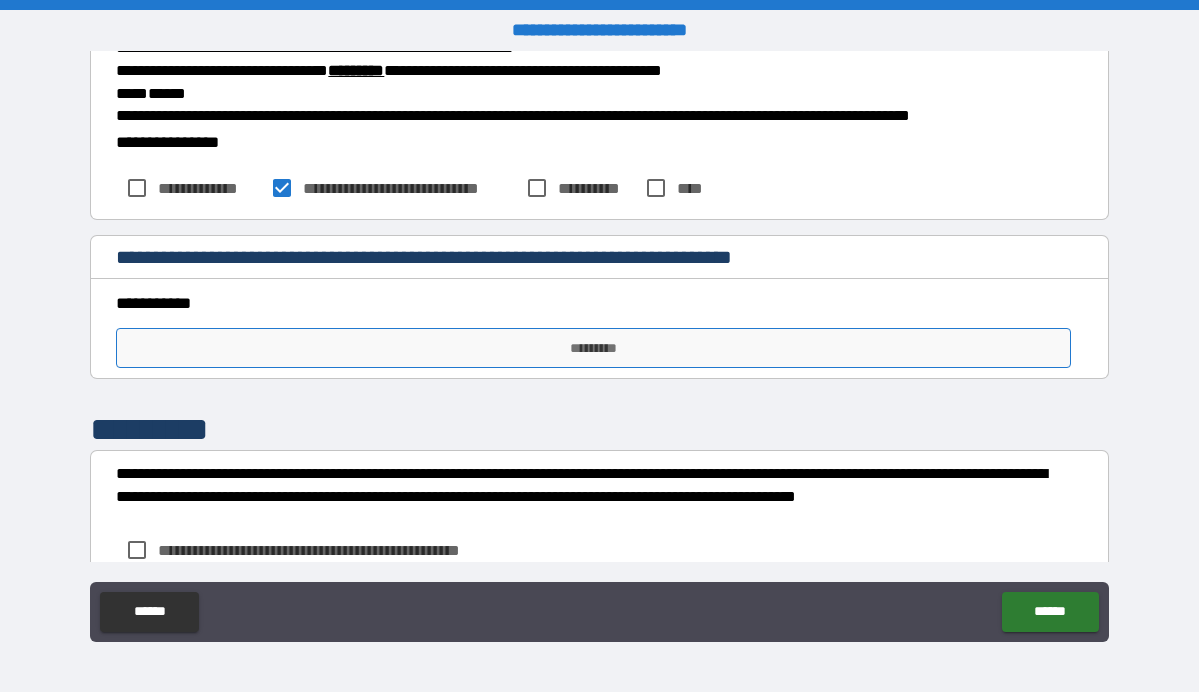 click on "*********" at bounding box center (593, 348) 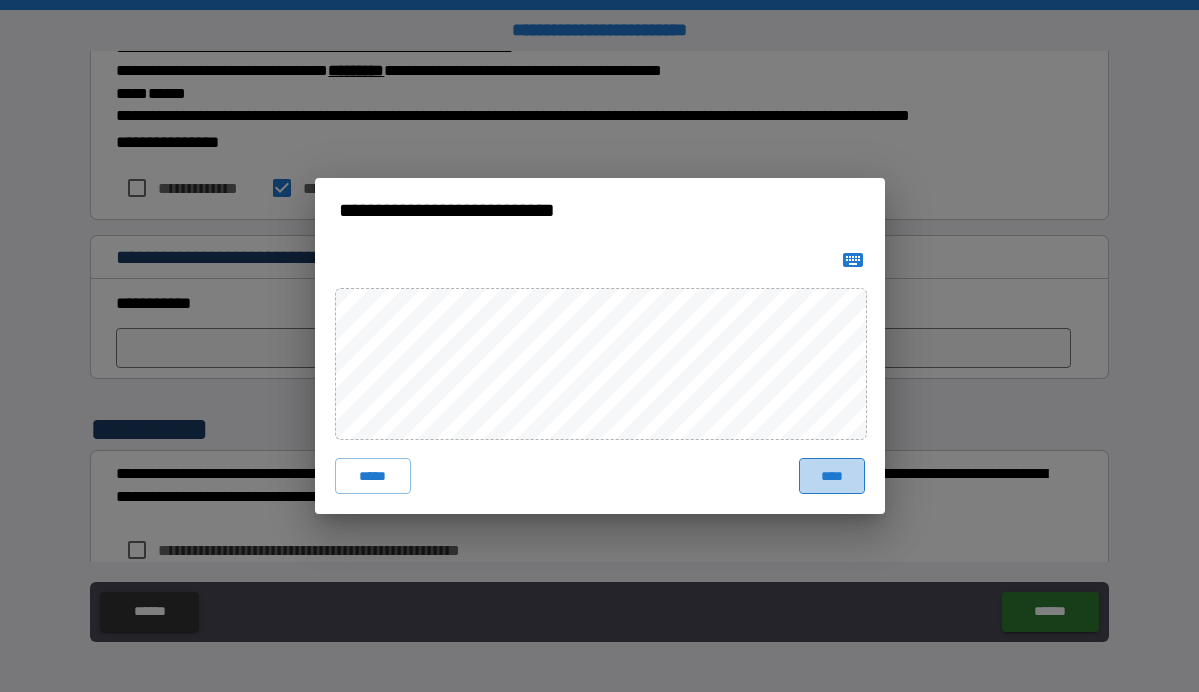 click on "****" at bounding box center (832, 476) 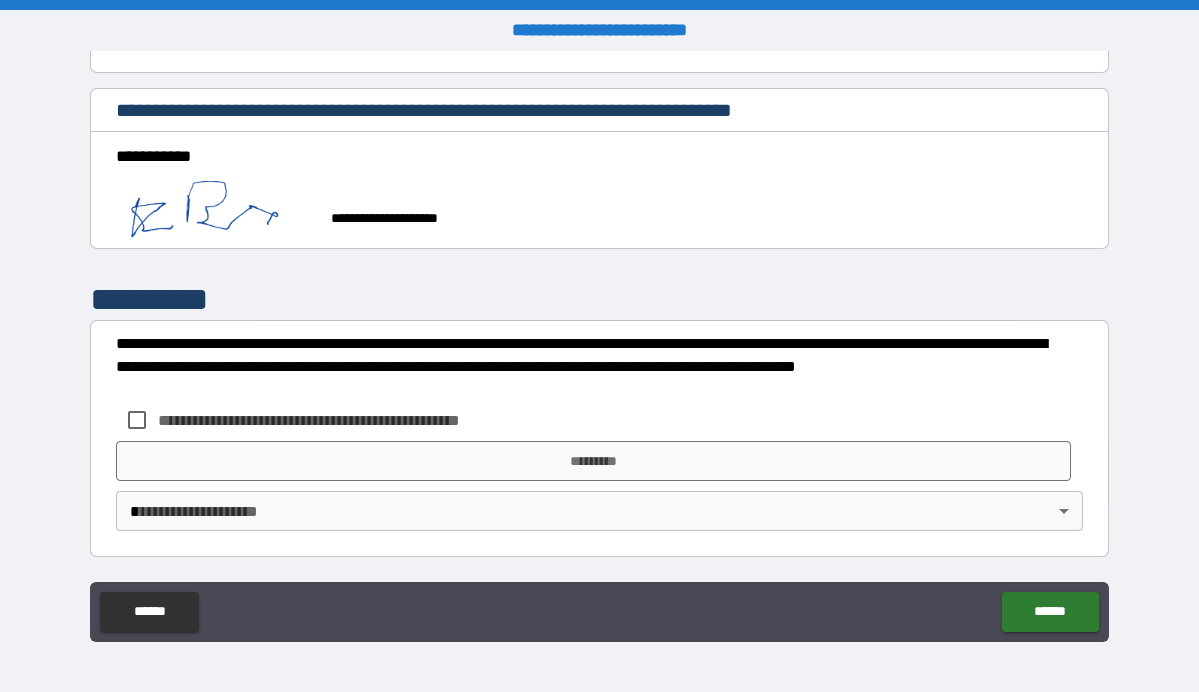 scroll, scrollTop: 528, scrollLeft: 0, axis: vertical 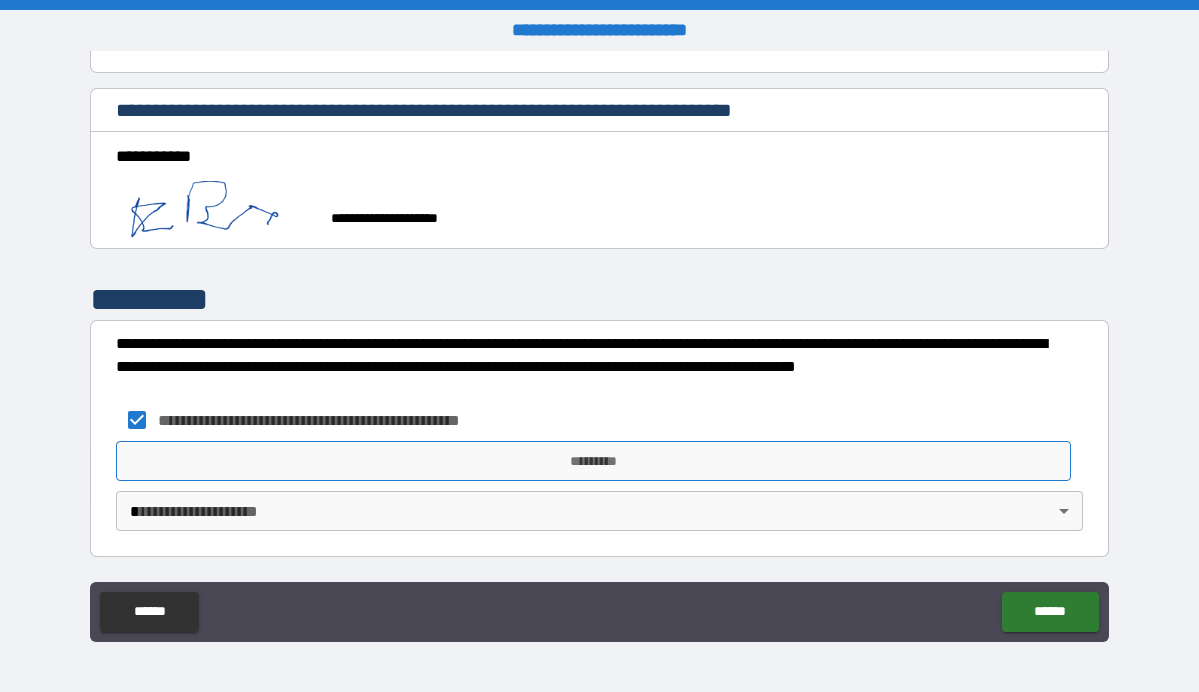 click on "*********" at bounding box center (593, 461) 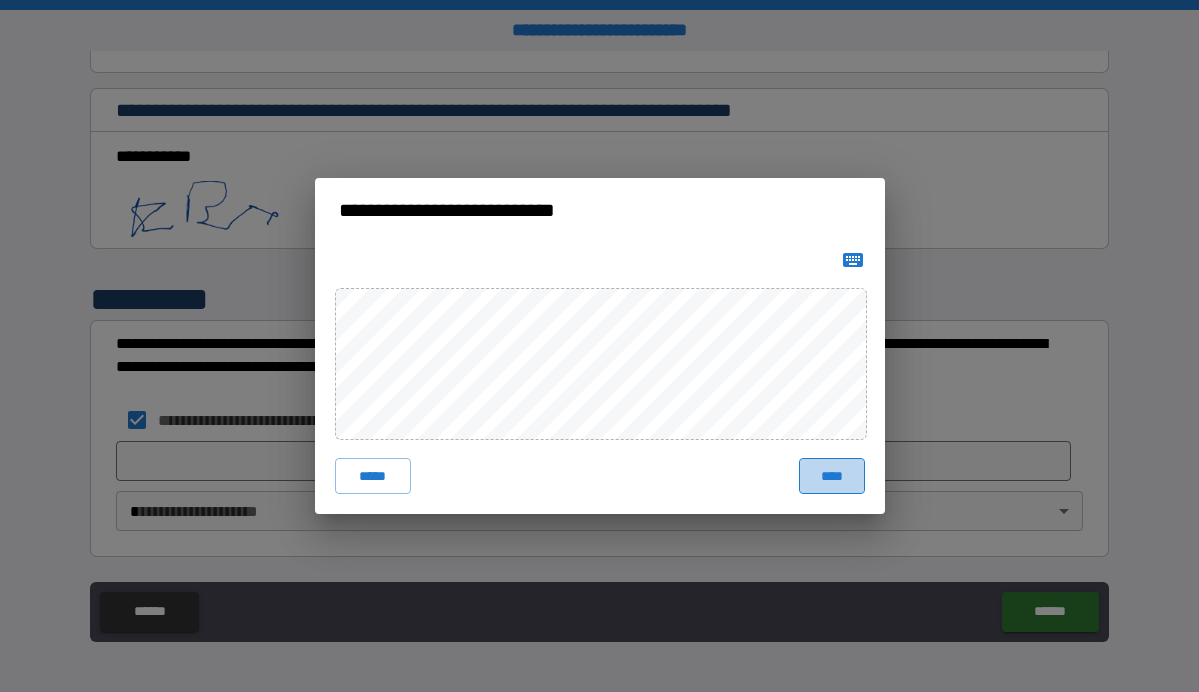 click on "****" at bounding box center [832, 476] 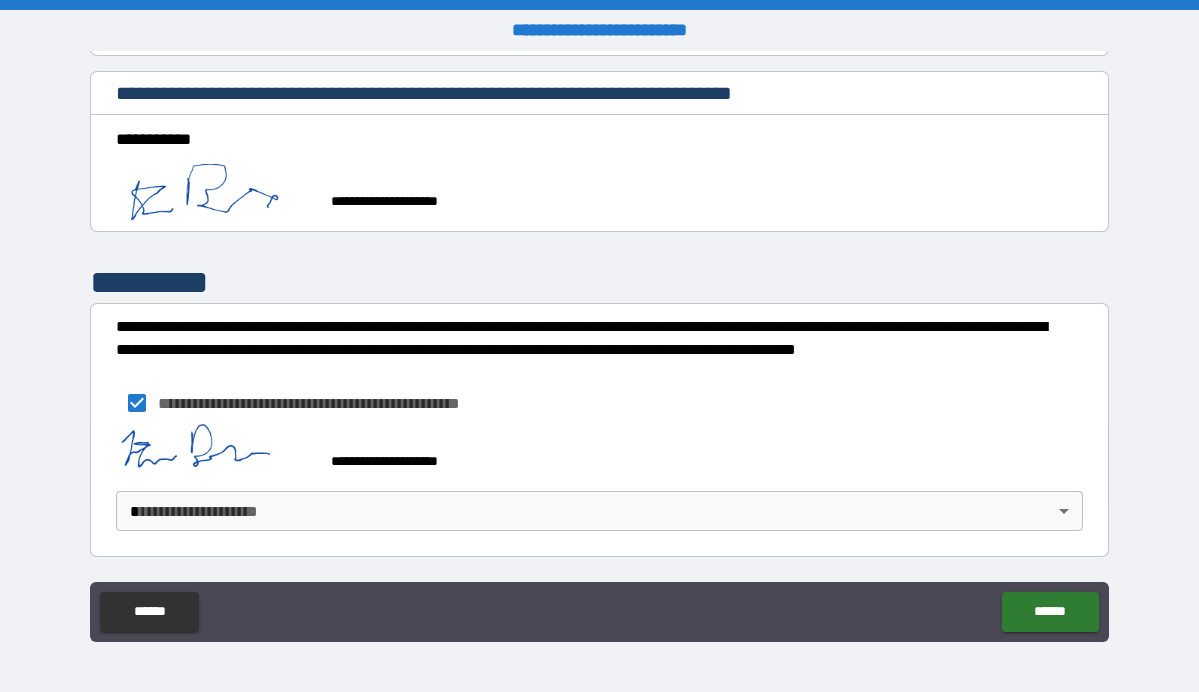 scroll, scrollTop: 545, scrollLeft: 0, axis: vertical 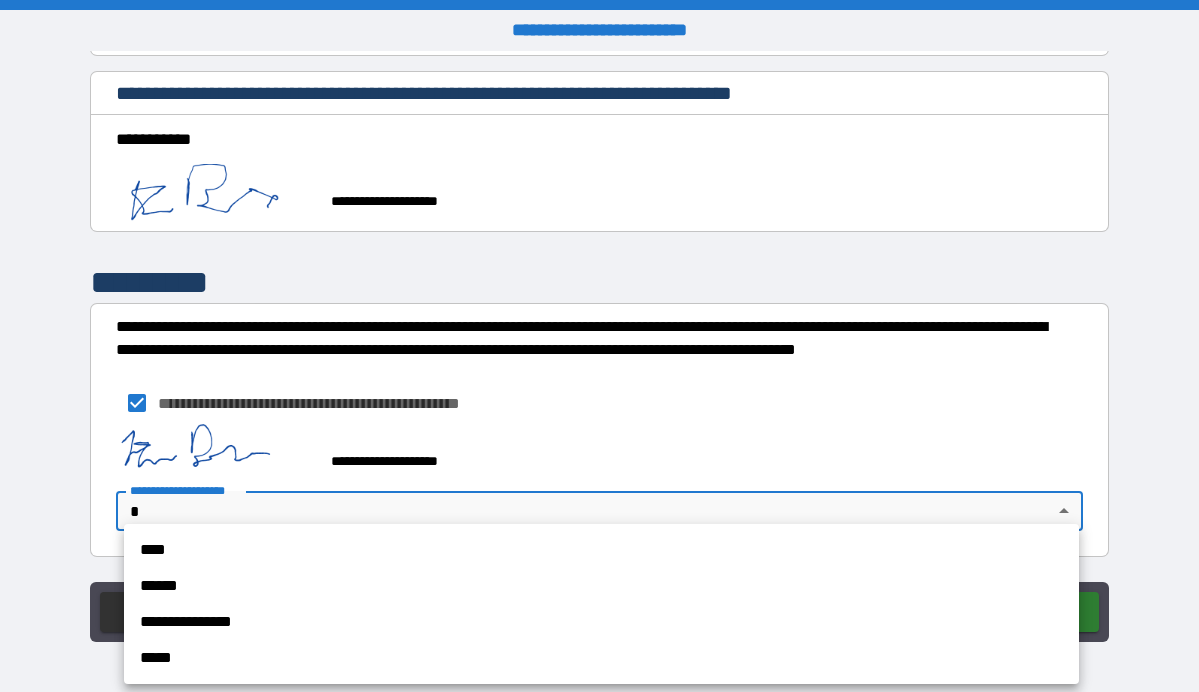 click on "****" at bounding box center (601, 550) 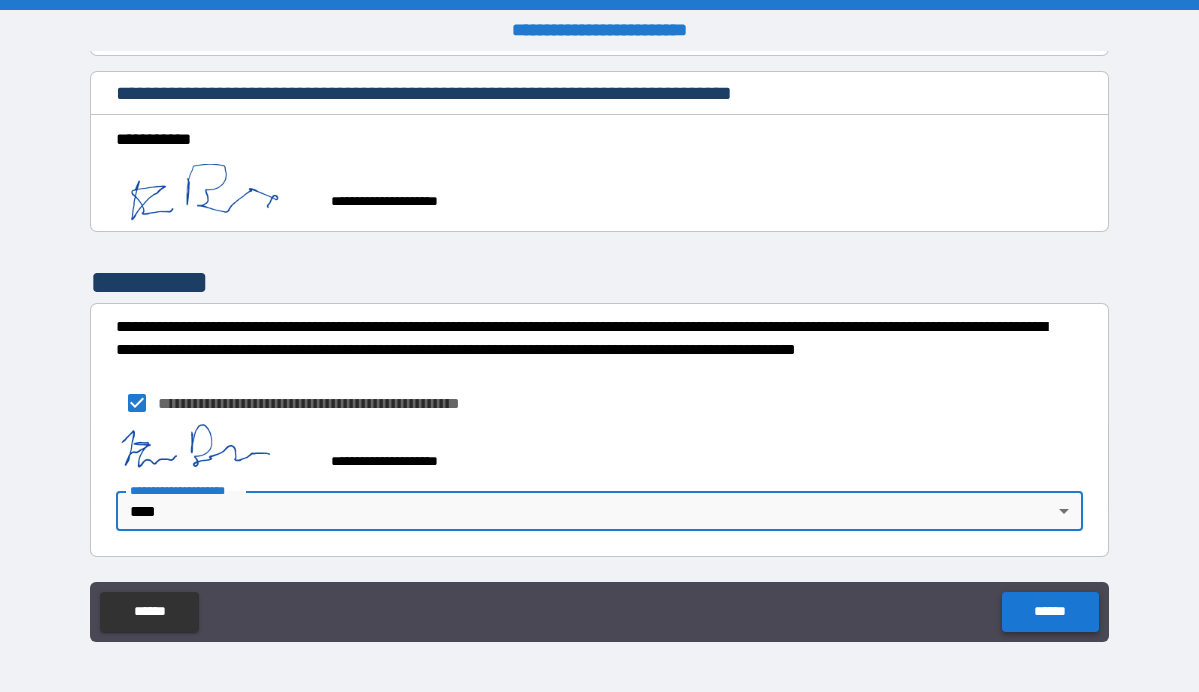 click on "******" at bounding box center (1050, 612) 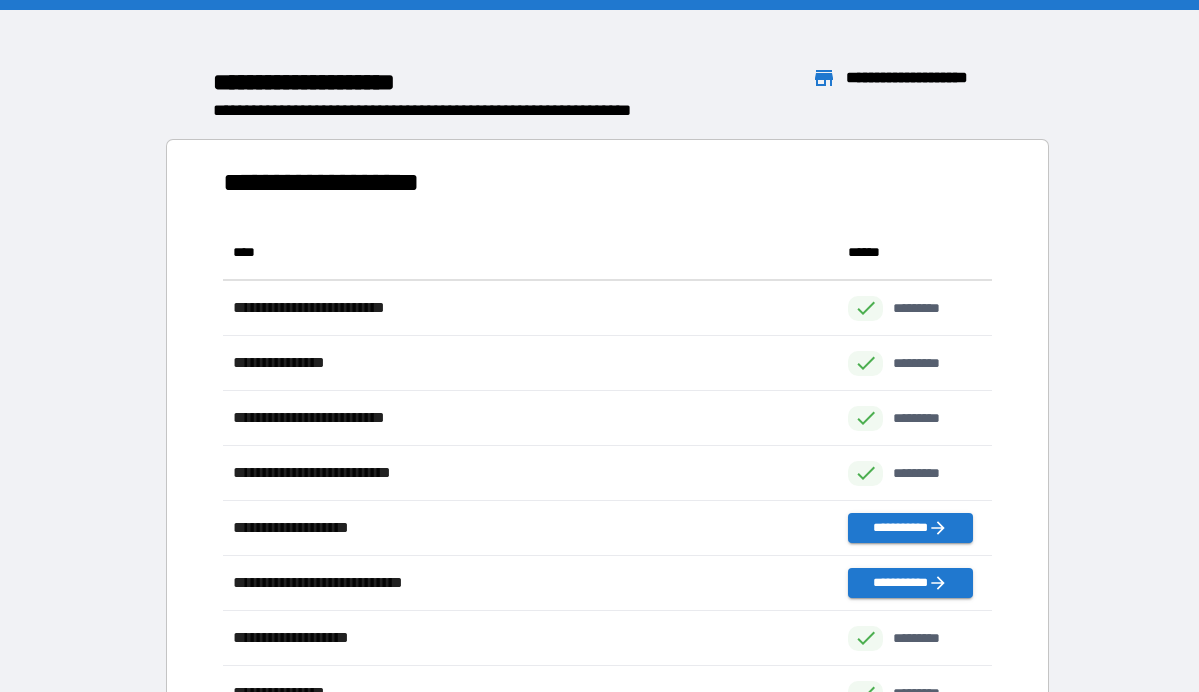 scroll, scrollTop: 771, scrollLeft: 770, axis: both 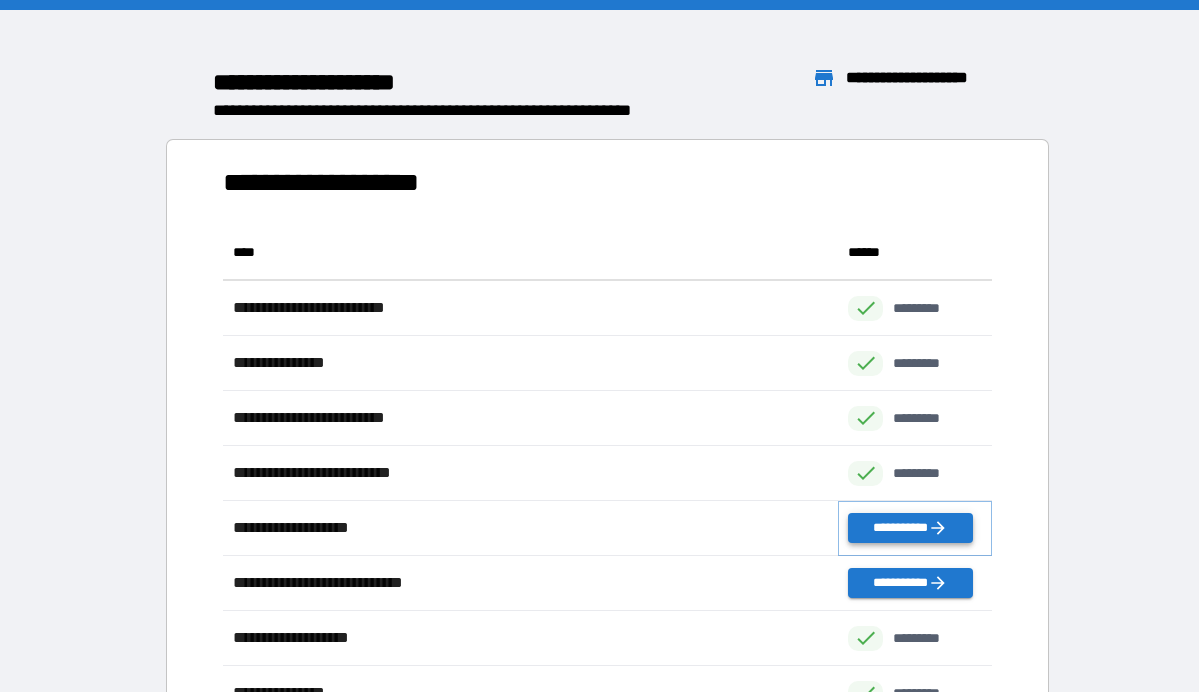 click on "**********" at bounding box center (910, 528) 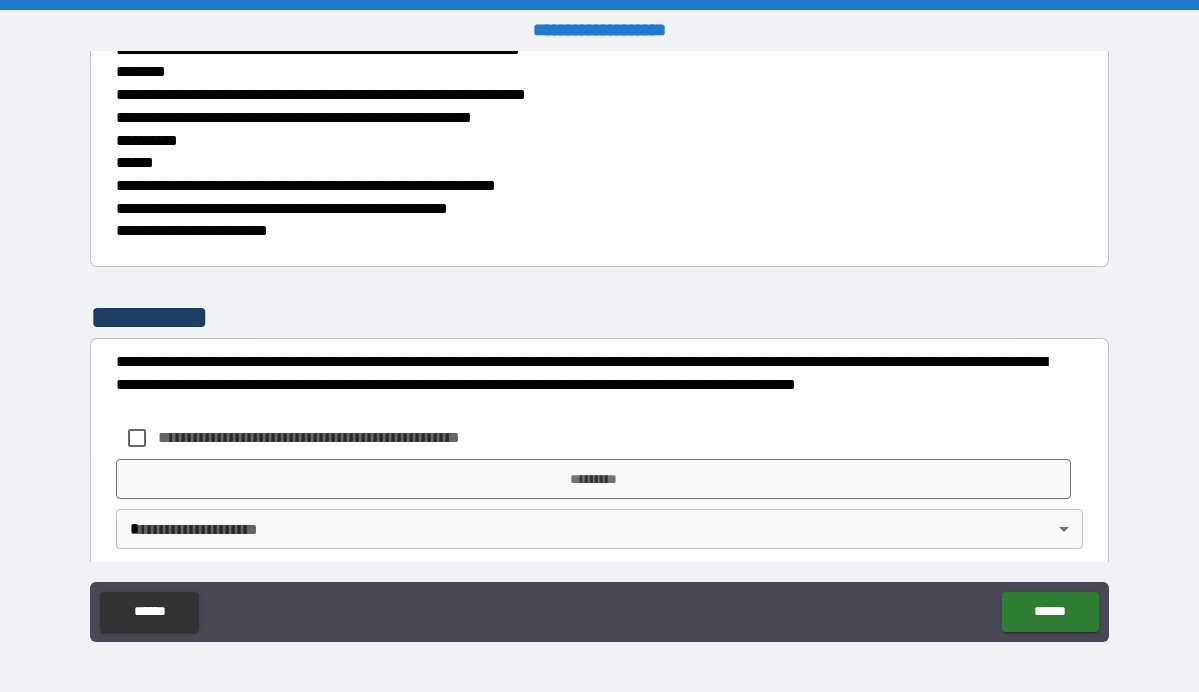 scroll, scrollTop: 1163, scrollLeft: 0, axis: vertical 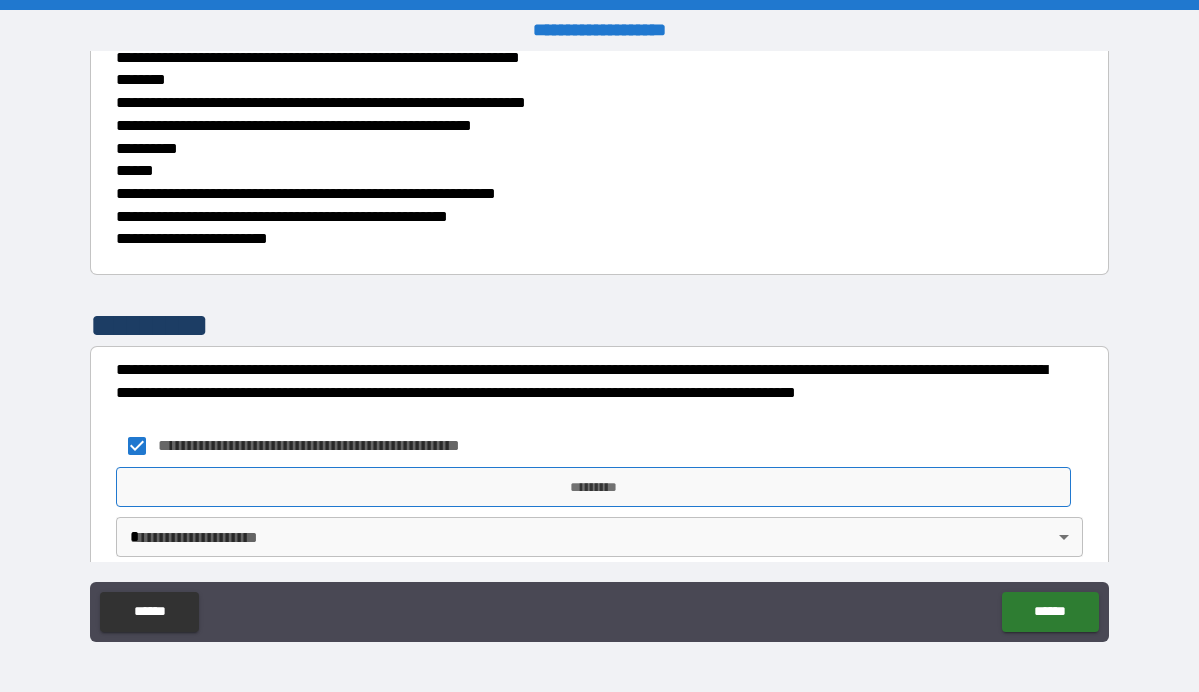 click on "*********" at bounding box center [593, 487] 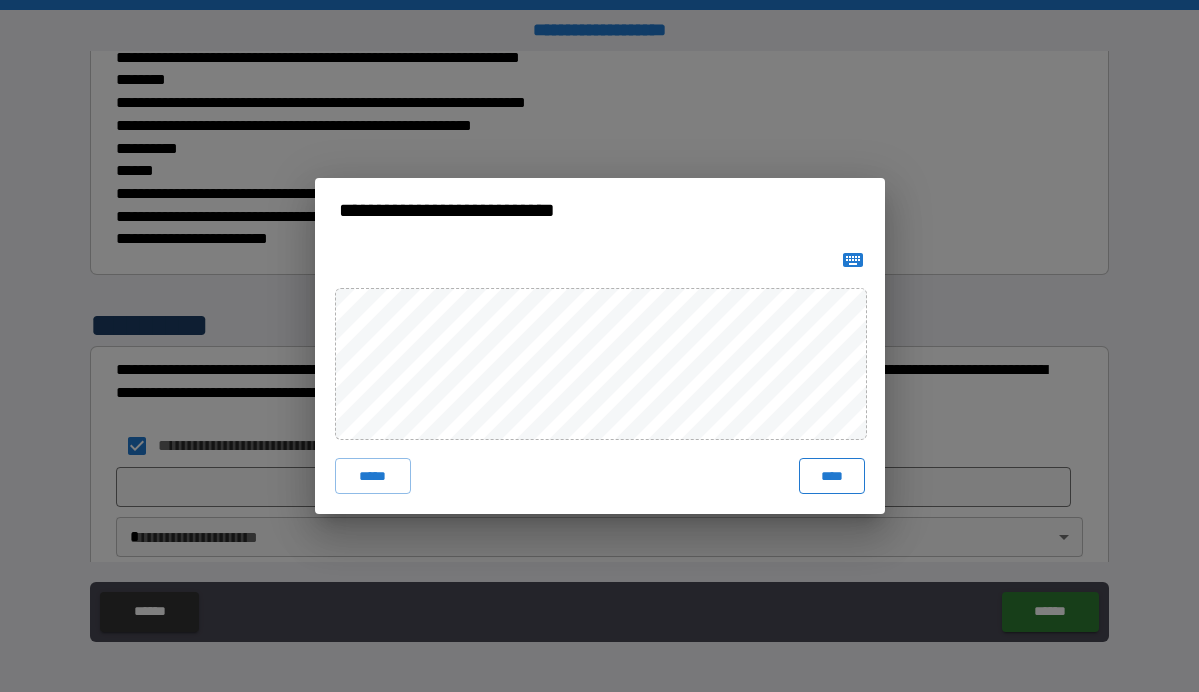 drag, startPoint x: 831, startPoint y: 455, endPoint x: 832, endPoint y: 473, distance: 18.027756 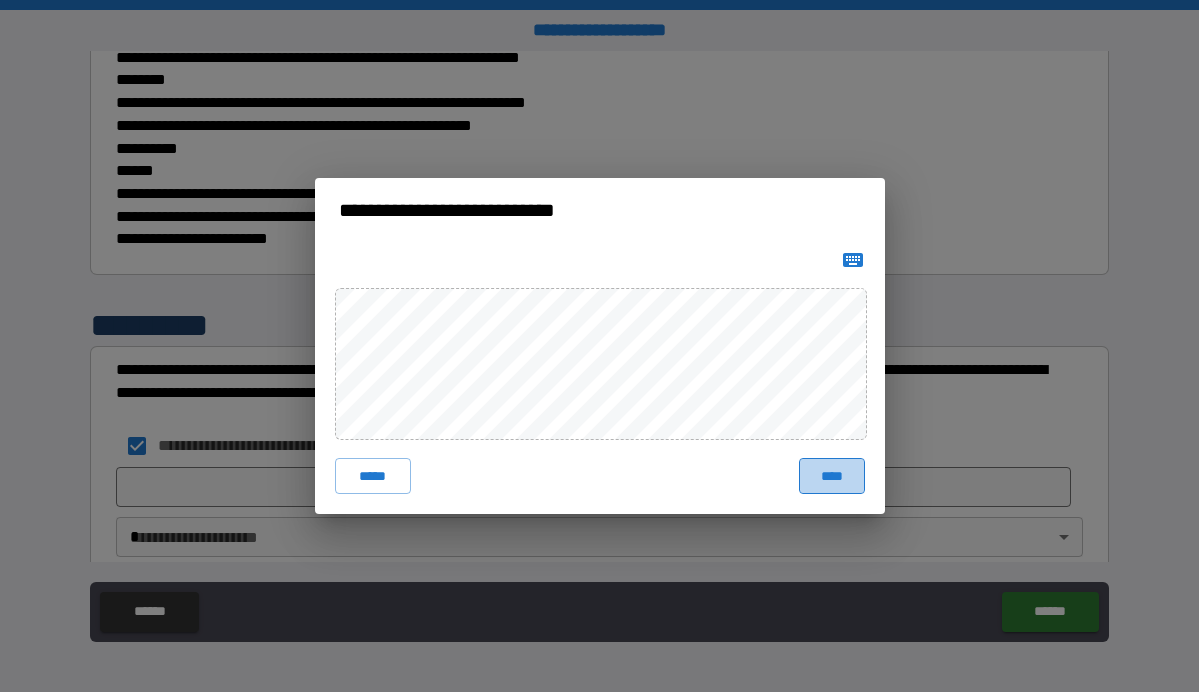 click on "****" at bounding box center [832, 476] 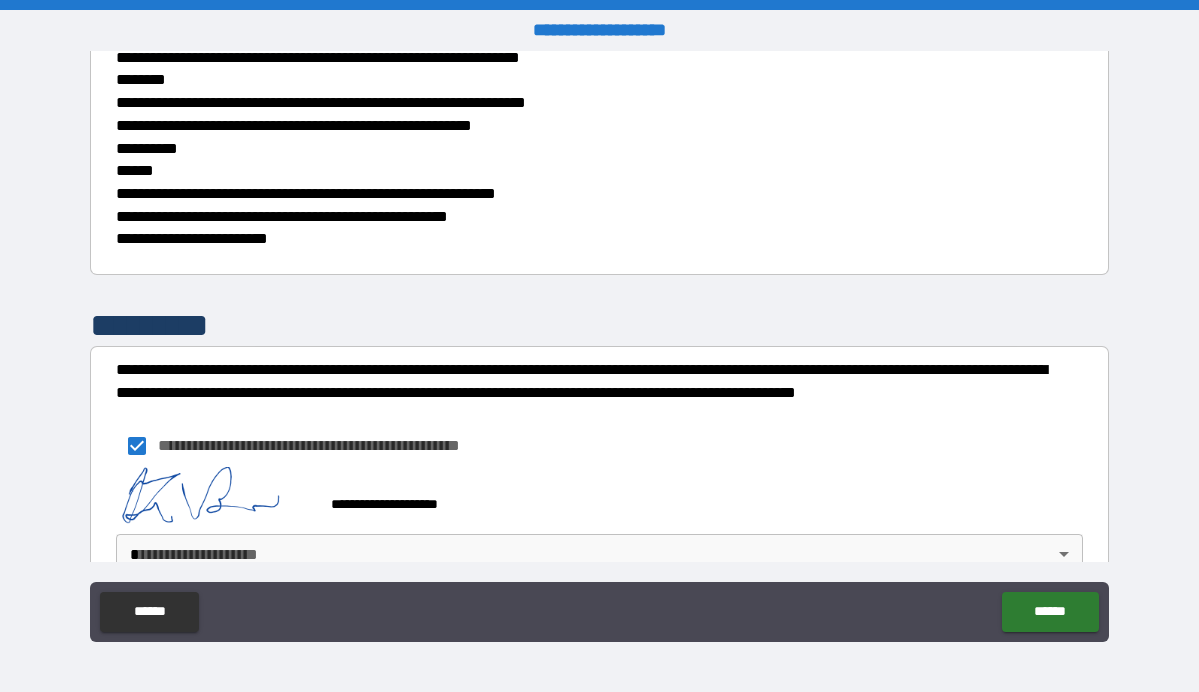 click on "**********" at bounding box center [599, 346] 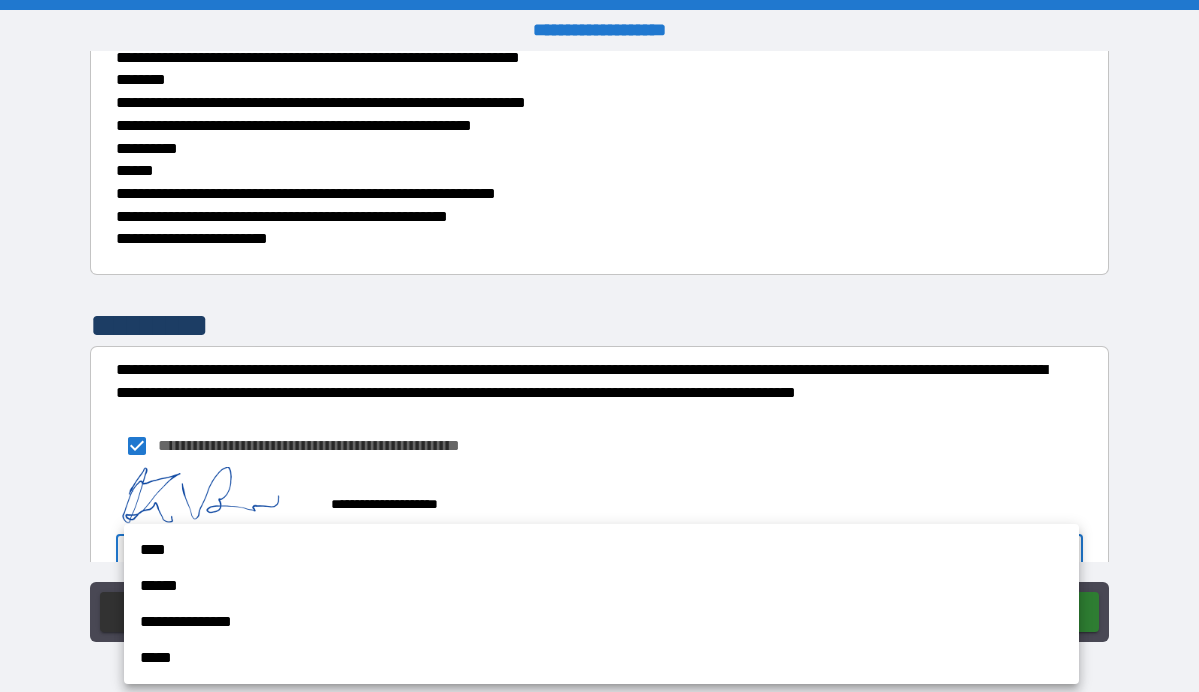 click on "****" at bounding box center (601, 550) 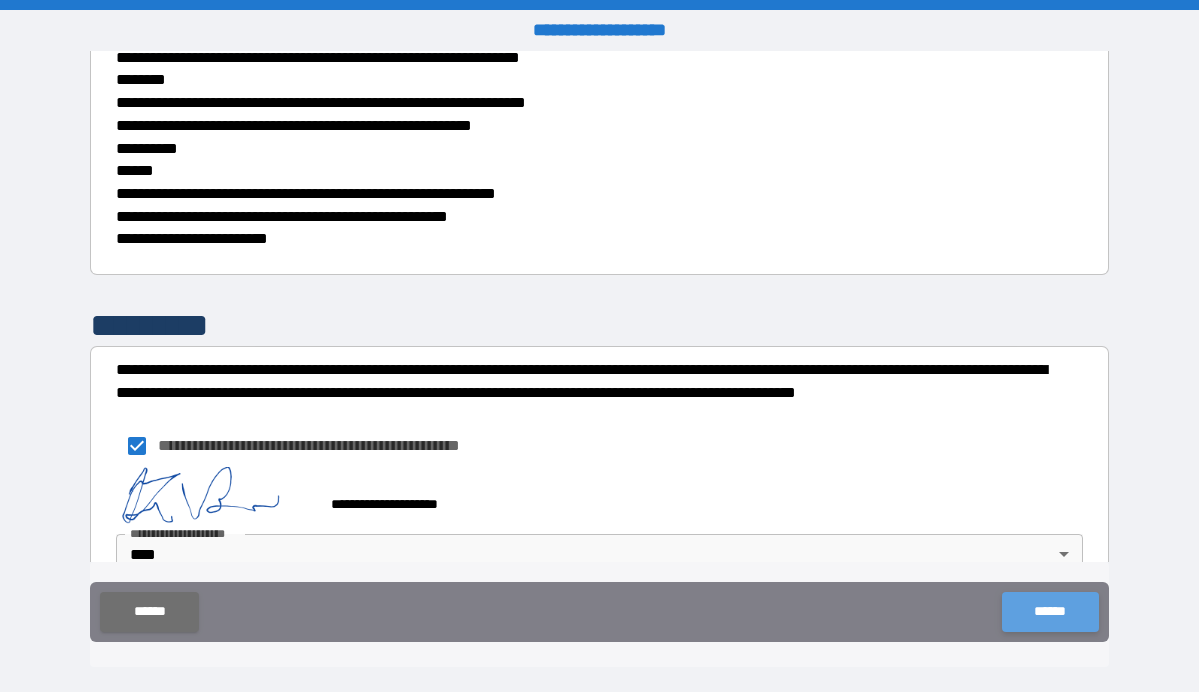 click on "******" at bounding box center (1050, 612) 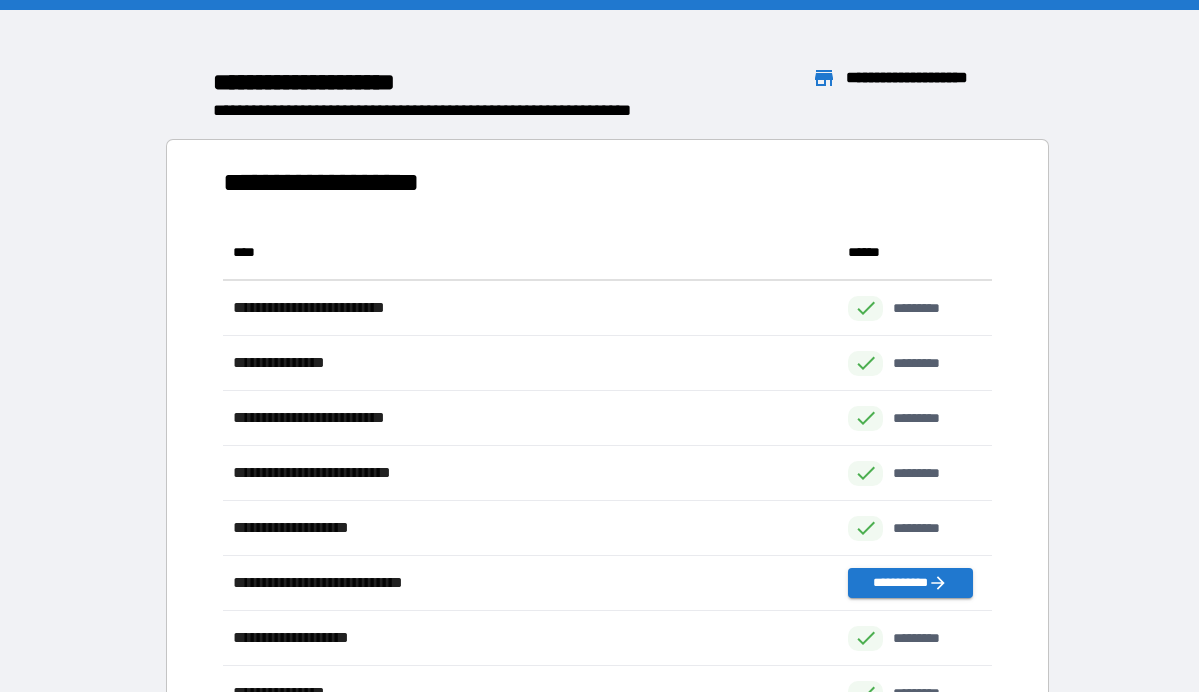 scroll, scrollTop: 771, scrollLeft: 770, axis: both 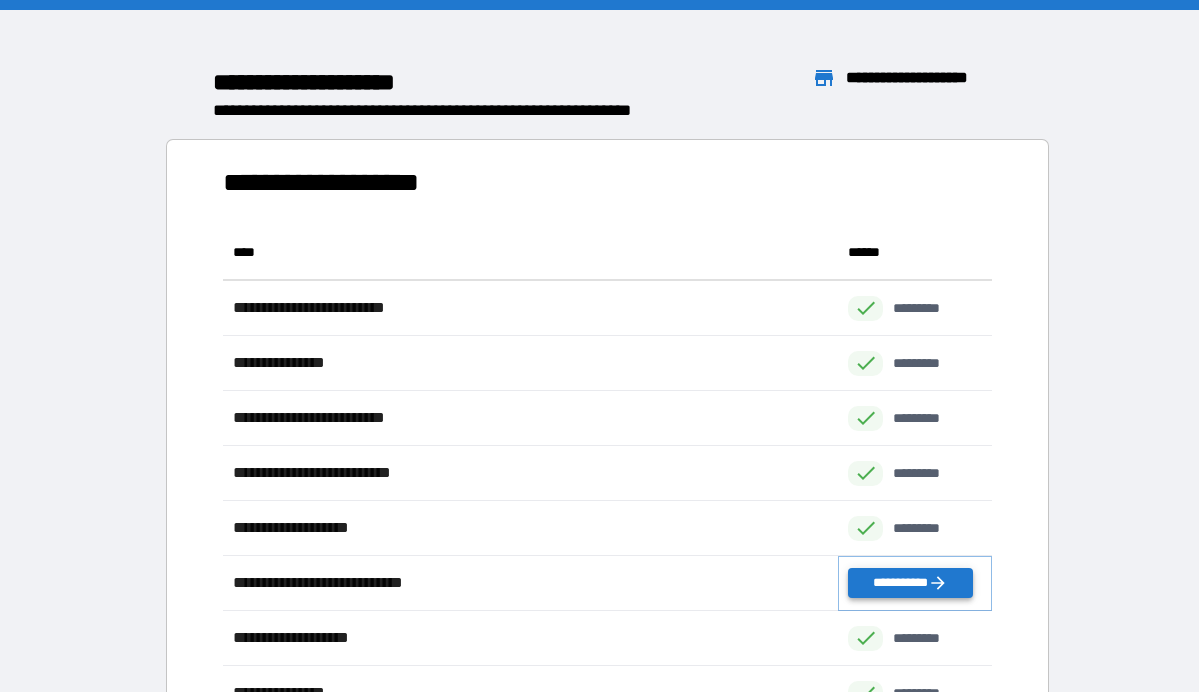 click on "**********" at bounding box center [910, 583] 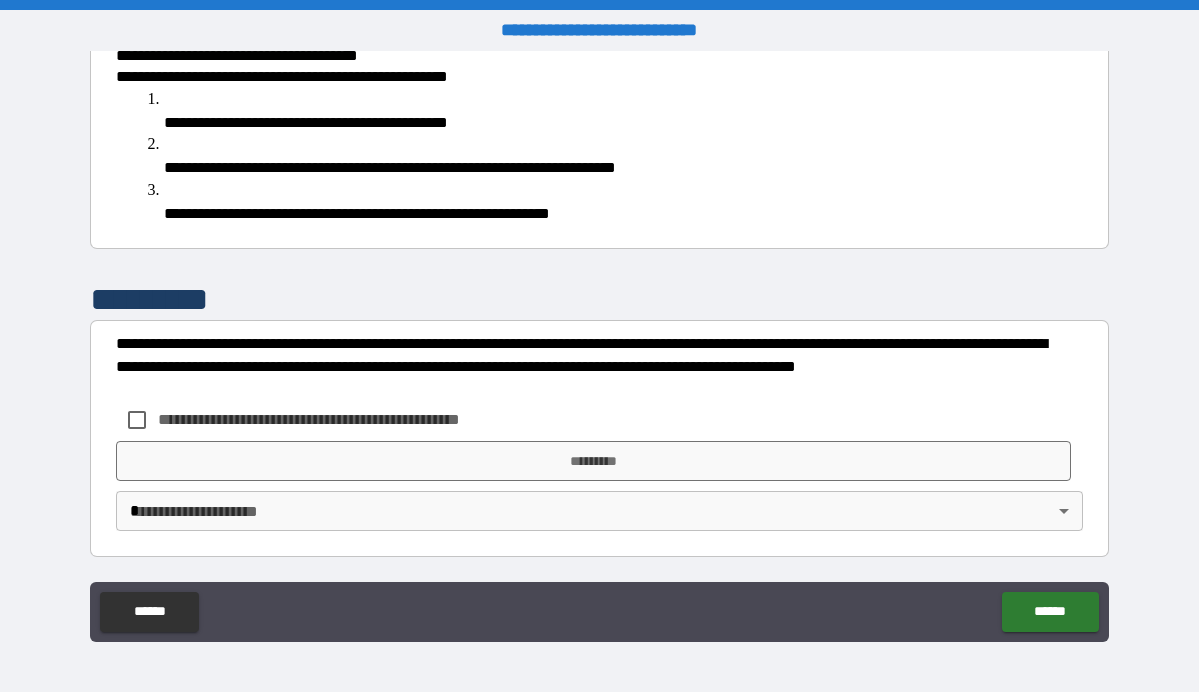 scroll, scrollTop: 591, scrollLeft: 0, axis: vertical 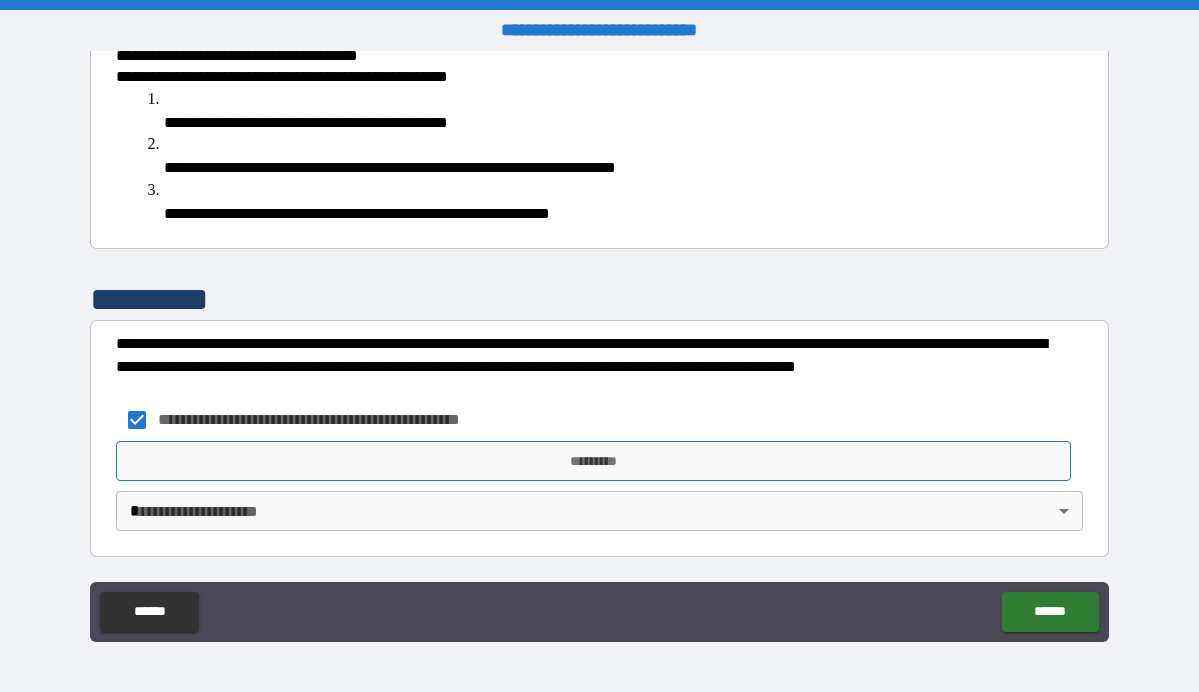 click on "*********" at bounding box center [593, 461] 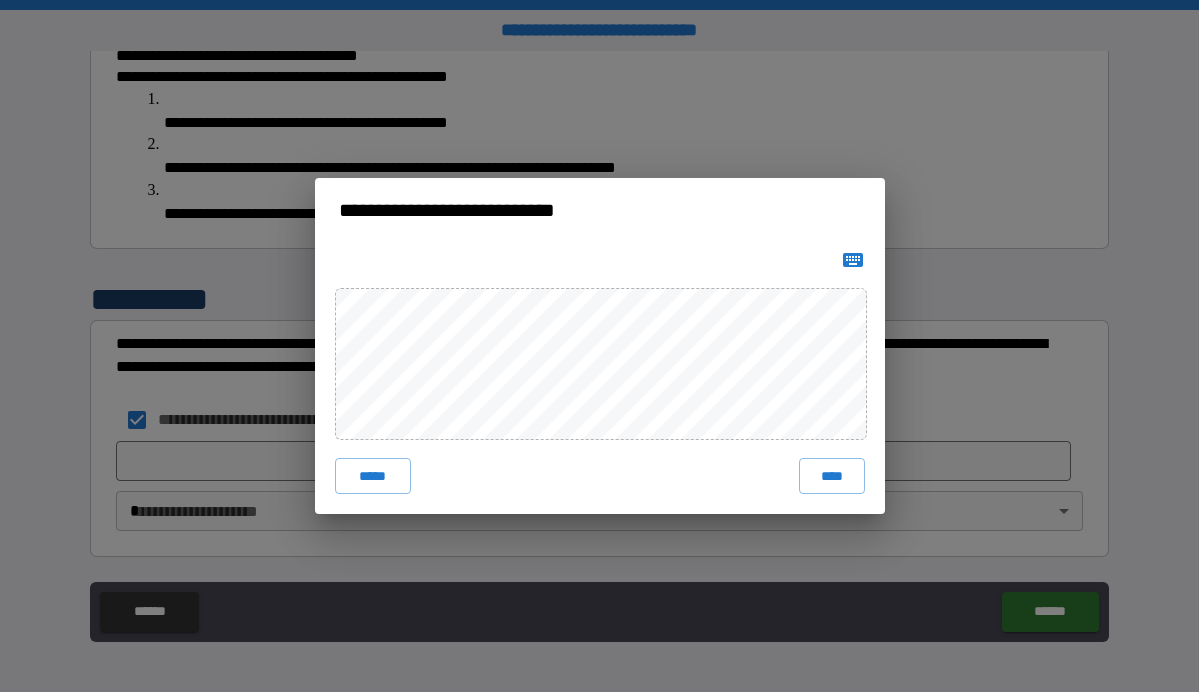 click on "***** ****" at bounding box center [600, 378] 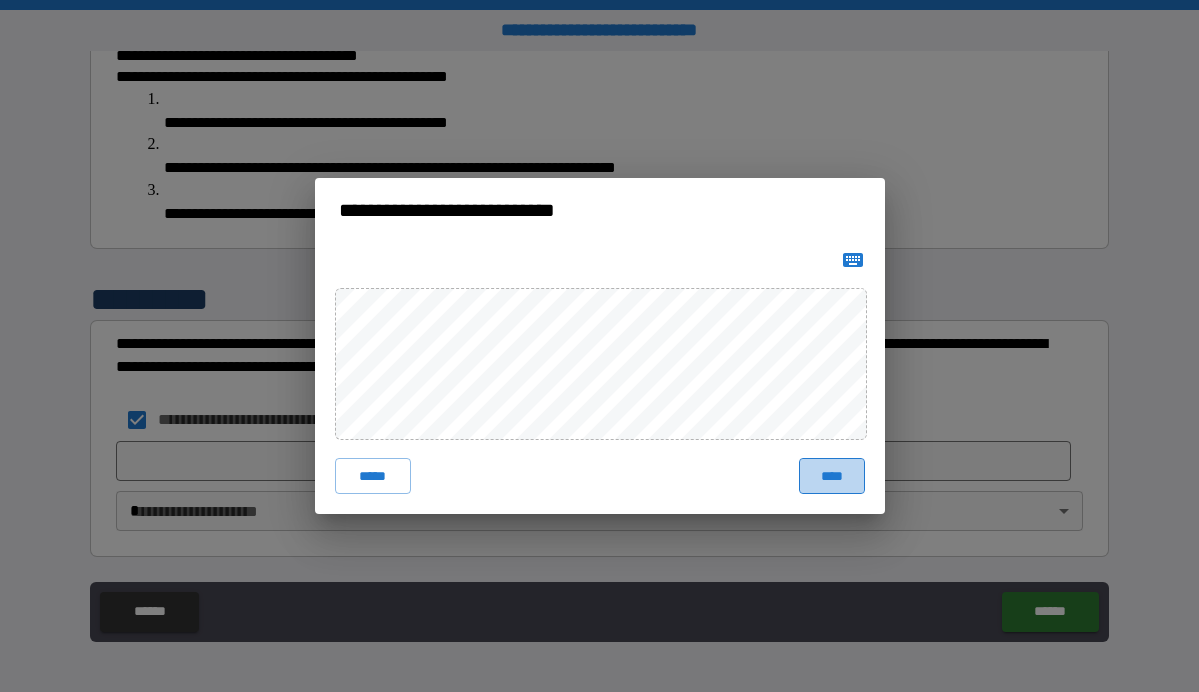 click on "****" at bounding box center [832, 476] 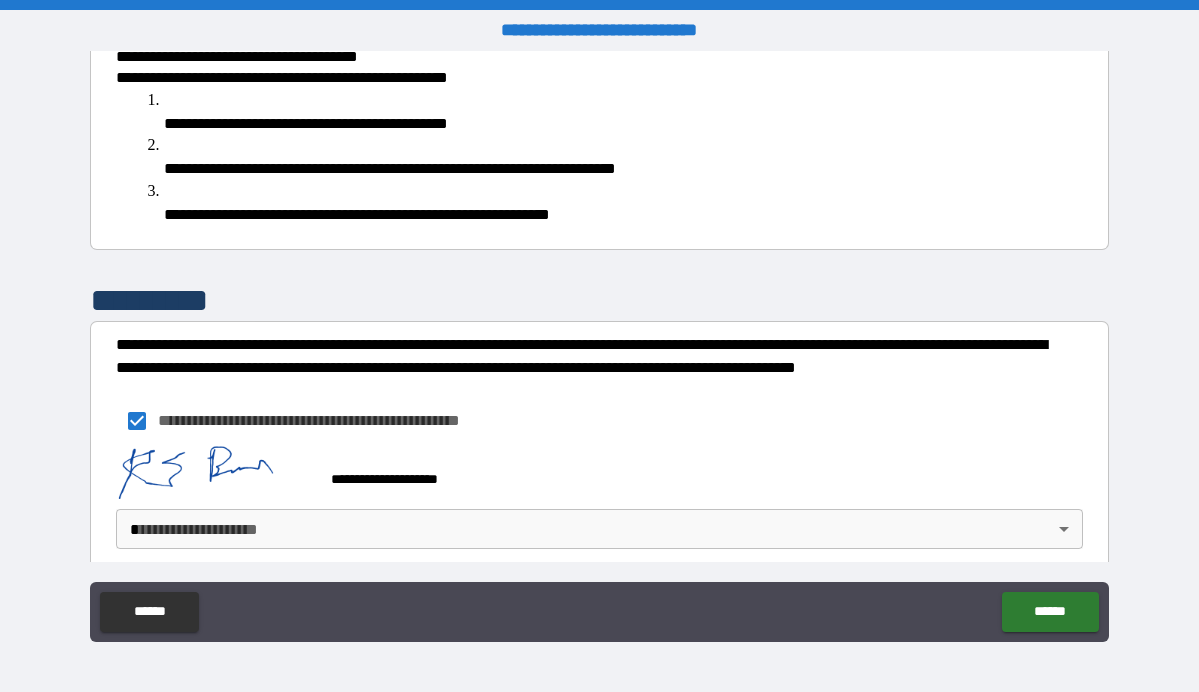 click on "**********" at bounding box center (599, 346) 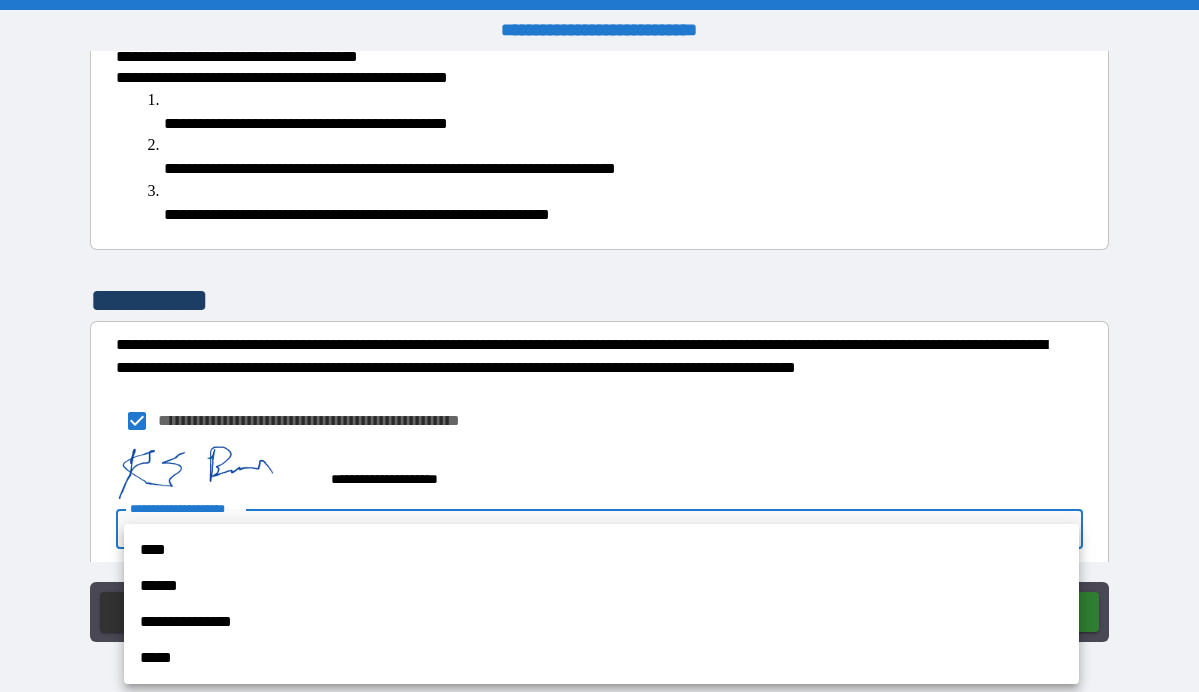 click on "****" at bounding box center (601, 550) 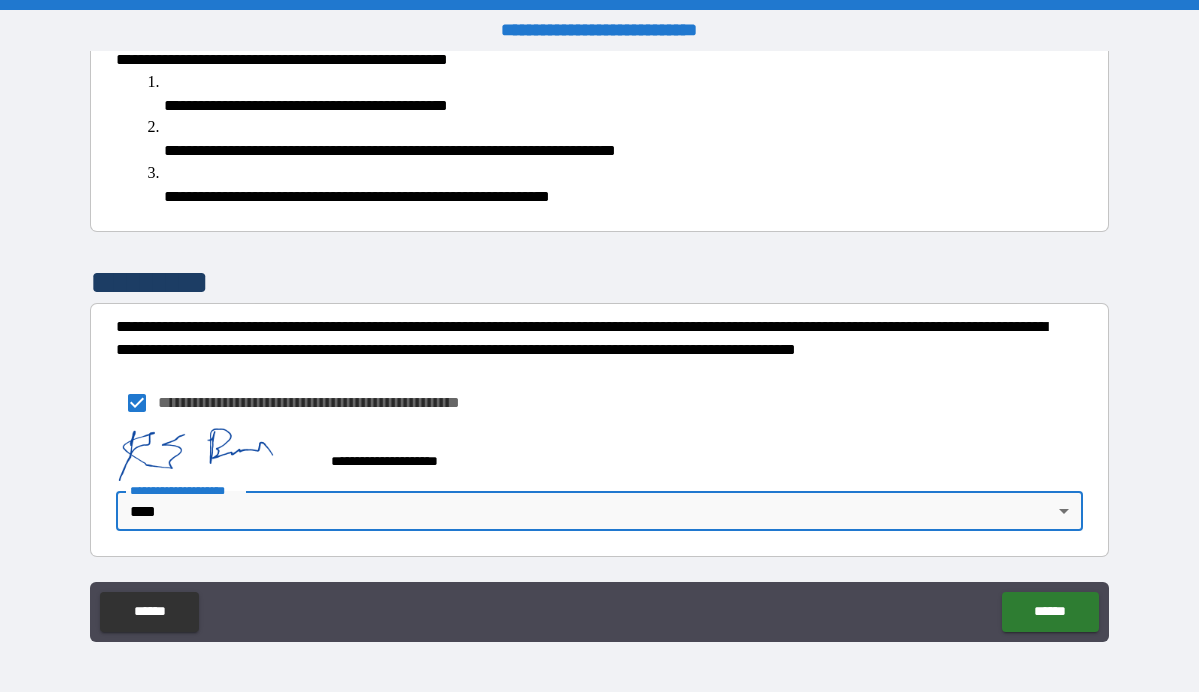 scroll, scrollTop: 608, scrollLeft: 0, axis: vertical 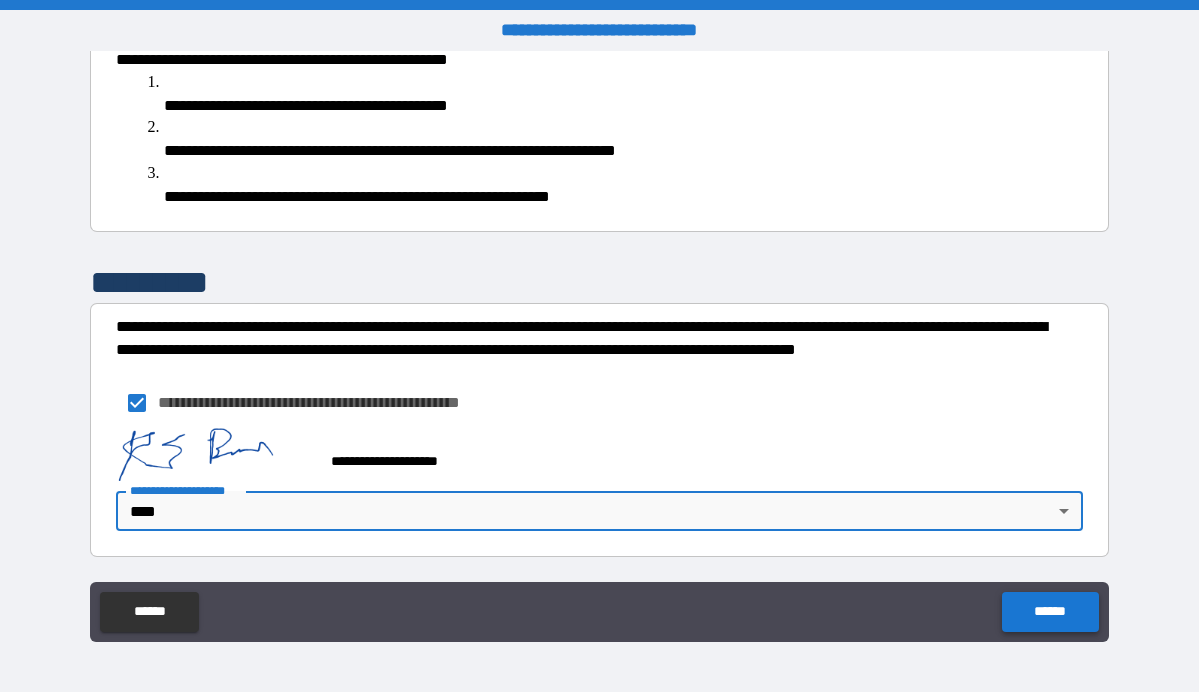 click on "******" at bounding box center (1050, 612) 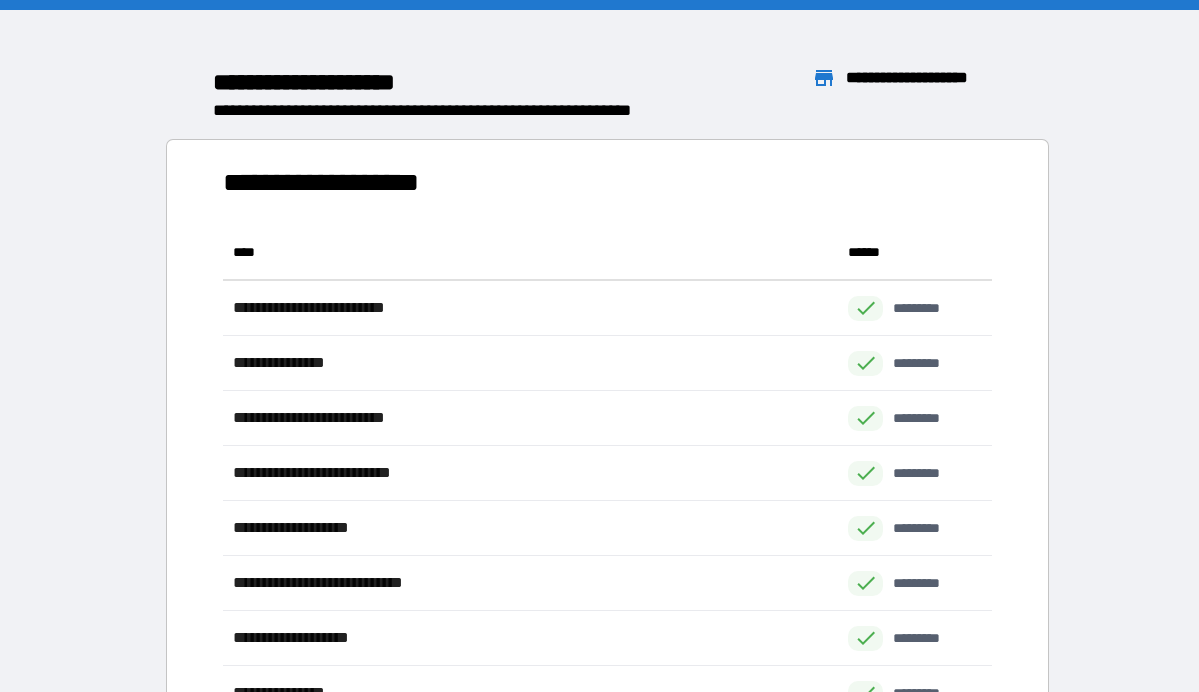 scroll, scrollTop: 1, scrollLeft: 1, axis: both 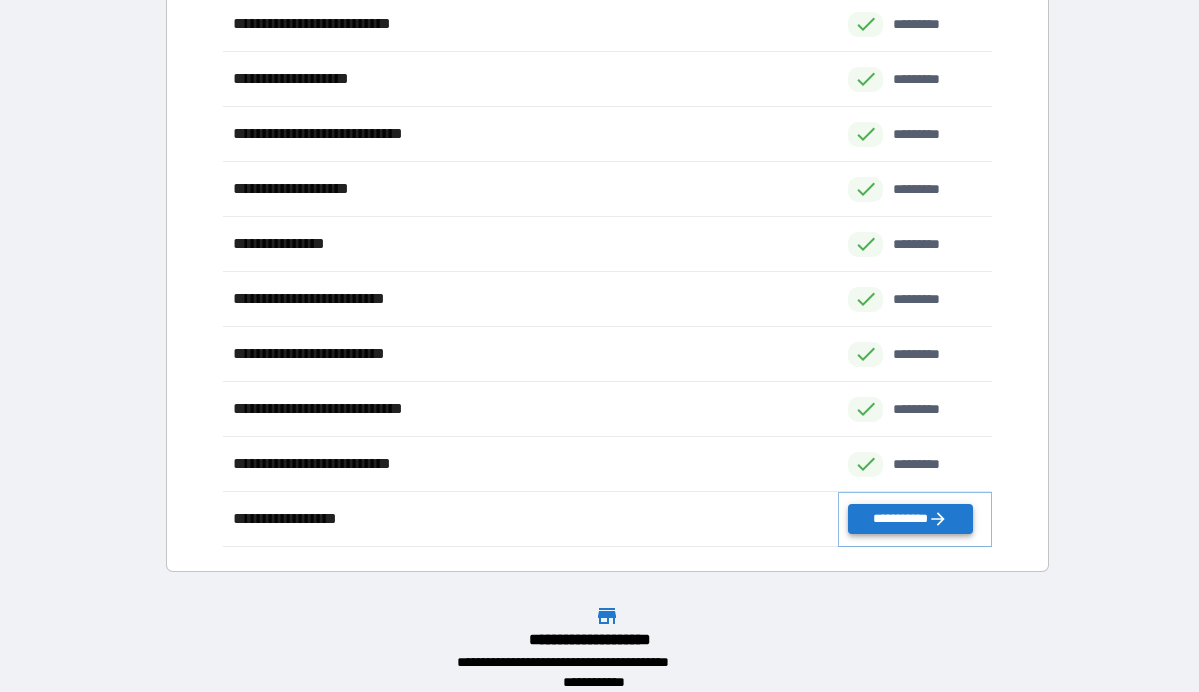 click on "**********" at bounding box center [910, 519] 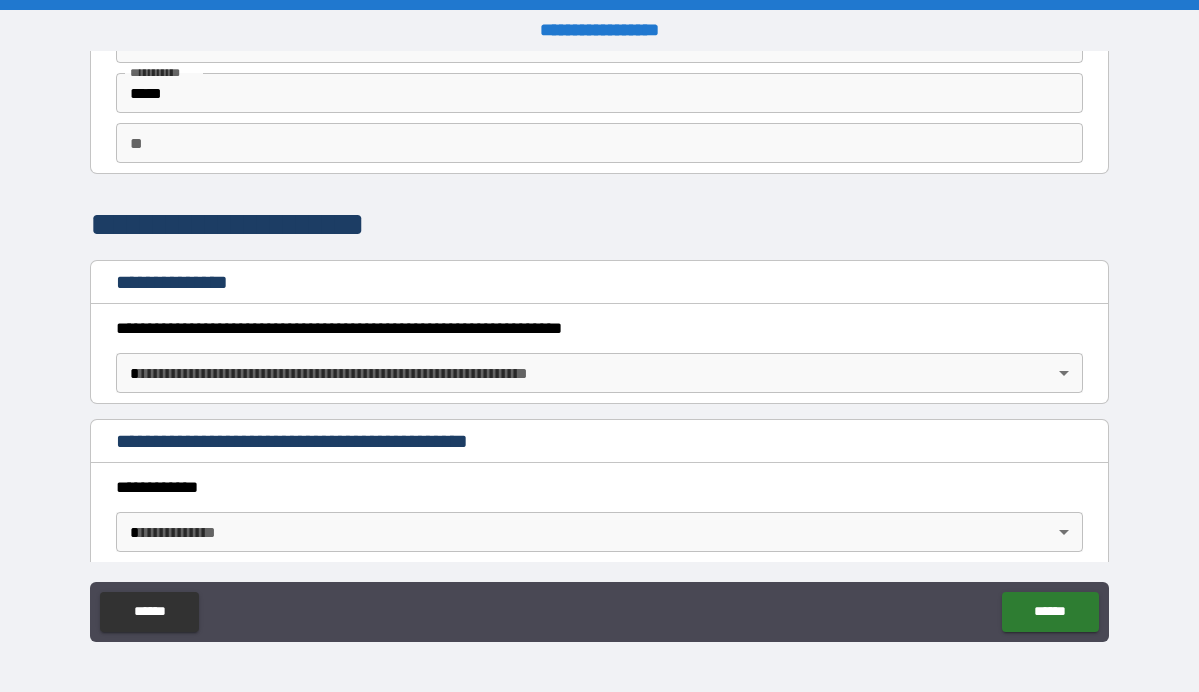 scroll, scrollTop: 123, scrollLeft: 0, axis: vertical 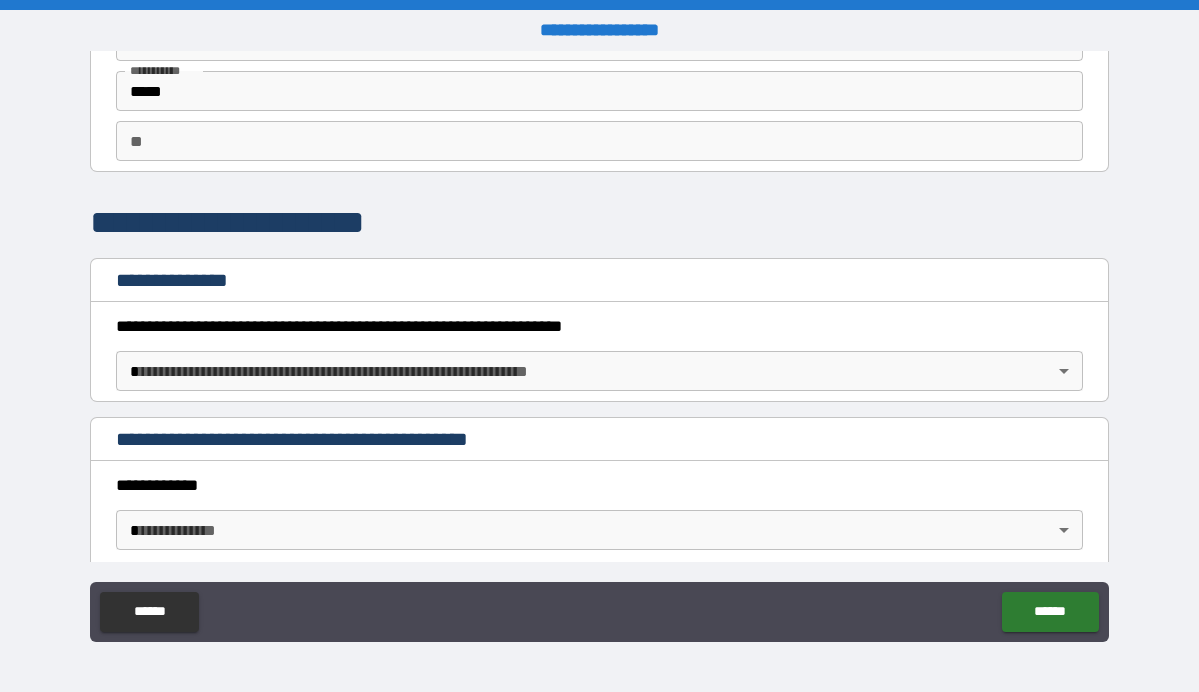 click on "**********" at bounding box center [599, 346] 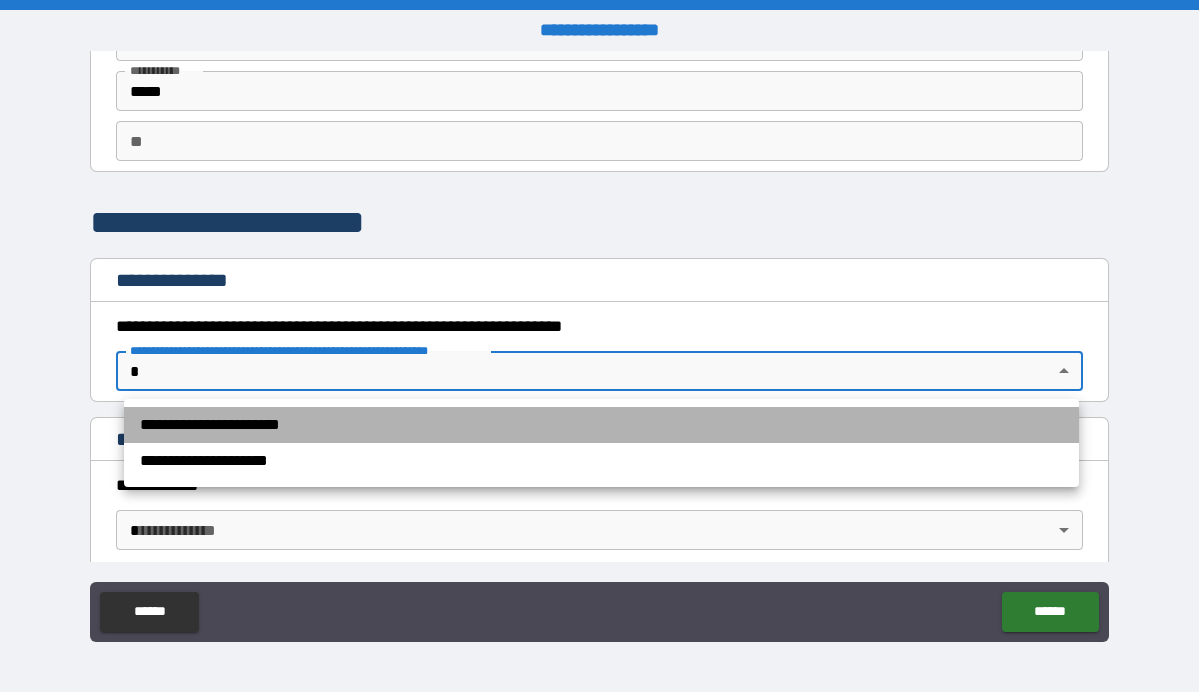 click on "**********" at bounding box center [601, 425] 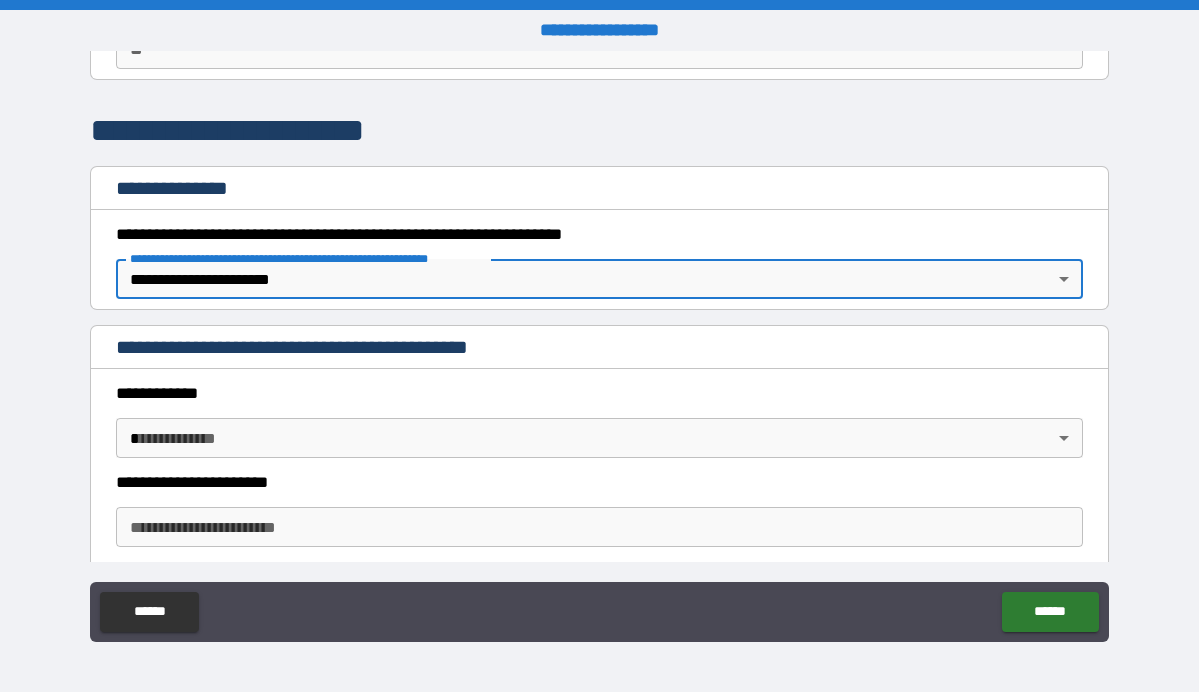 scroll, scrollTop: 222, scrollLeft: 0, axis: vertical 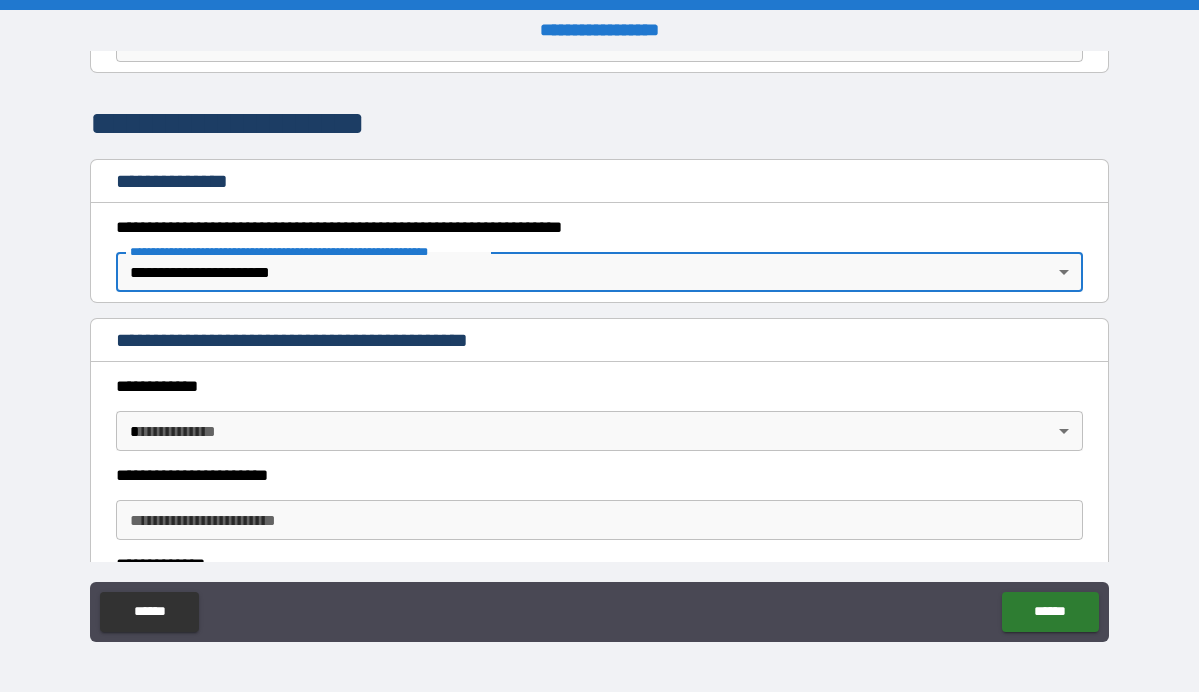 click on "**********" at bounding box center [599, 346] 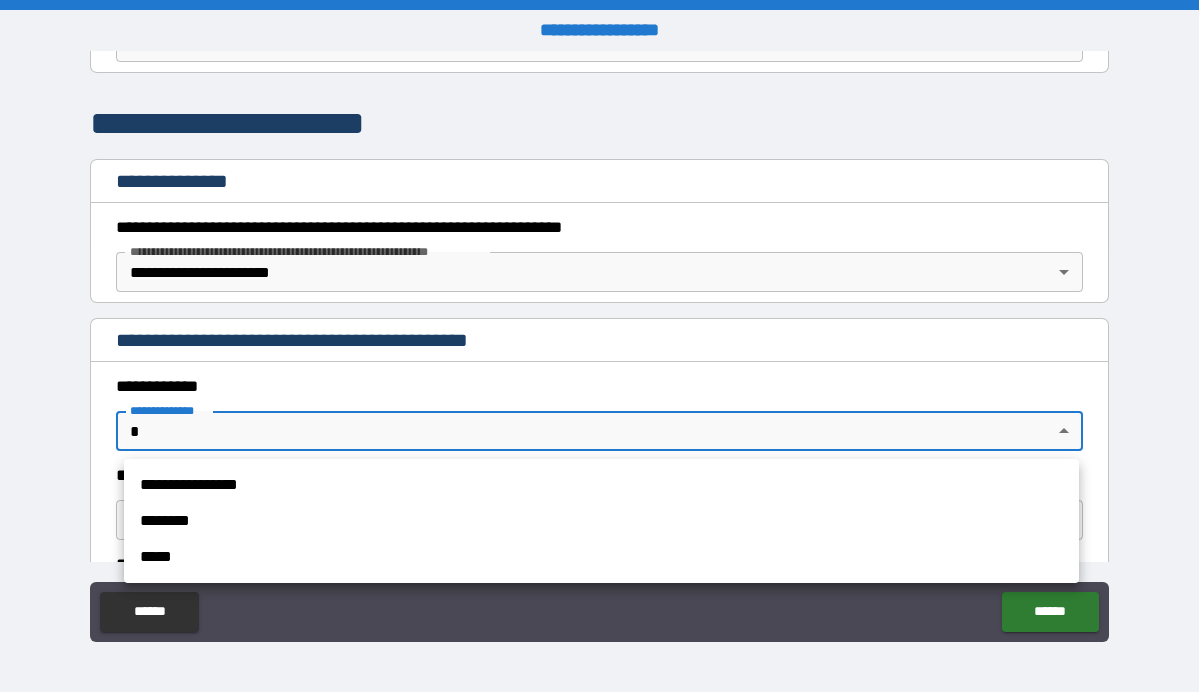 click on "**********" at bounding box center (601, 485) 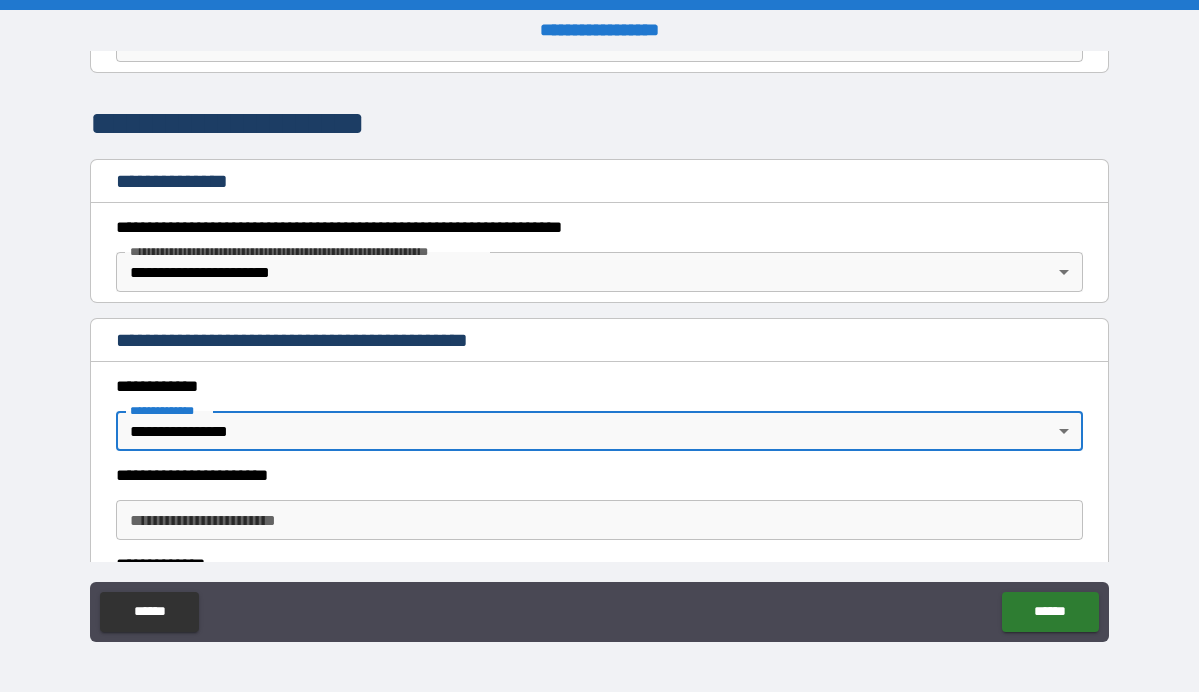 type on "*" 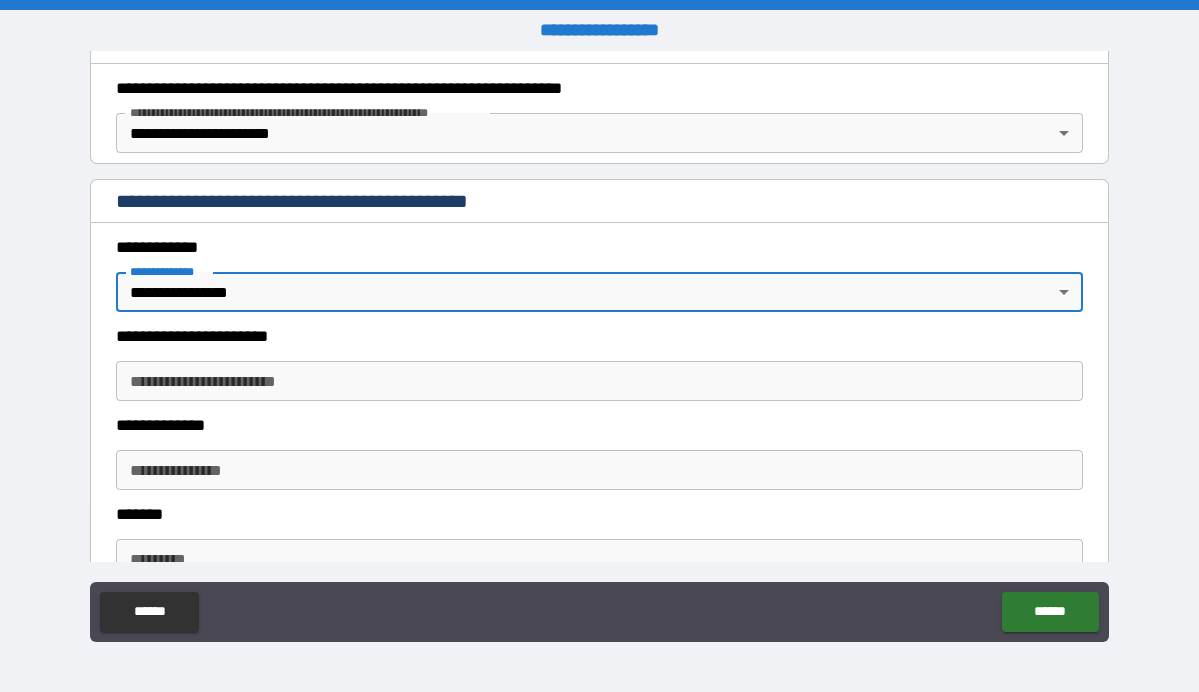 scroll, scrollTop: 364, scrollLeft: 0, axis: vertical 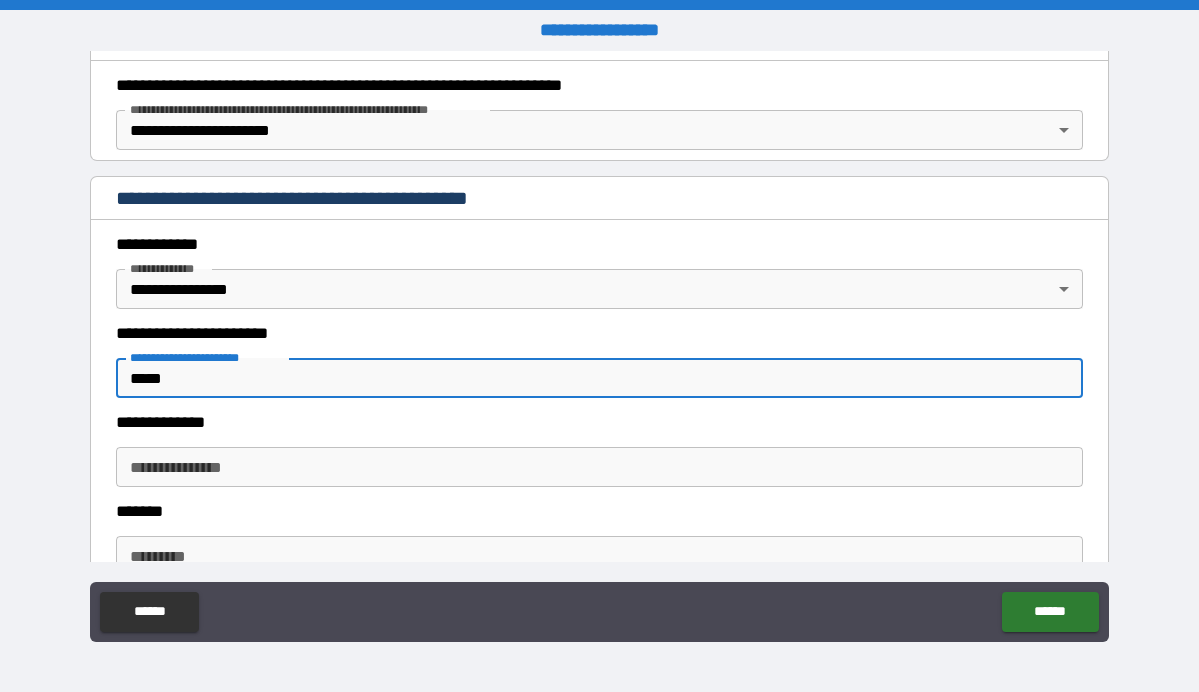 type on "*****" 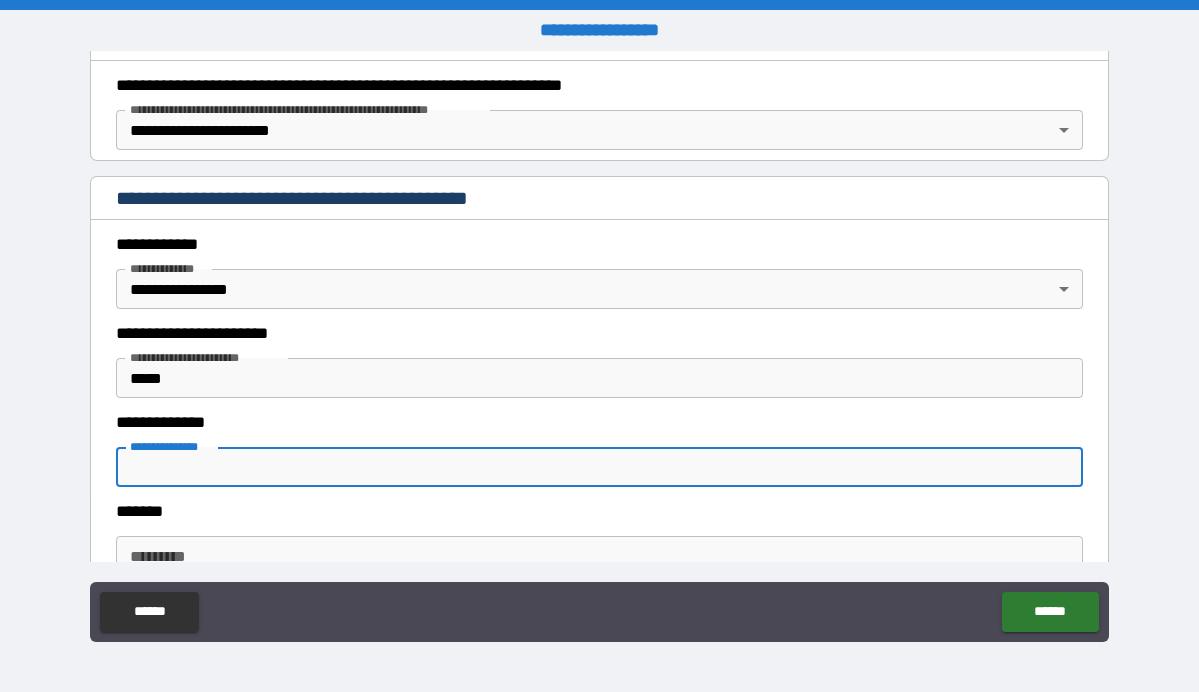 click on "**********" at bounding box center (599, 467) 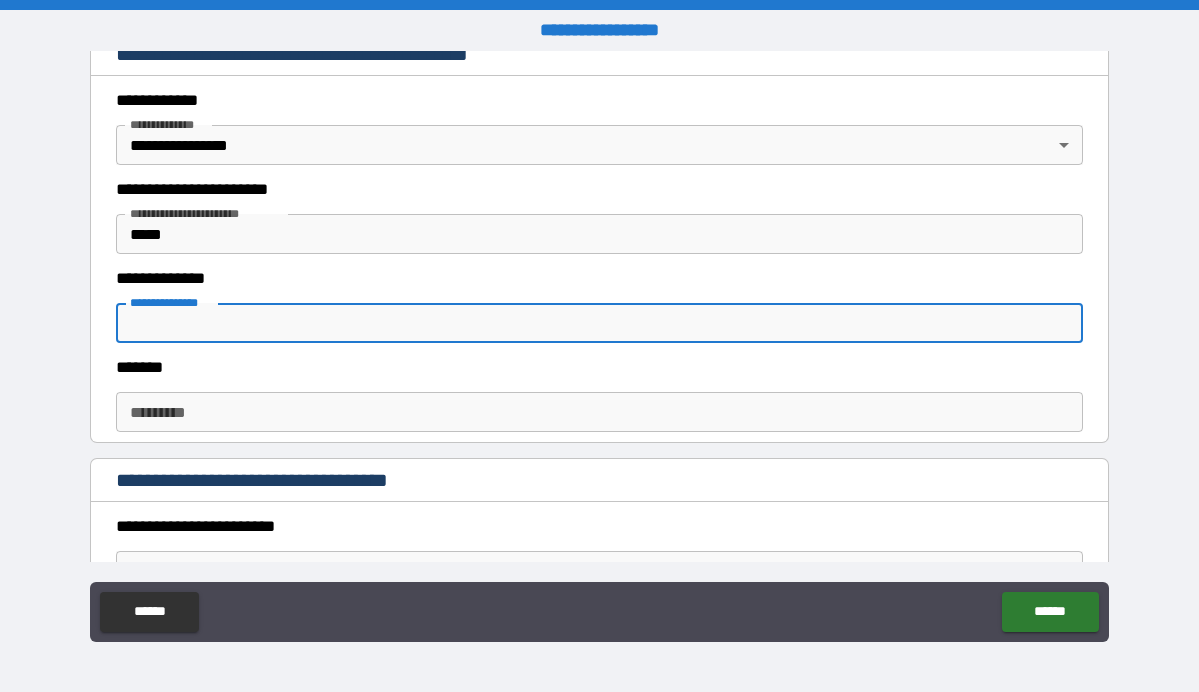 scroll, scrollTop: 507, scrollLeft: 0, axis: vertical 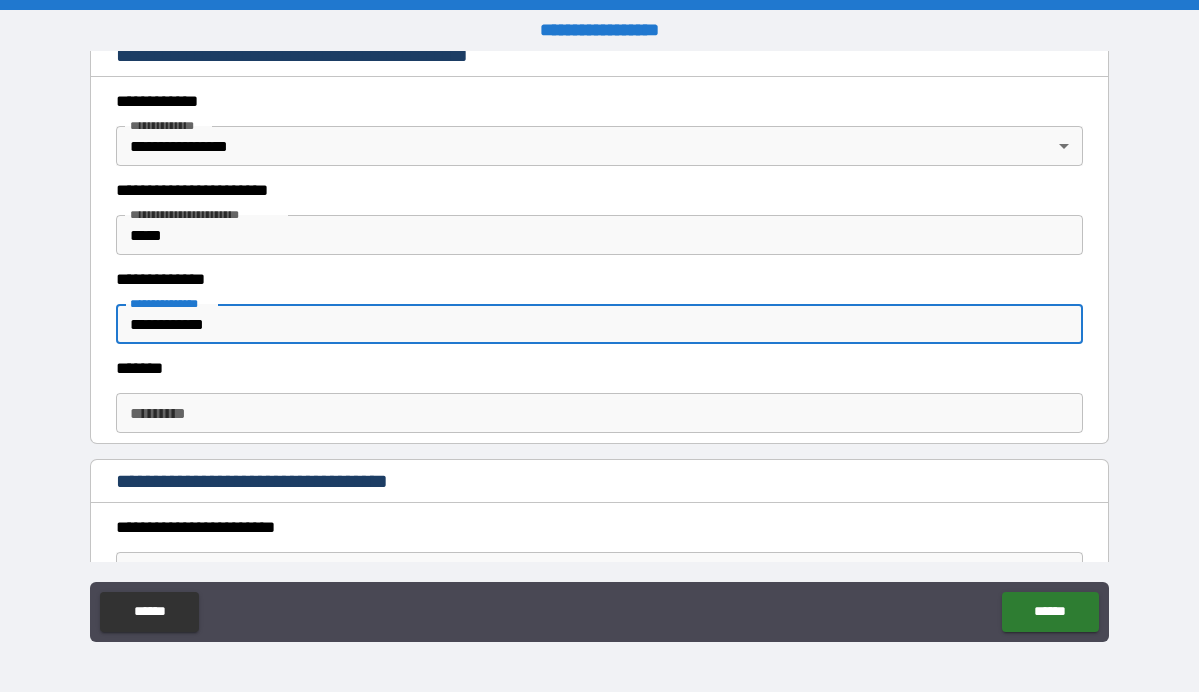 type on "**********" 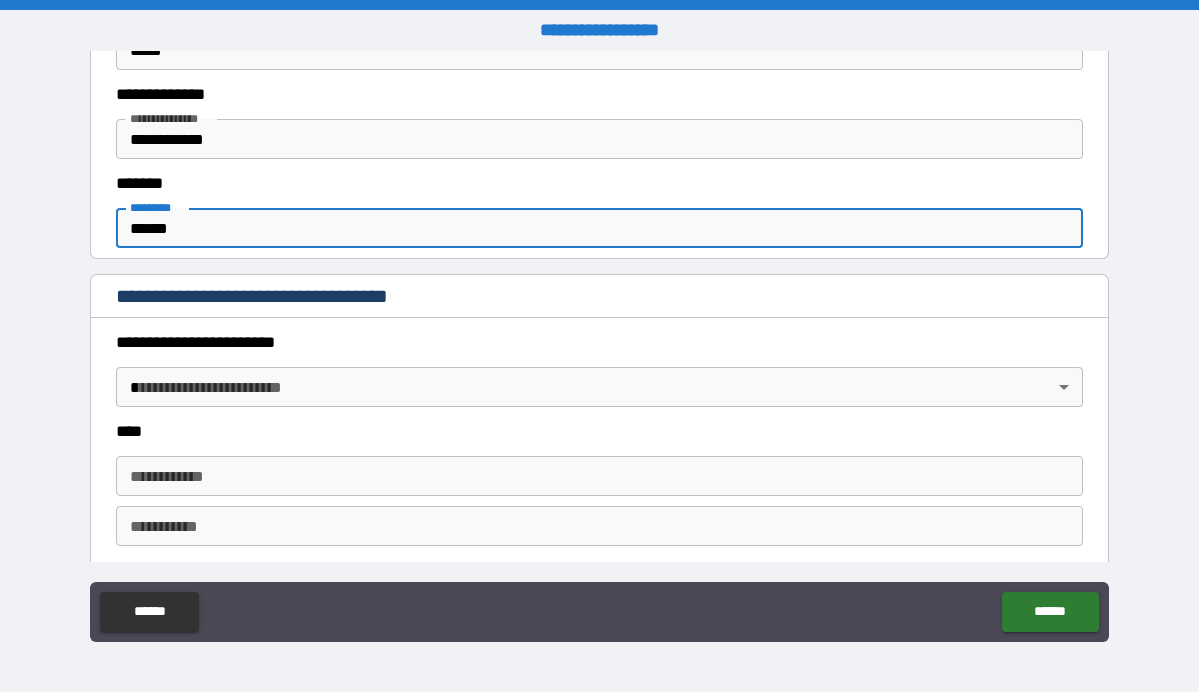 scroll, scrollTop: 698, scrollLeft: 0, axis: vertical 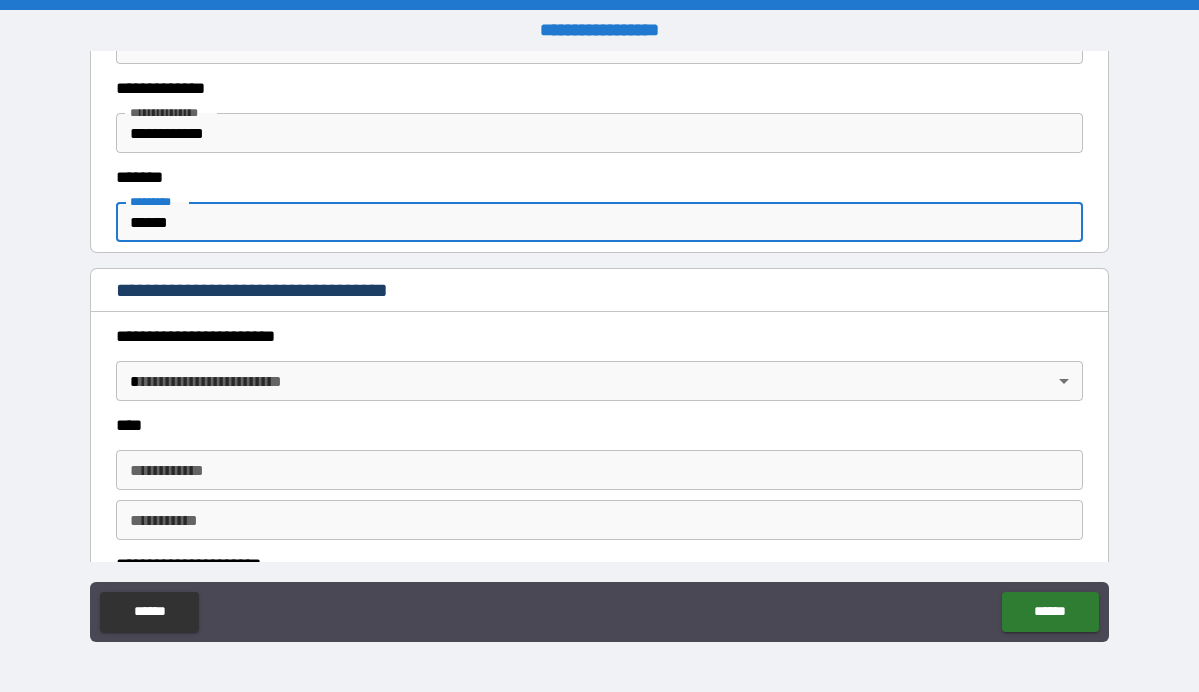 type on "******" 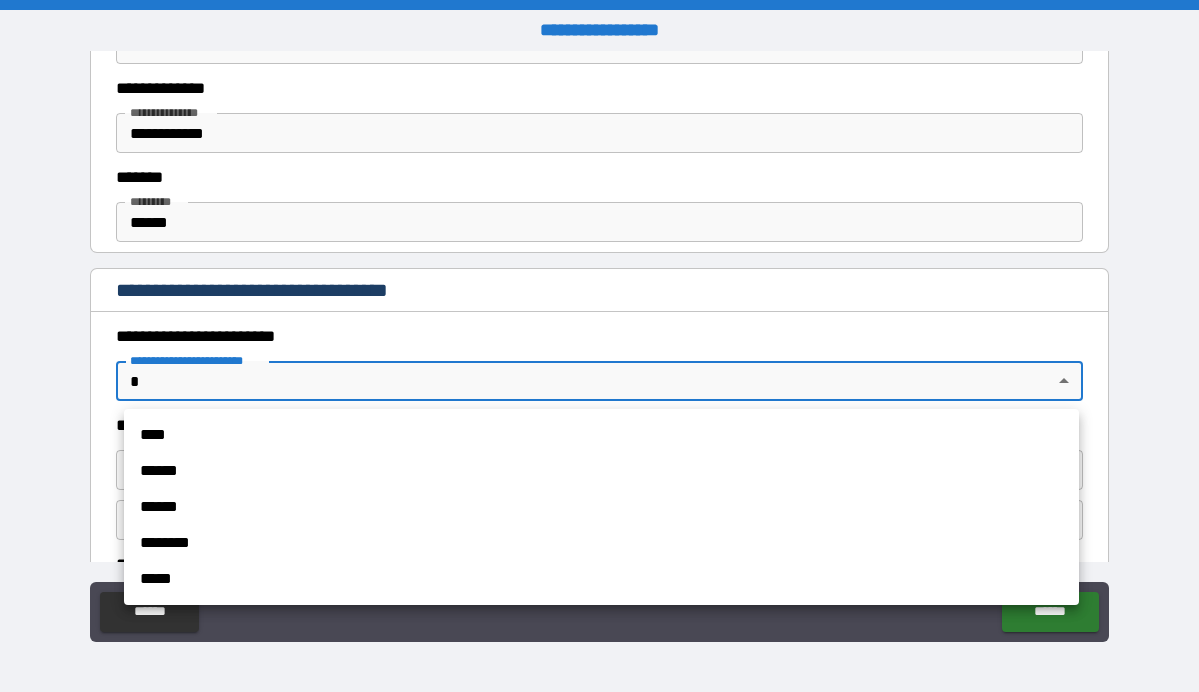 click on "**********" at bounding box center [599, 346] 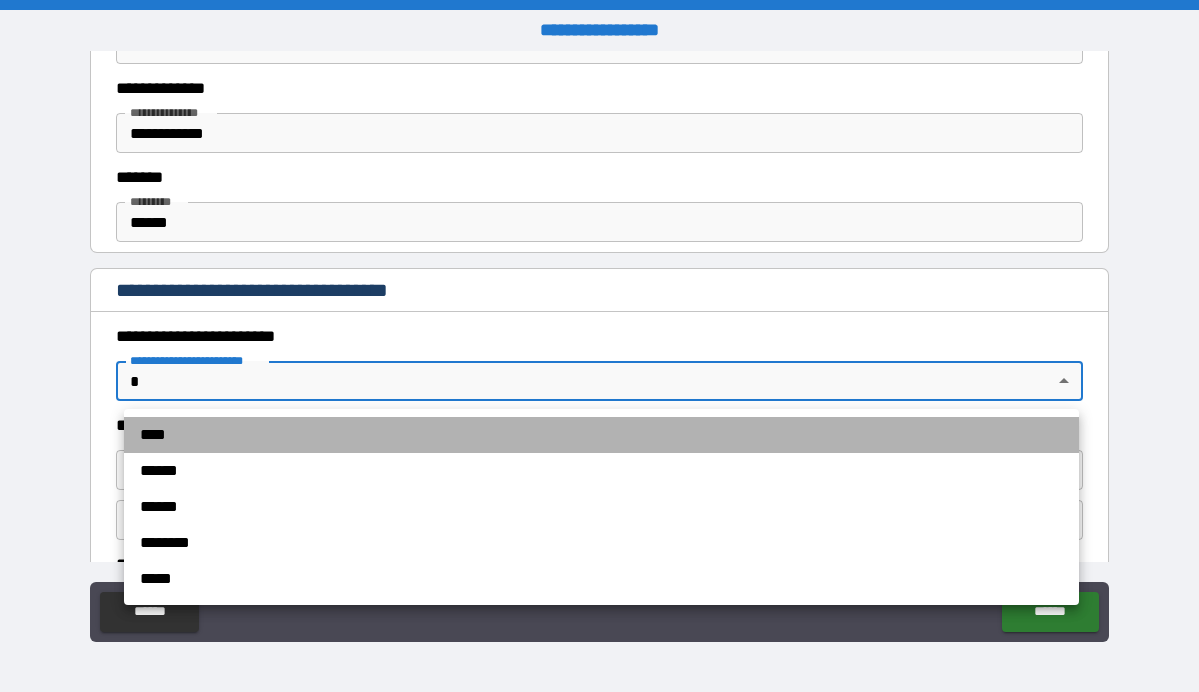 click on "****" at bounding box center (601, 435) 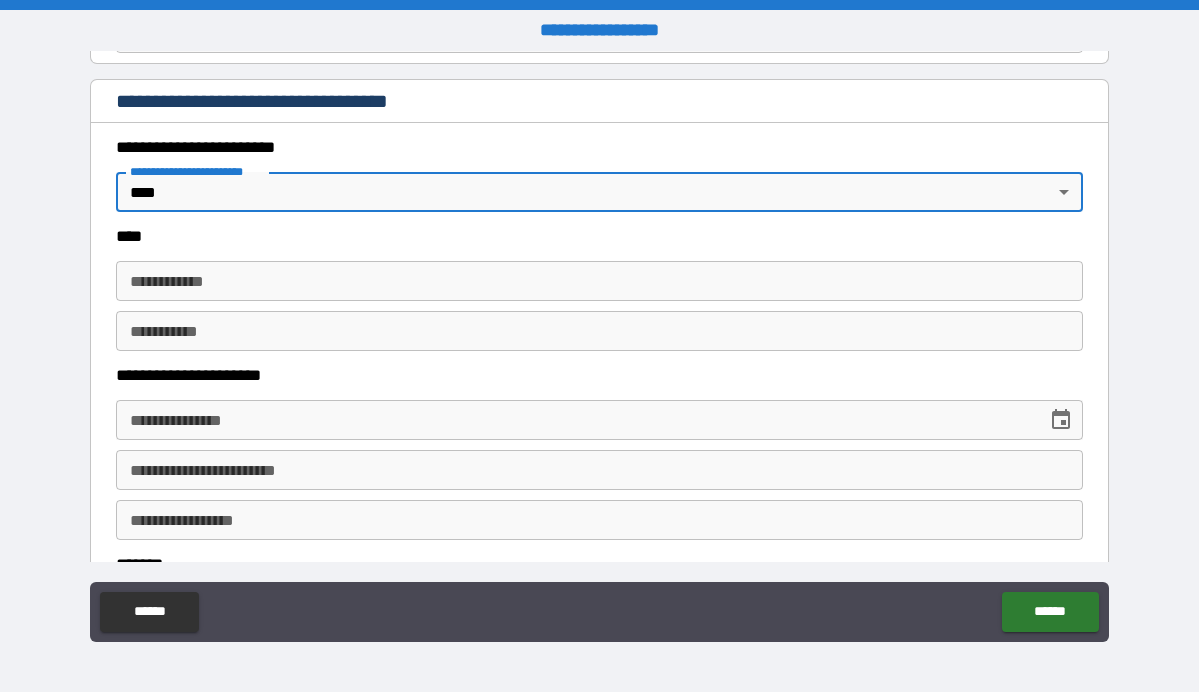 scroll, scrollTop: 888, scrollLeft: 0, axis: vertical 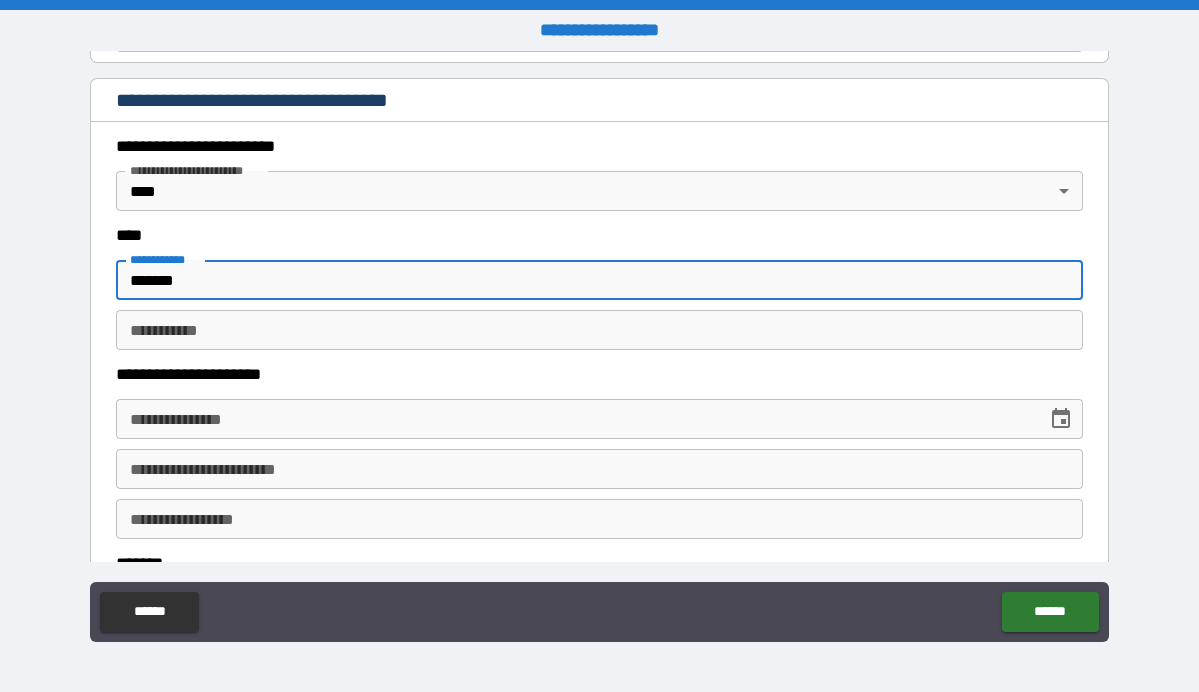 type on "********" 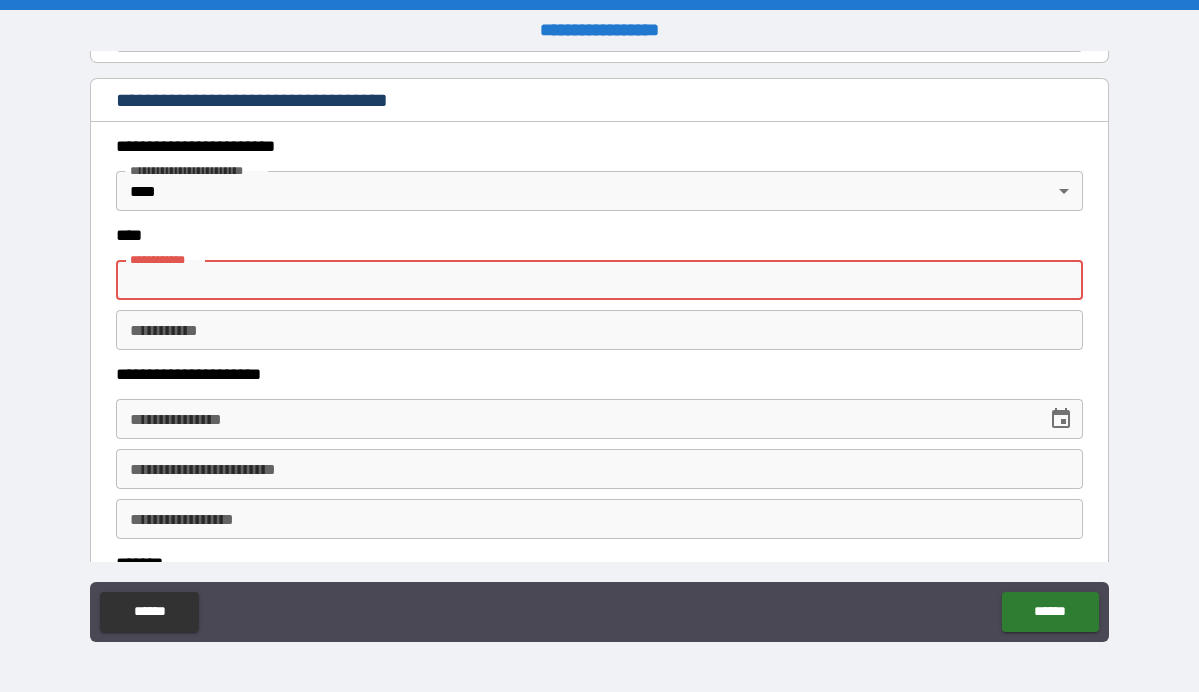 type on "********" 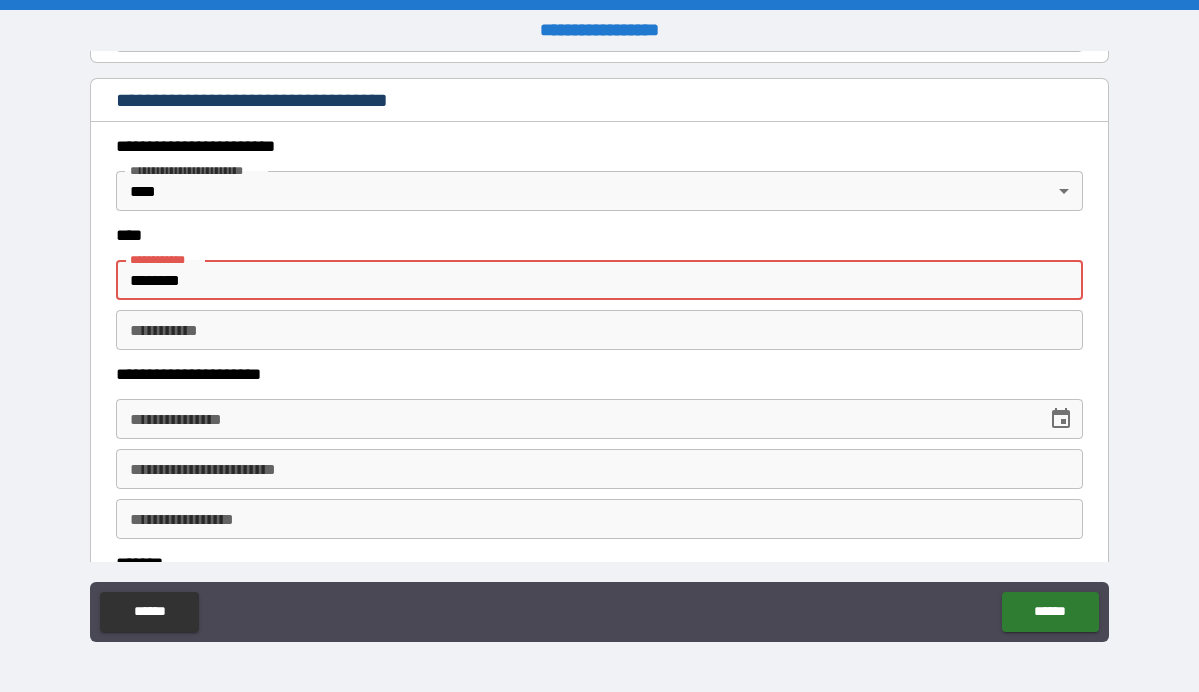 type on "*****" 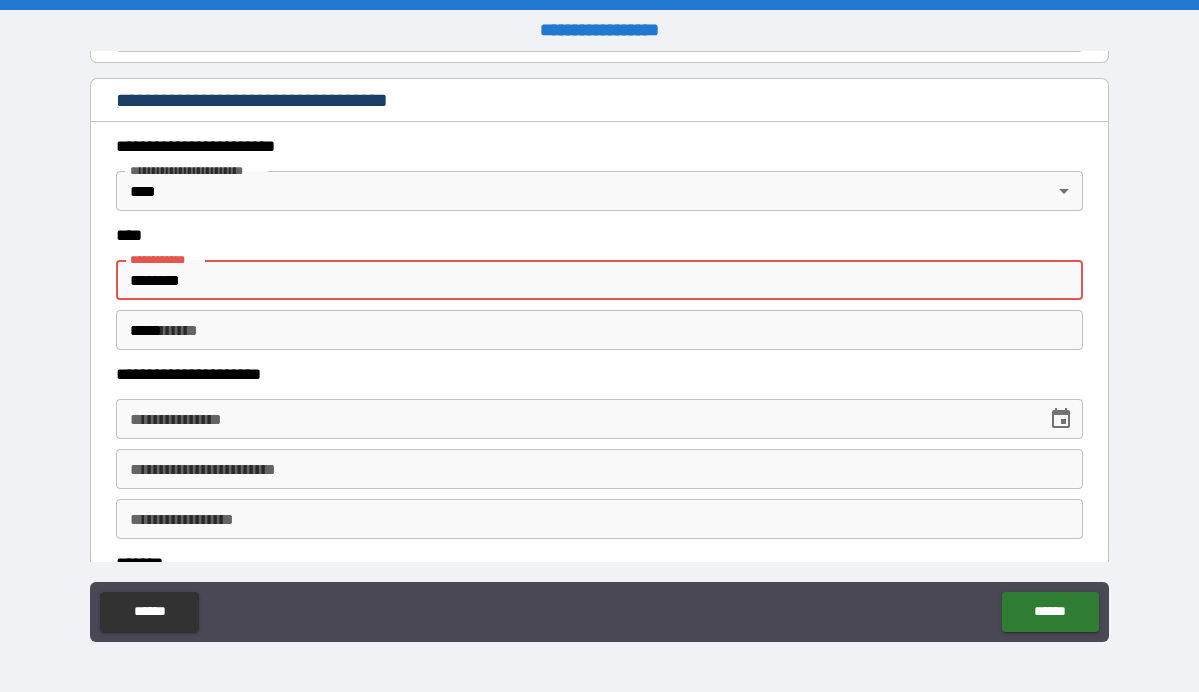 type on "**********" 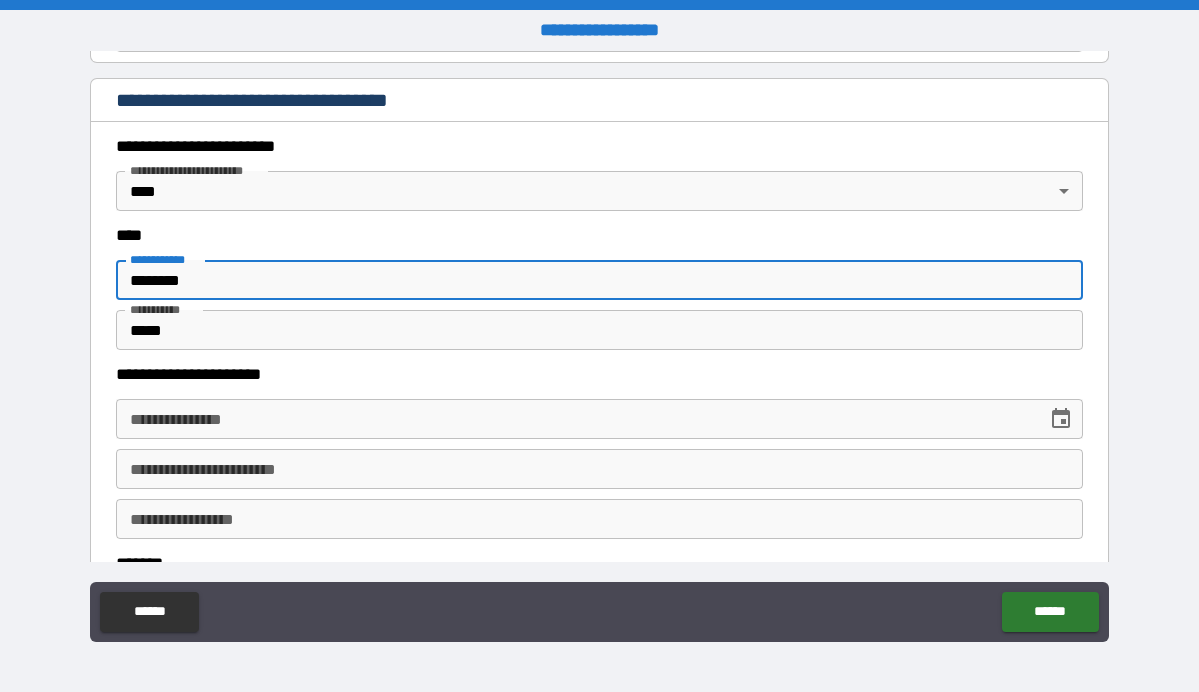 type on "**" 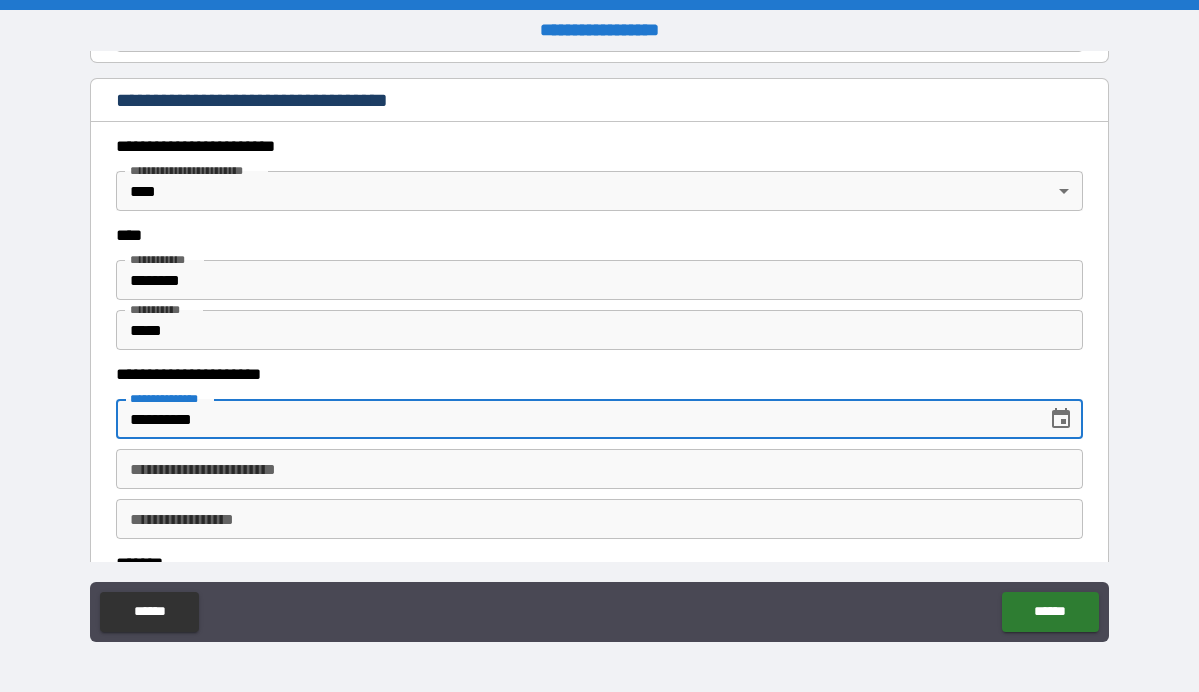 type on "**********" 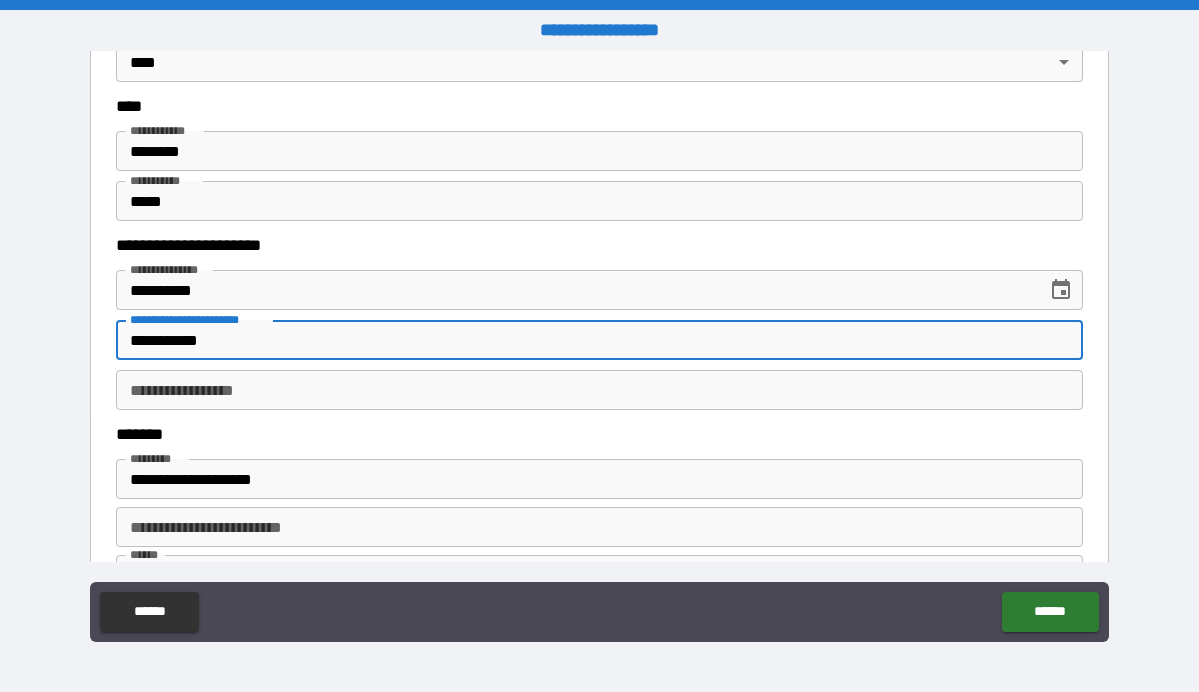scroll, scrollTop: 1049, scrollLeft: 0, axis: vertical 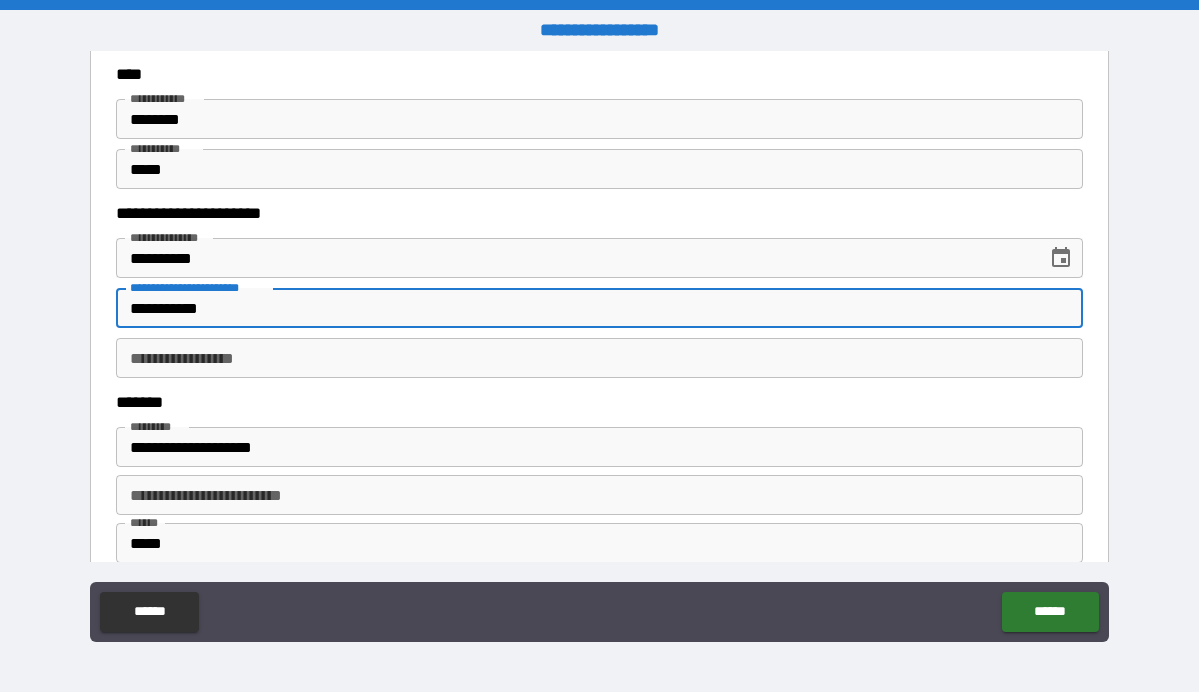 type on "**********" 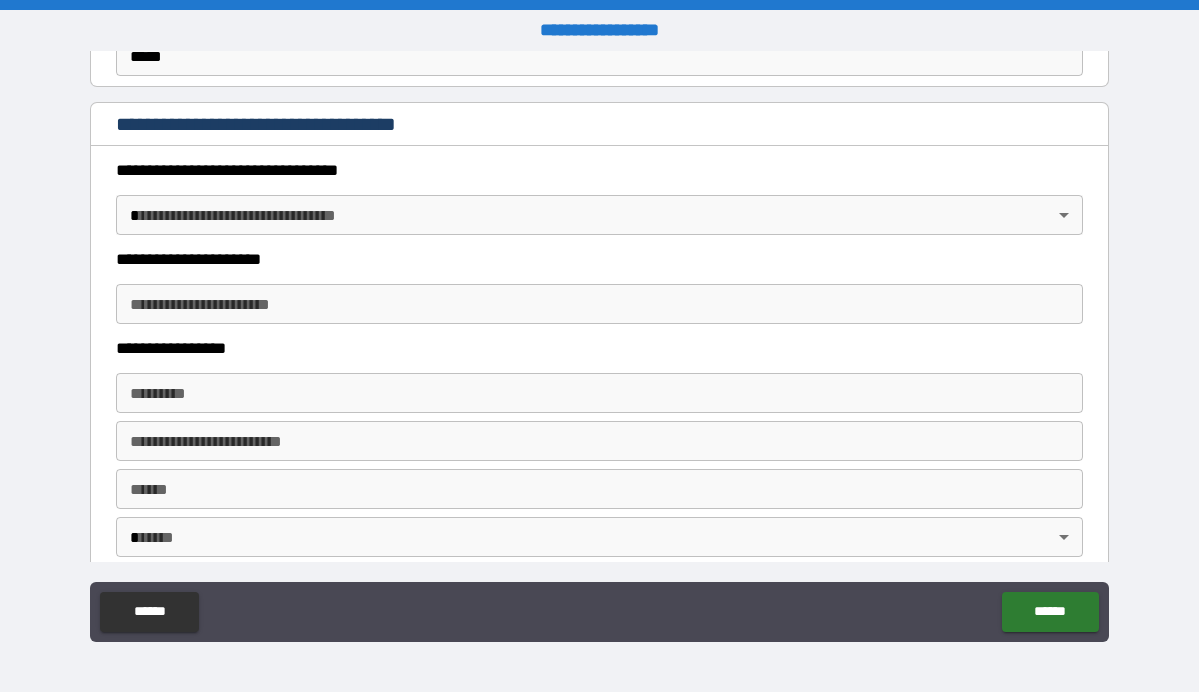scroll, scrollTop: 1633, scrollLeft: 0, axis: vertical 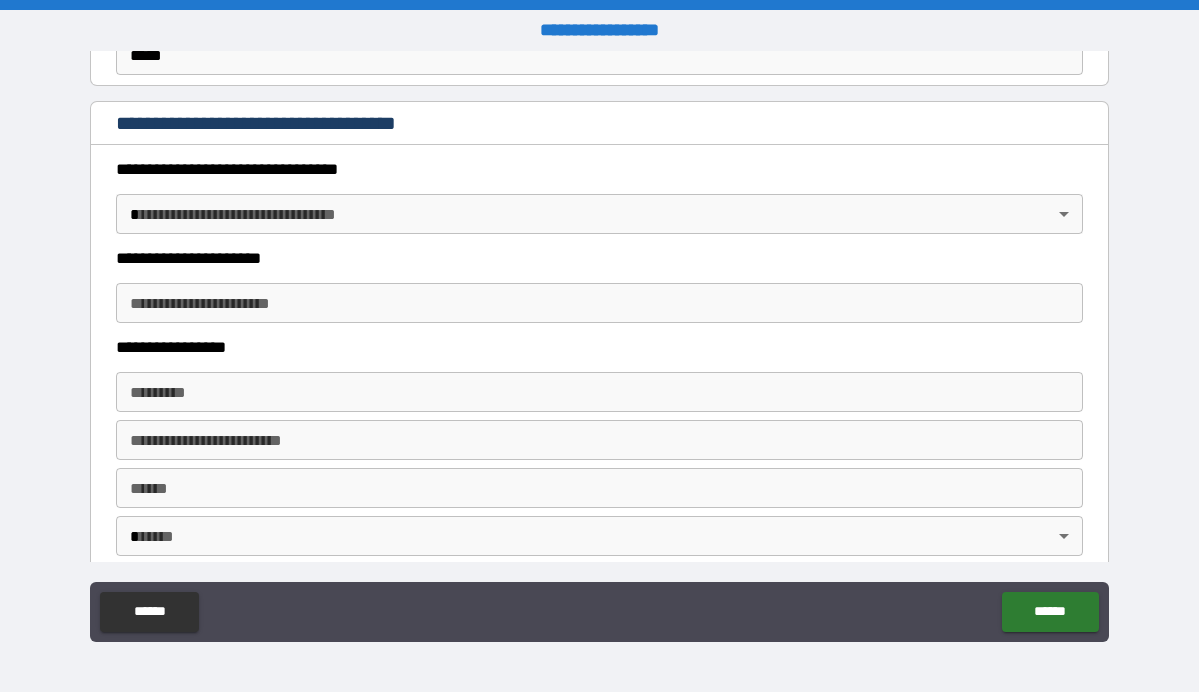 type on "*********" 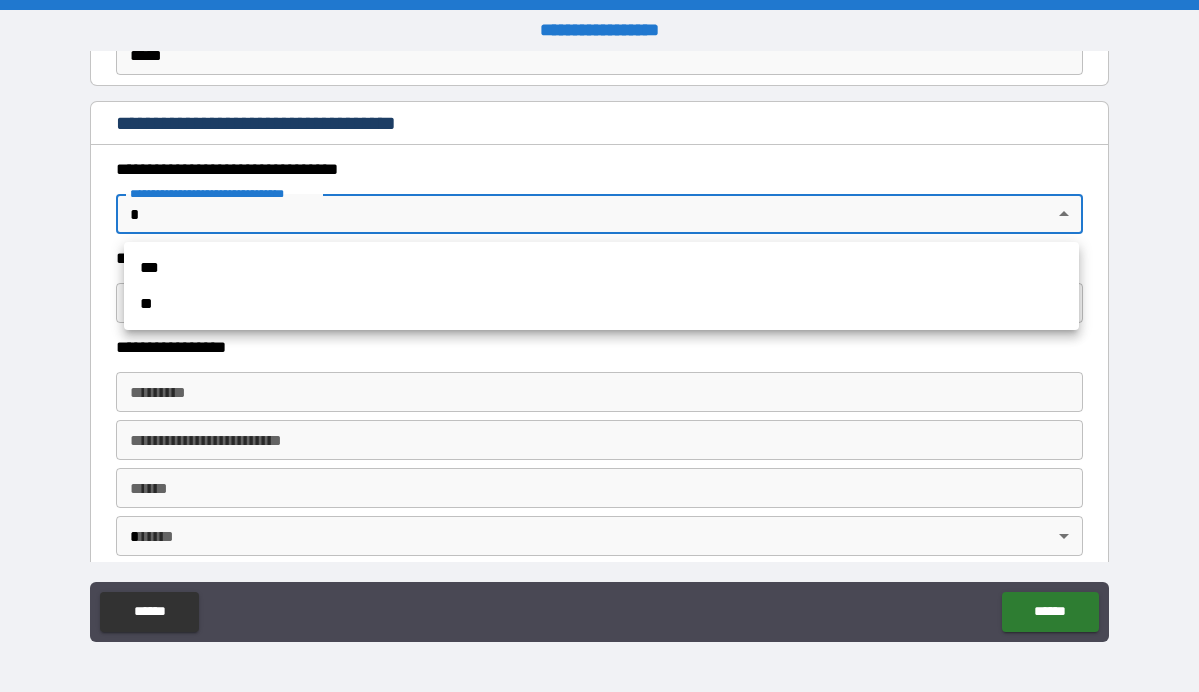 click on "**" at bounding box center (601, 304) 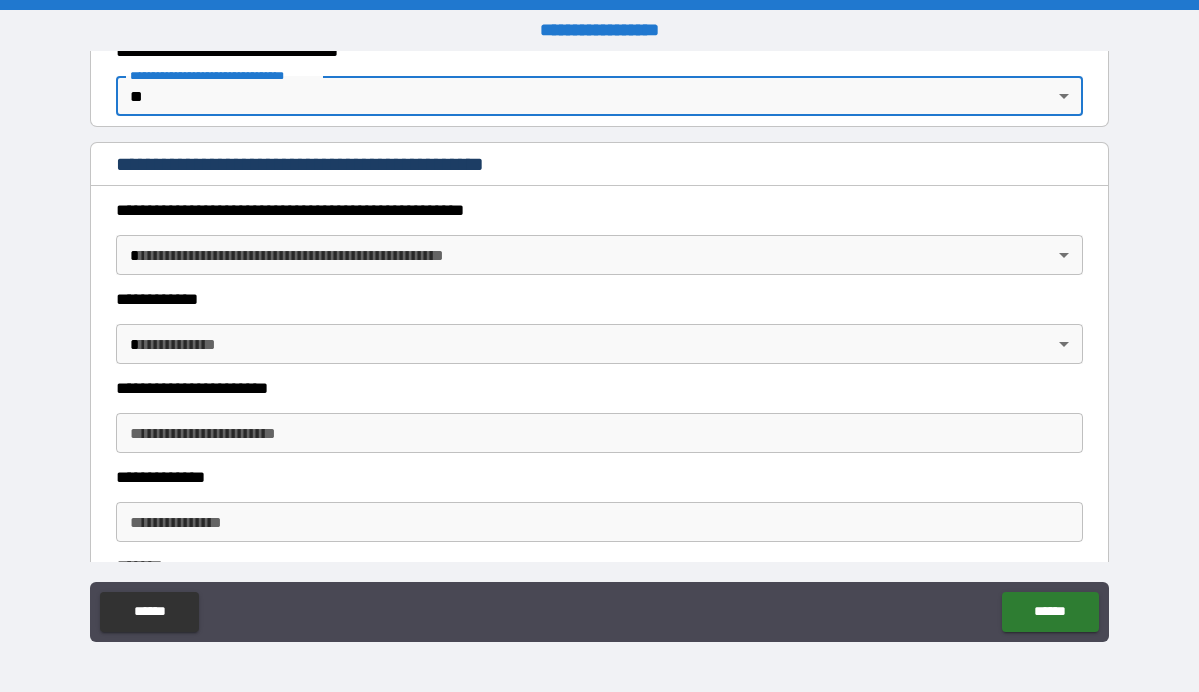 scroll, scrollTop: 1753, scrollLeft: 0, axis: vertical 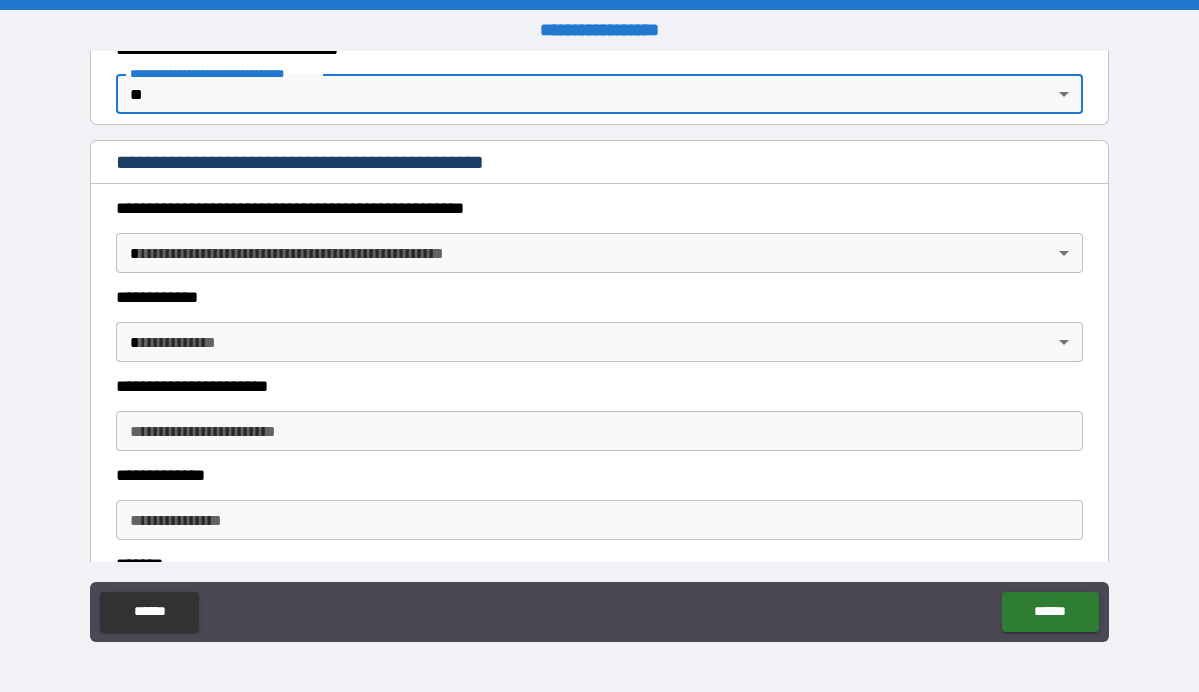 click on "**********" at bounding box center (599, 346) 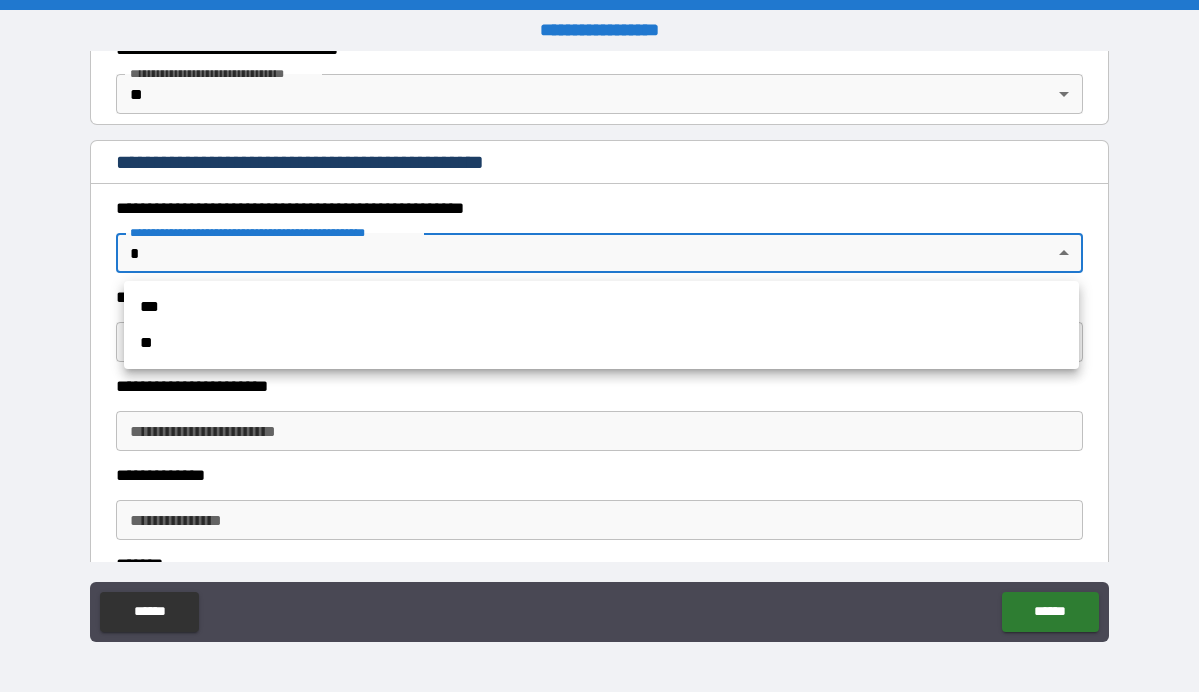 click on "**" at bounding box center (601, 343) 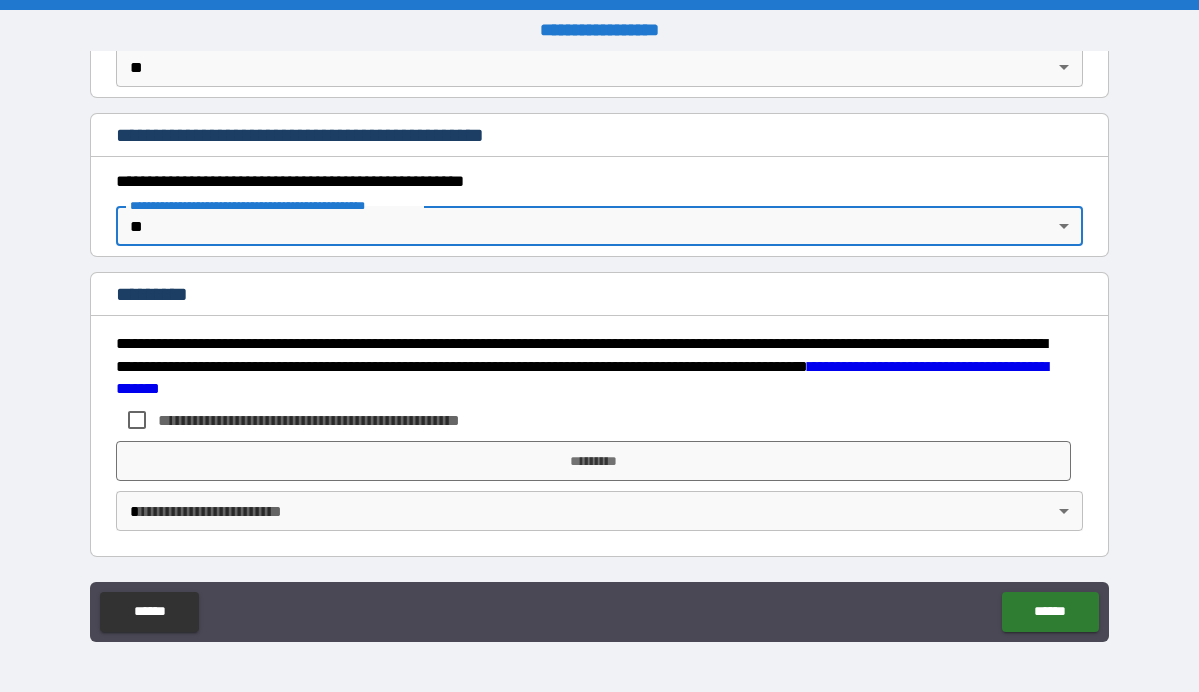 scroll, scrollTop: 1780, scrollLeft: 0, axis: vertical 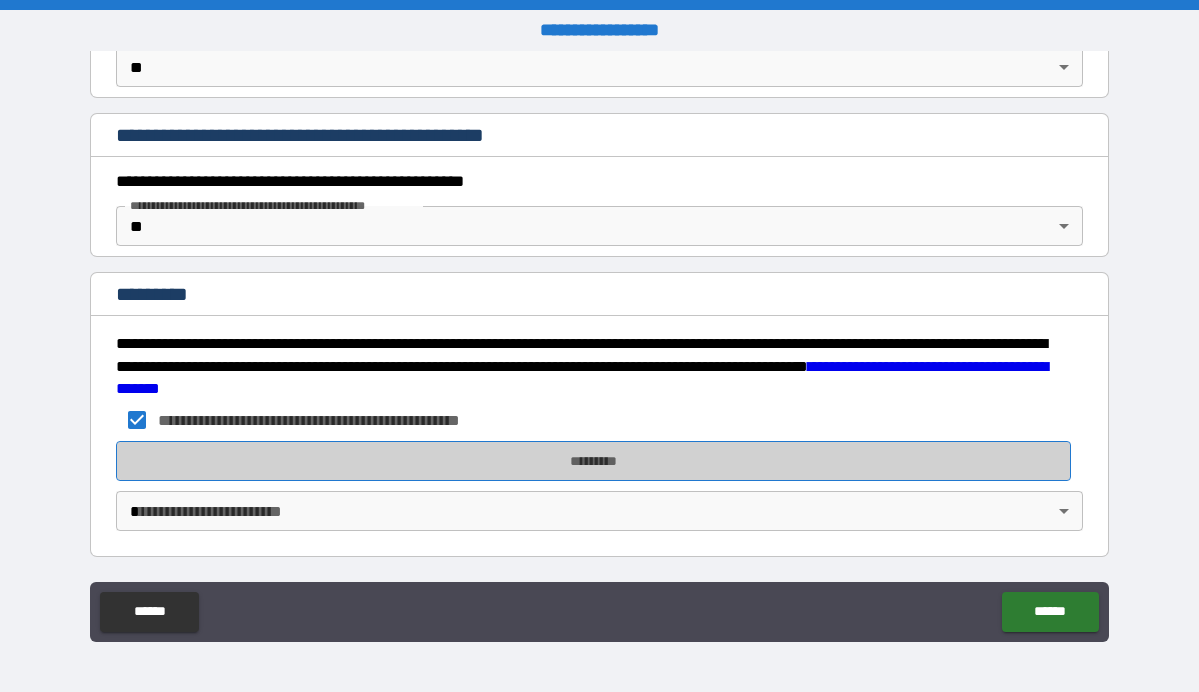 click on "*********" at bounding box center [593, 461] 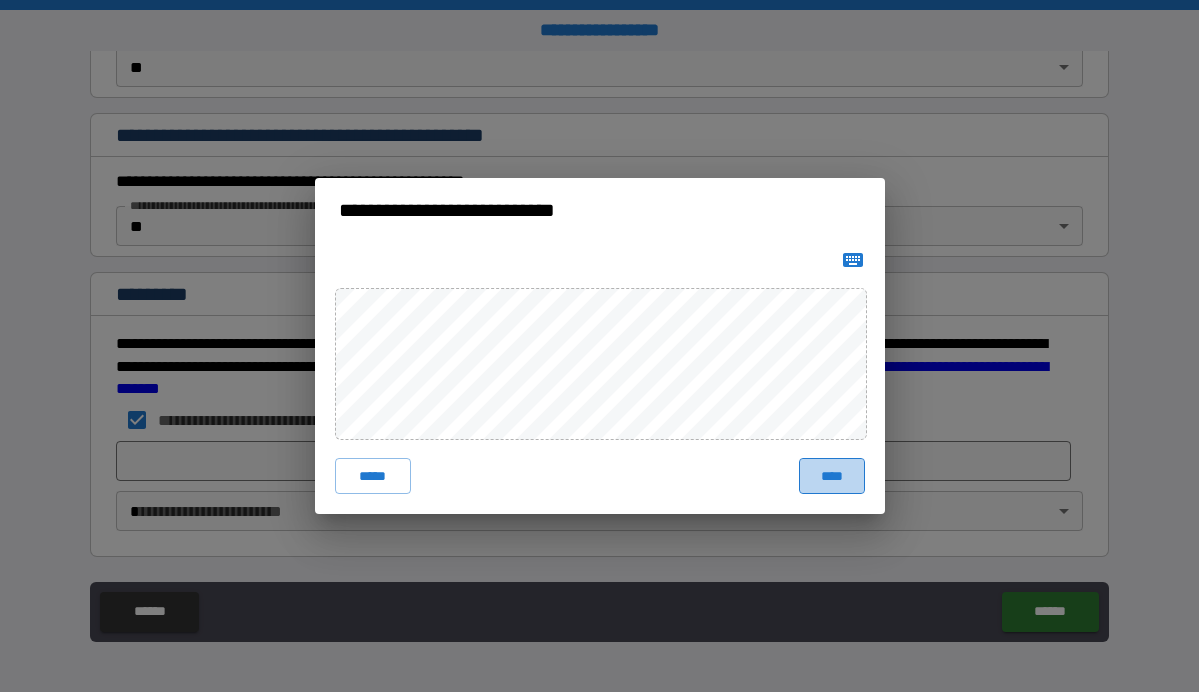 click on "****" at bounding box center (832, 476) 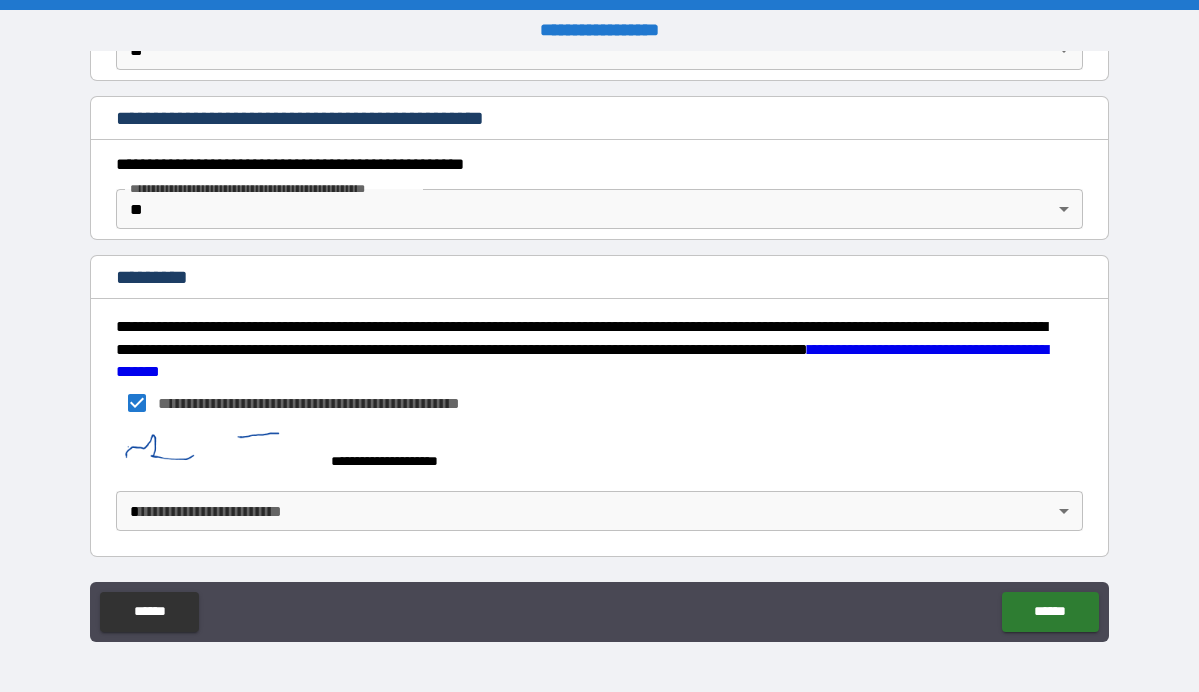 scroll, scrollTop: 1797, scrollLeft: 0, axis: vertical 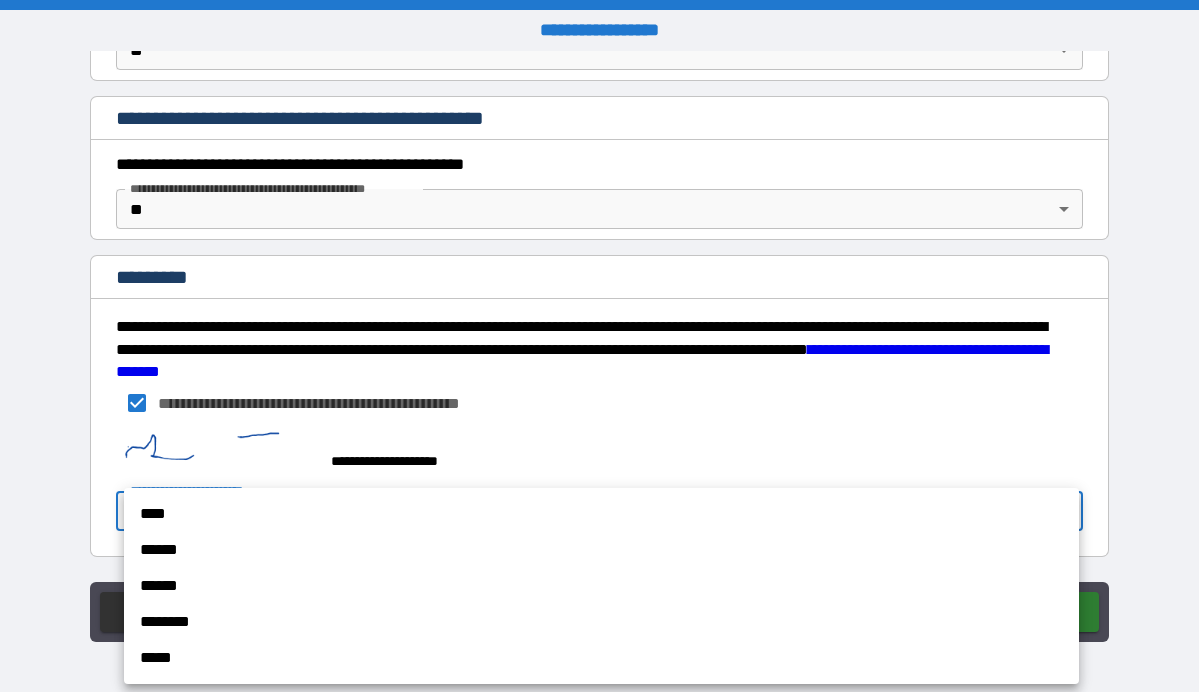 click on "**********" at bounding box center (599, 346) 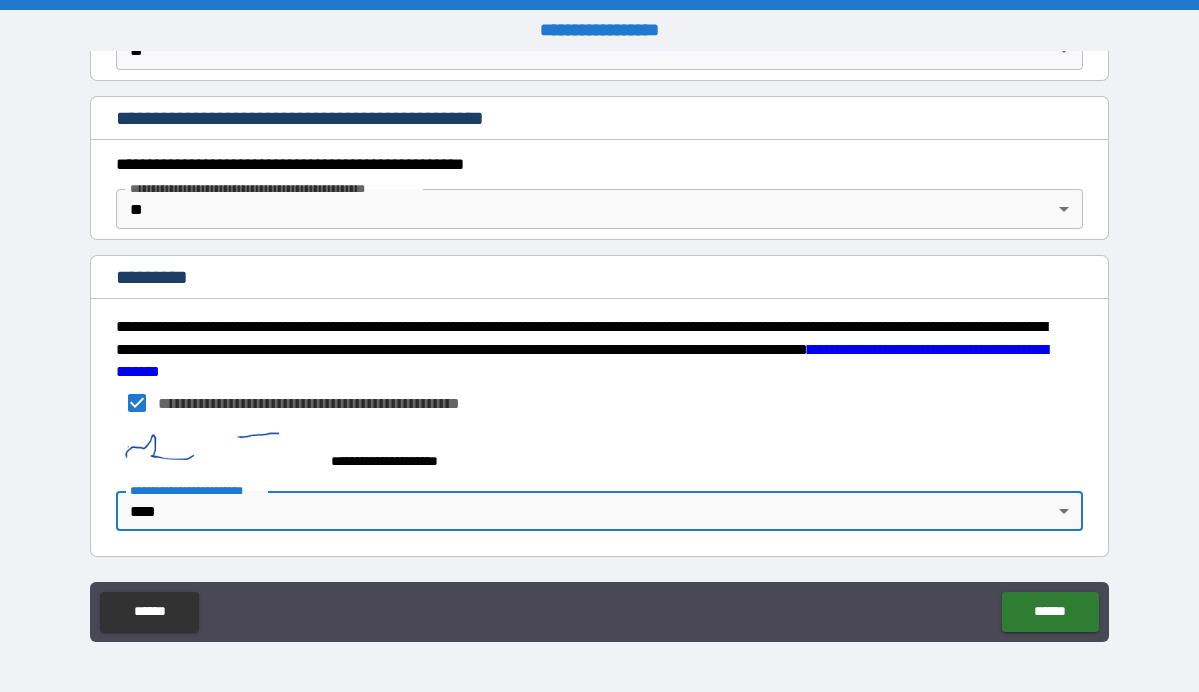 scroll, scrollTop: 1797, scrollLeft: 0, axis: vertical 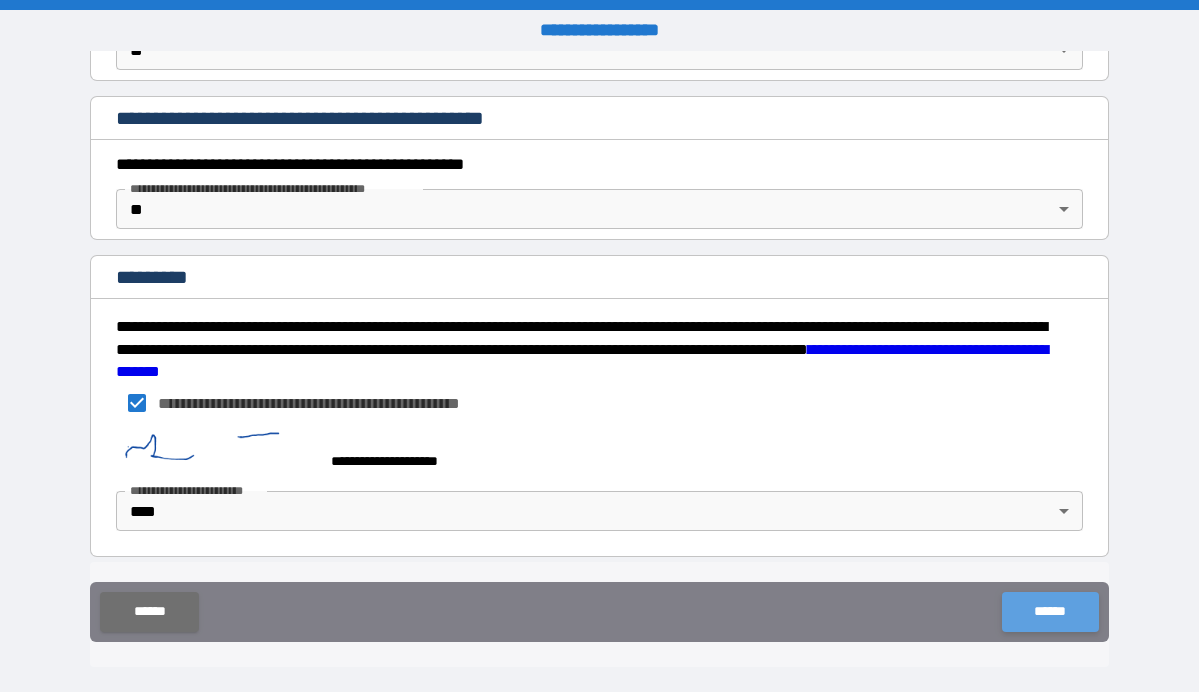 click on "******" at bounding box center (1050, 612) 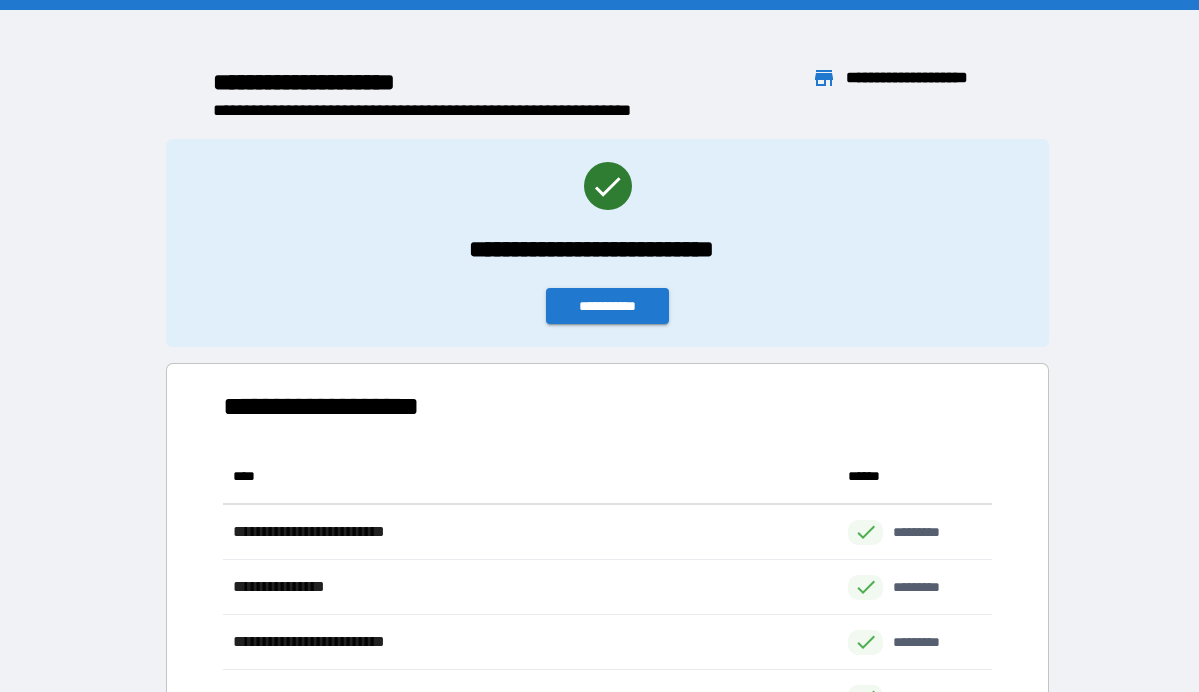 scroll, scrollTop: 1, scrollLeft: 1, axis: both 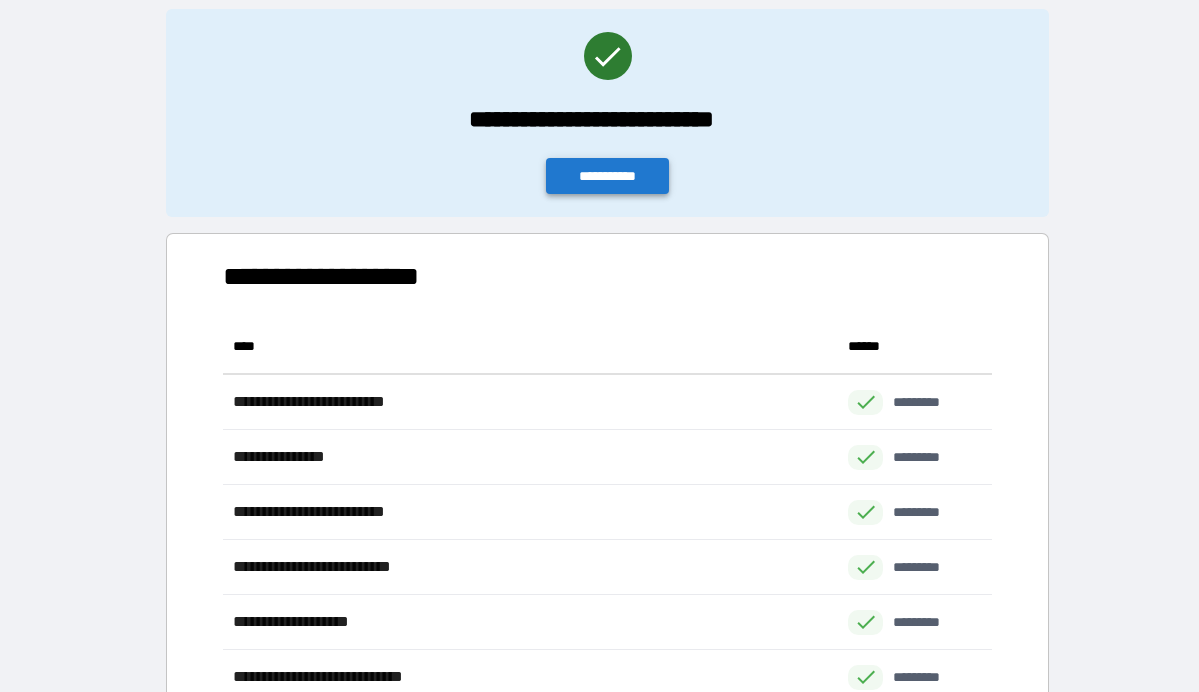 click on "**********" at bounding box center (608, 176) 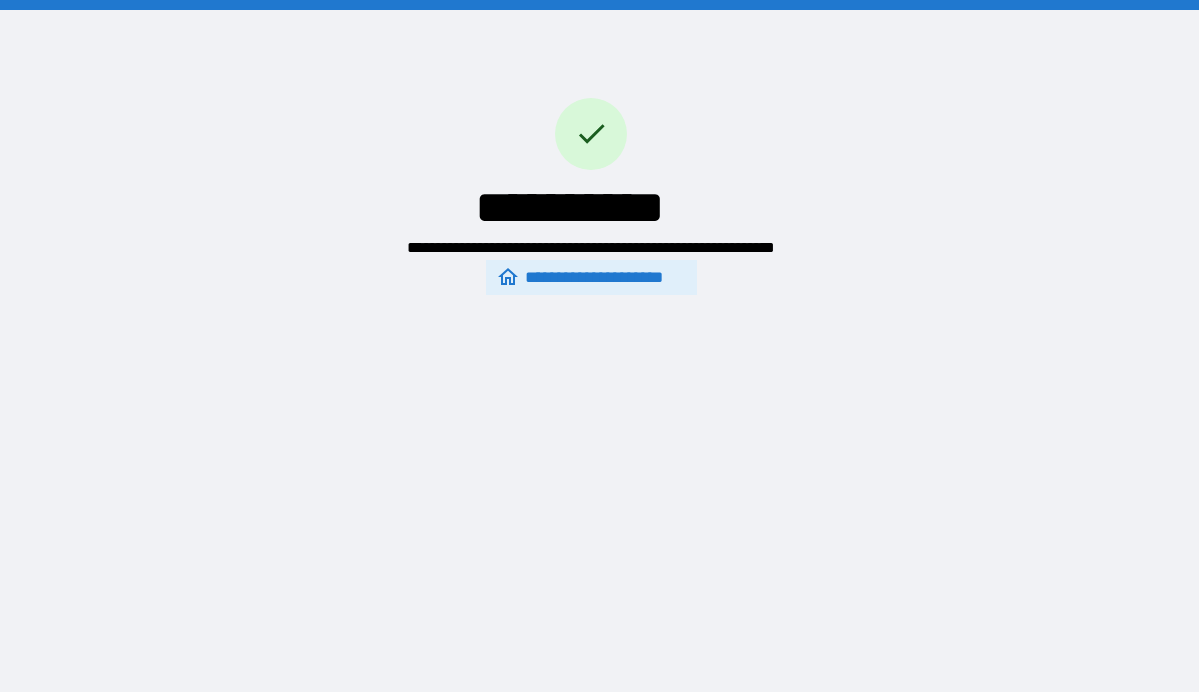 scroll, scrollTop: 0, scrollLeft: 0, axis: both 